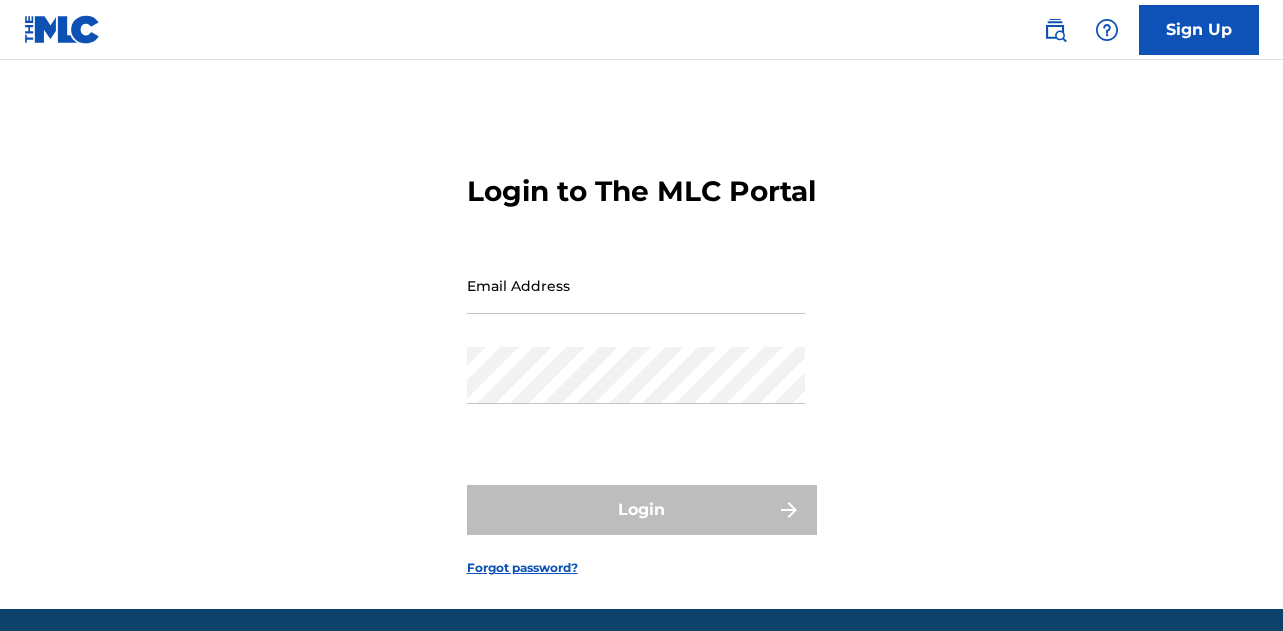 scroll, scrollTop: 0, scrollLeft: 0, axis: both 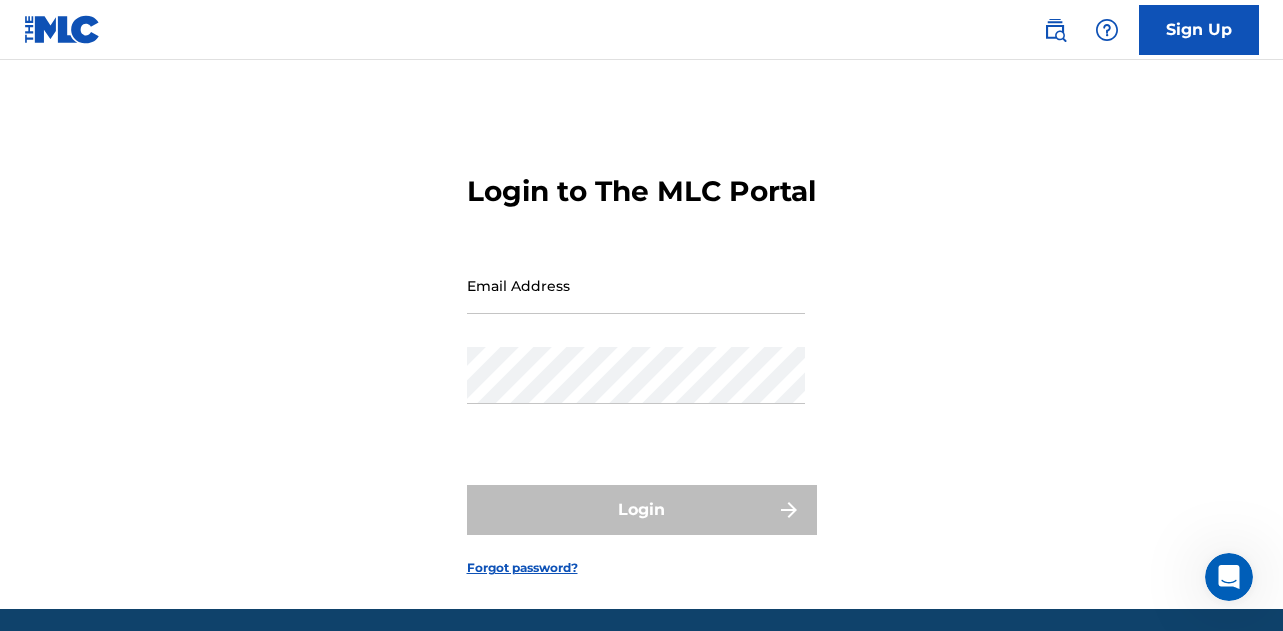 click on "Email Address" at bounding box center (636, 285) 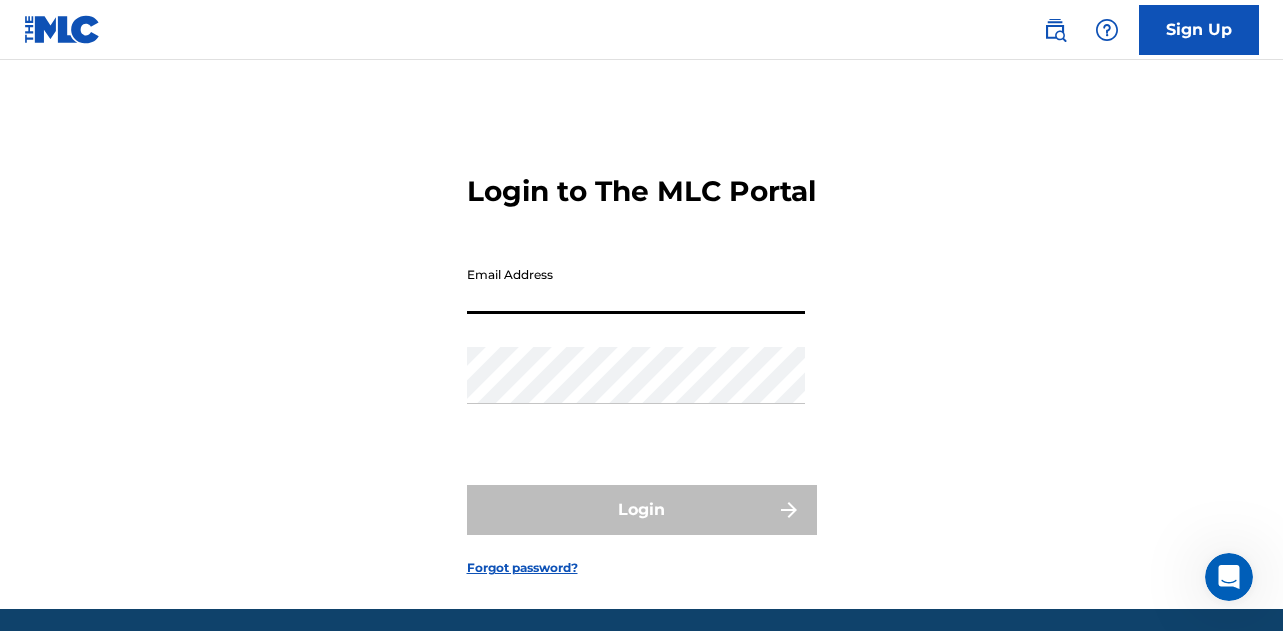 type on "[PERSON_NAME][EMAIL_ADDRESS][PERSON_NAME][DOMAIN_NAME]" 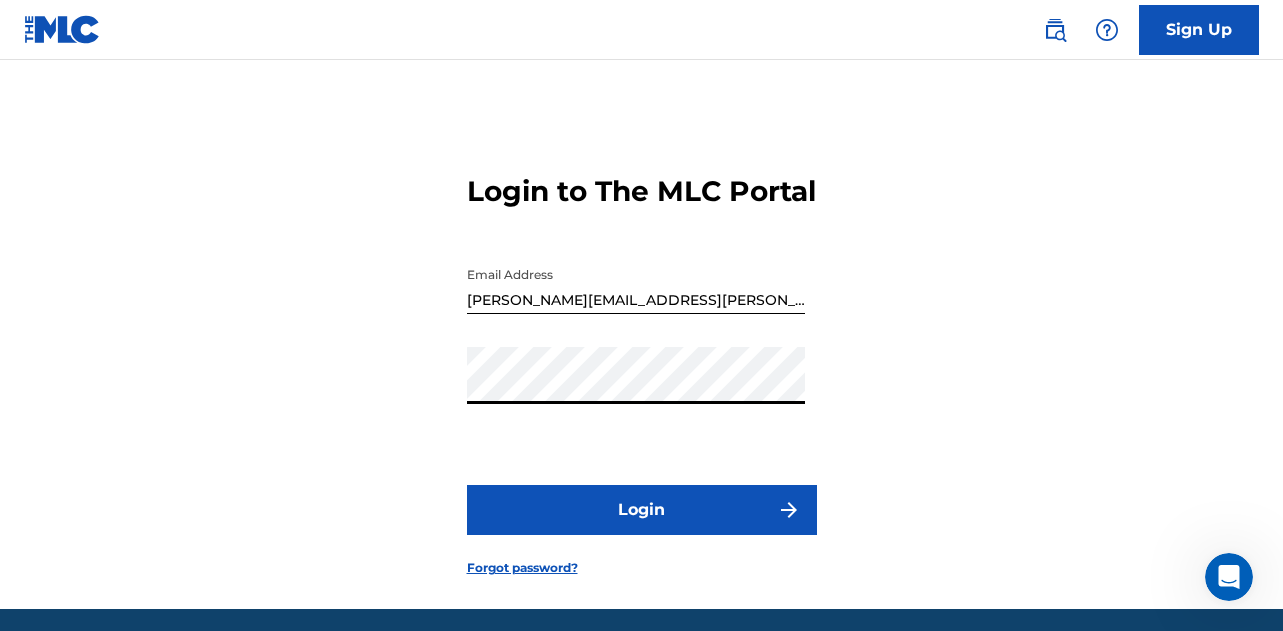 click on "Login" at bounding box center (642, 510) 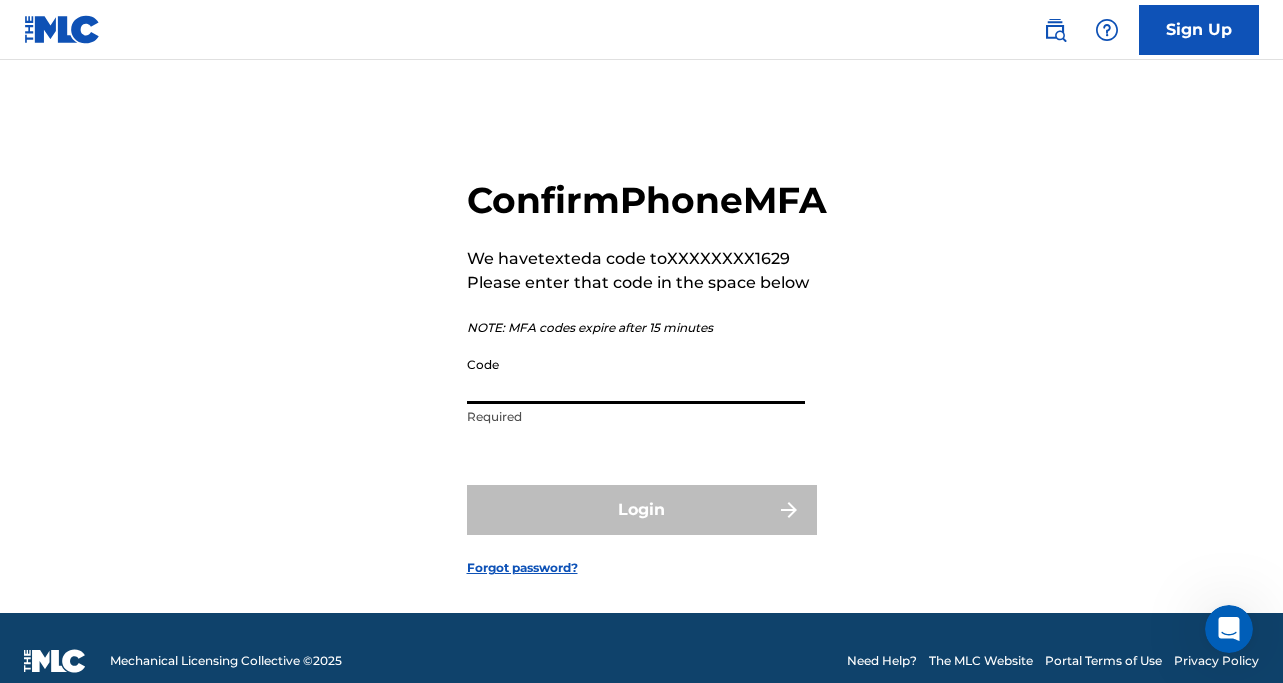click on "Code" at bounding box center [636, 375] 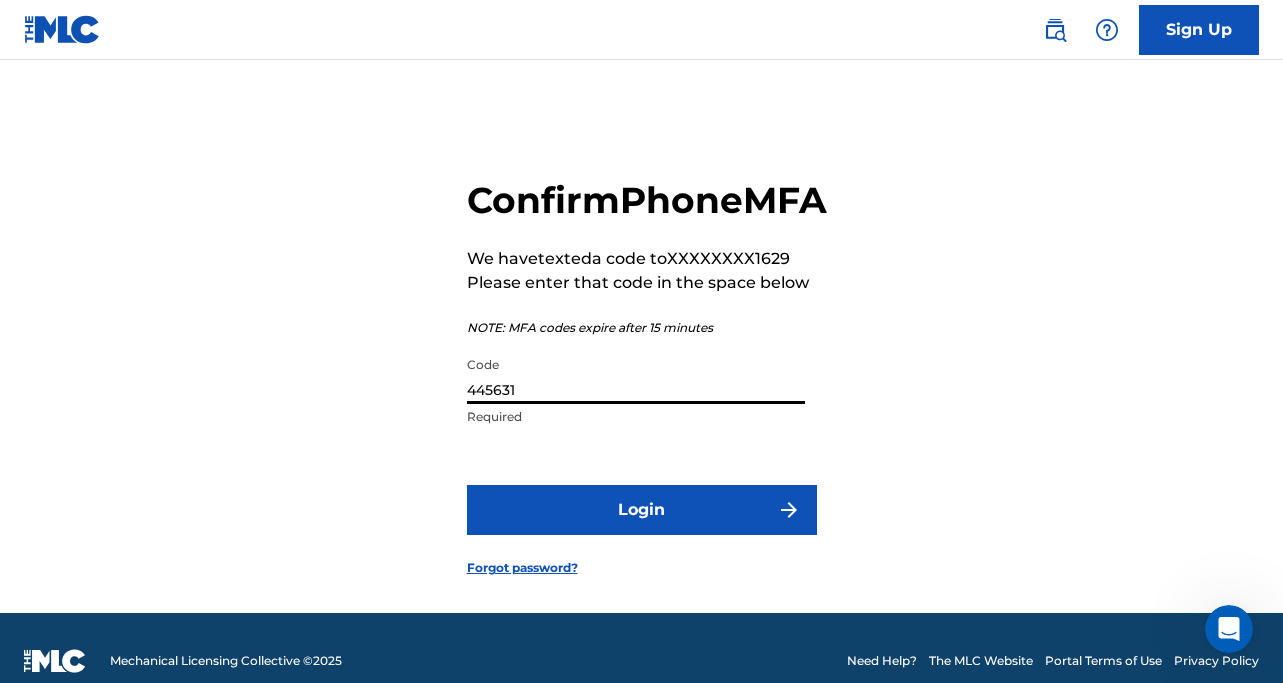 type on "445631" 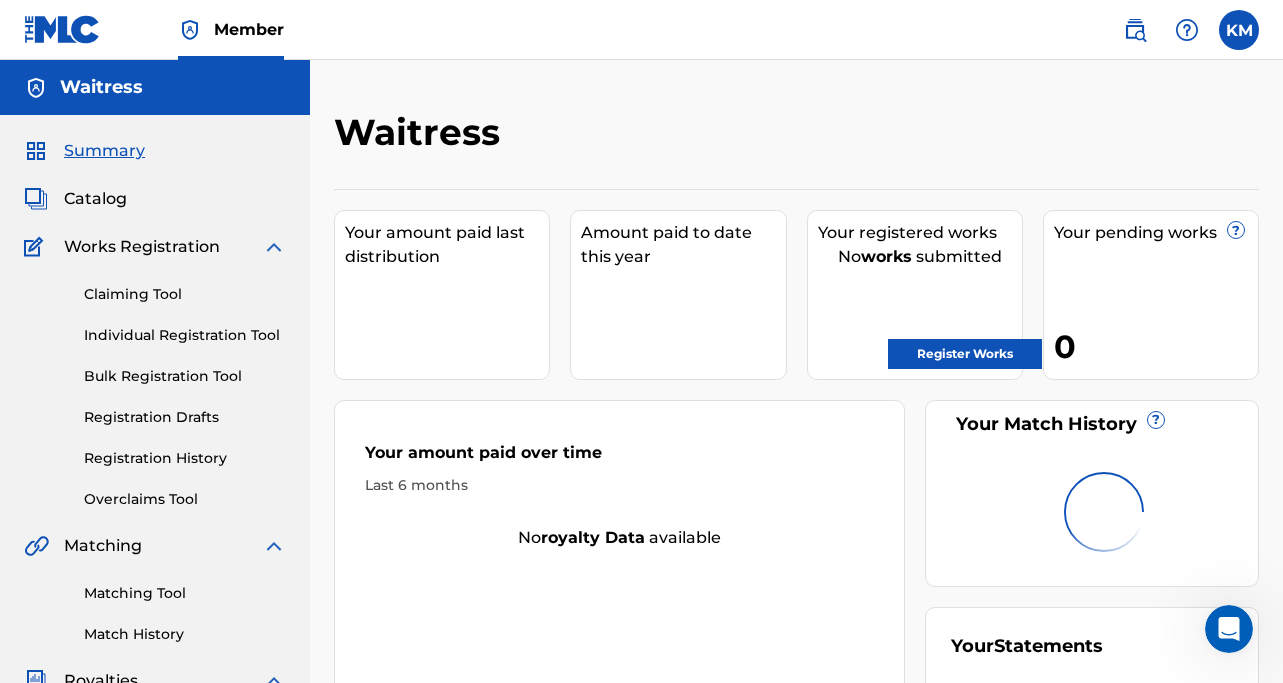 scroll, scrollTop: 0, scrollLeft: 0, axis: both 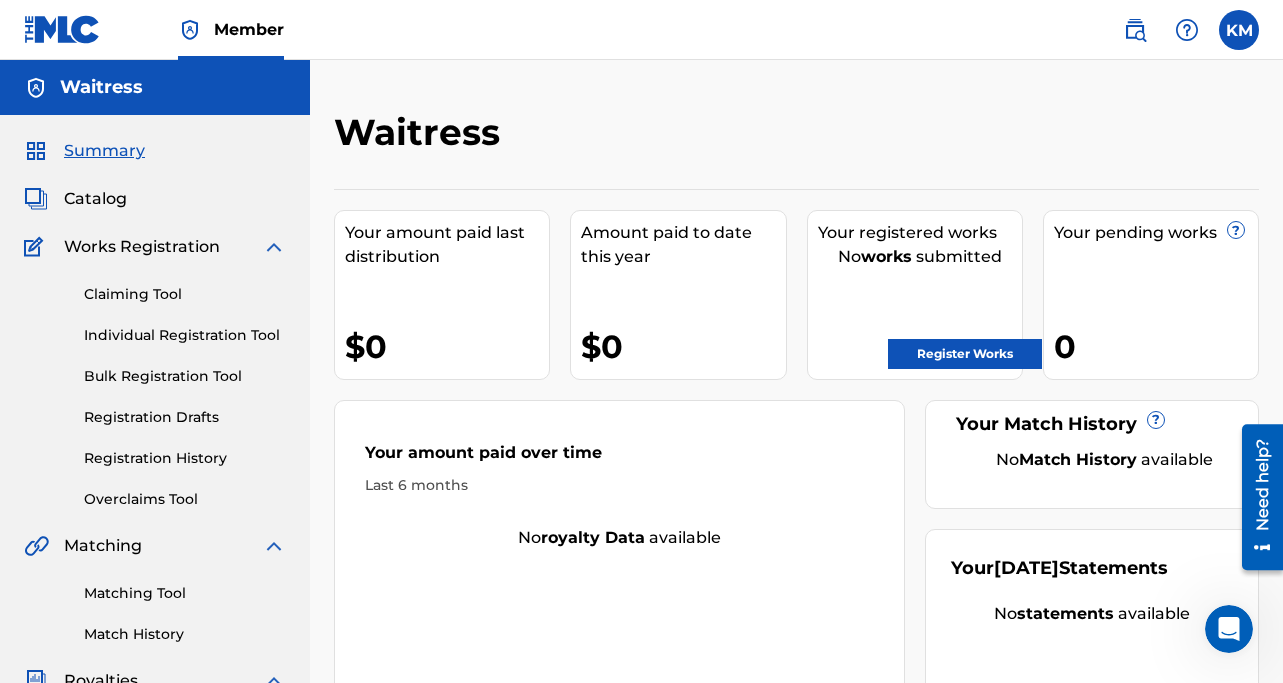 click on "Waitress Your amount paid last distribution   $0 Amount paid to date this year   $0 Your registered works   No  works   submitted Register Works Your pending works   ? 0 Your Match History ? No  Match History   available Your amount paid over time Last 6 months No  royalty data   available Your  [DATE]  Statements No  statements   available" at bounding box center (796, 627) 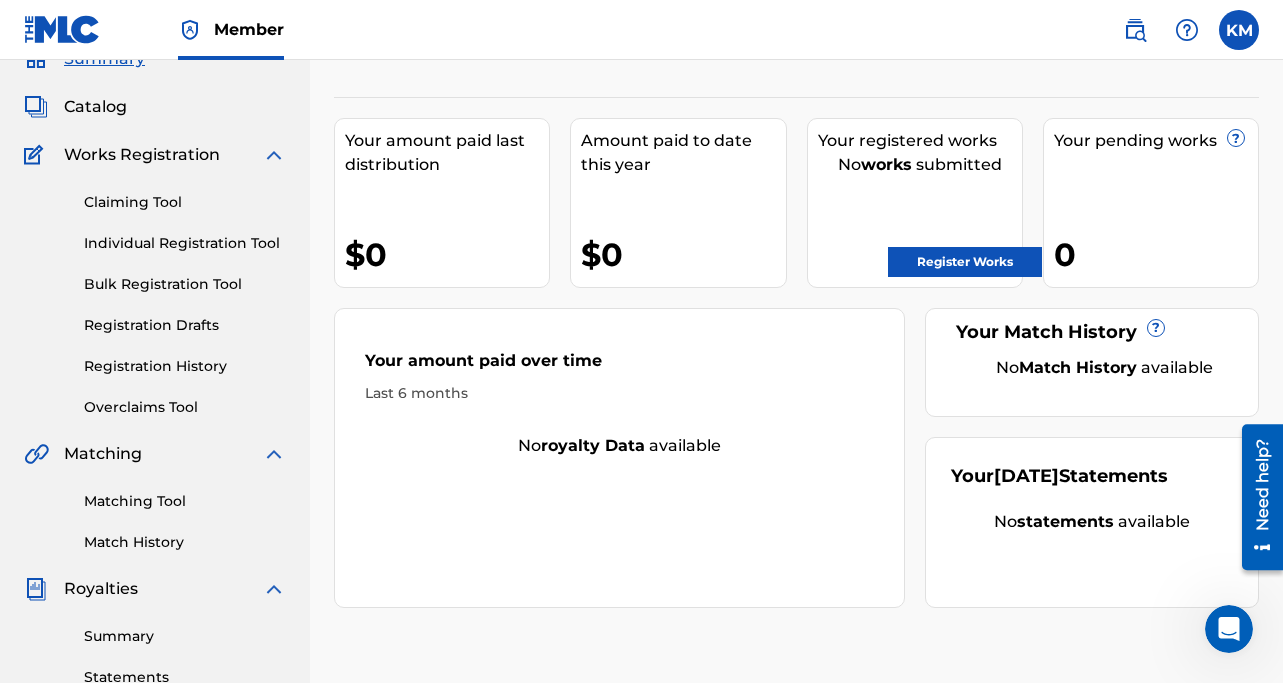 scroll, scrollTop: 0, scrollLeft: 0, axis: both 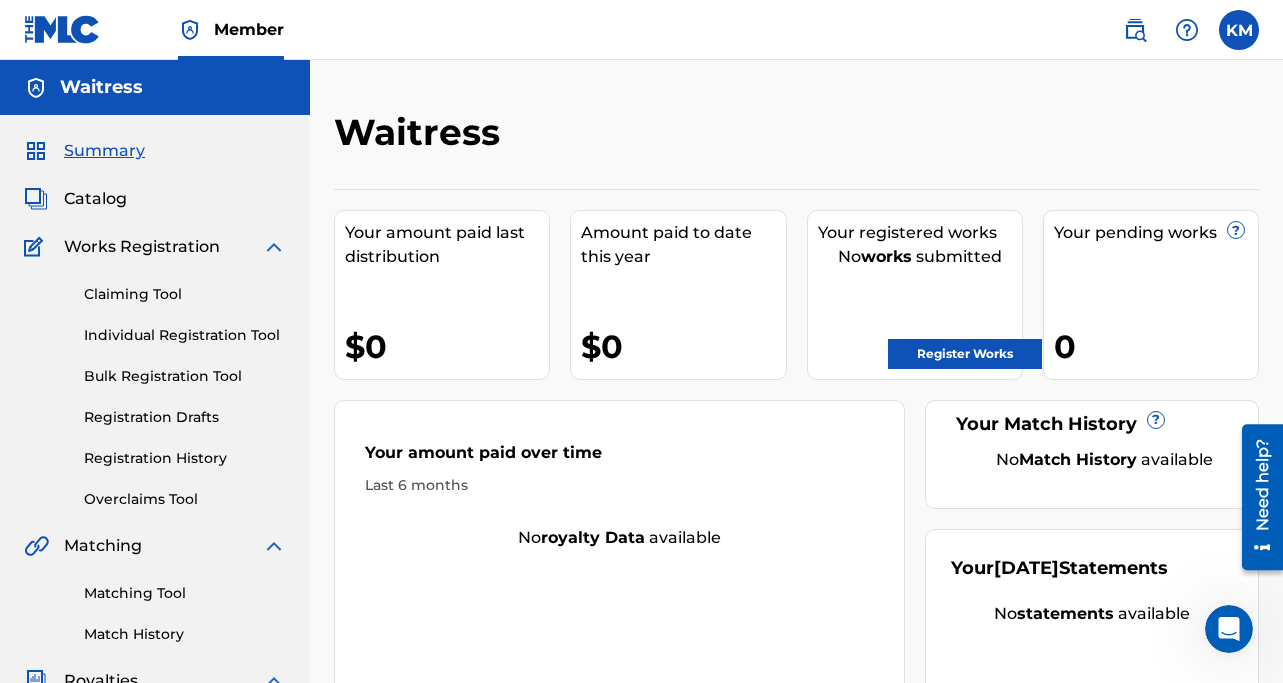 click on "Register Works" at bounding box center (965, 354) 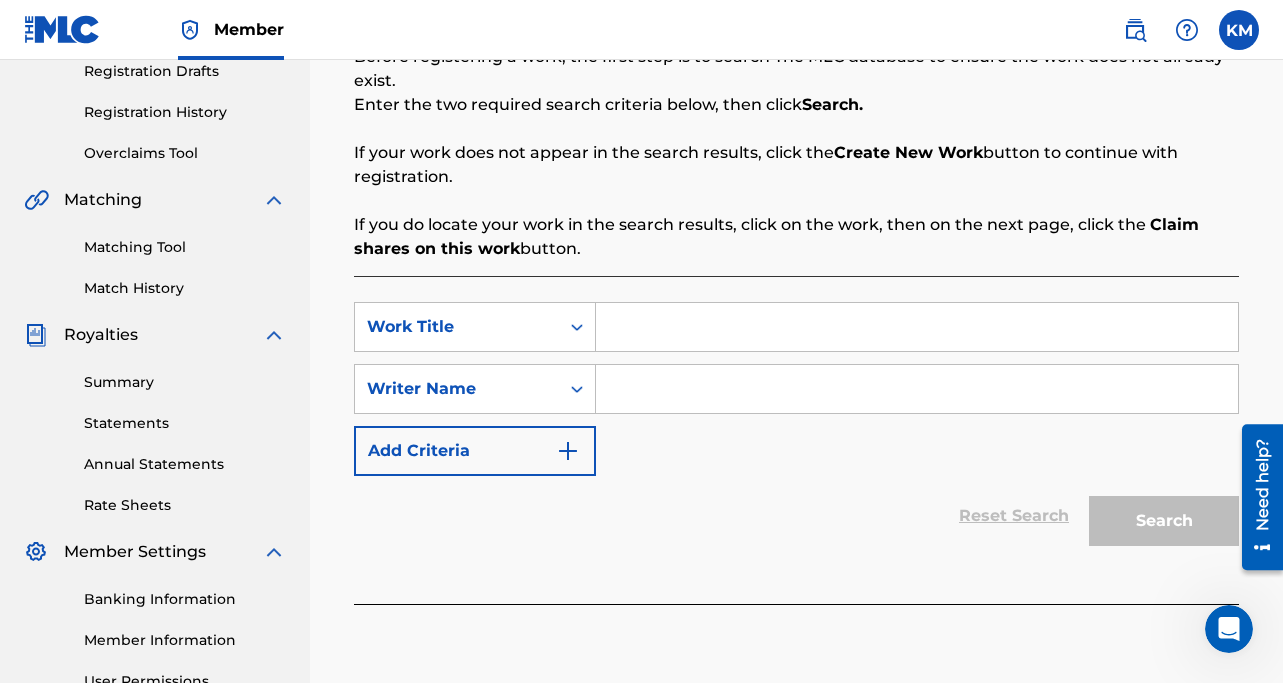 scroll, scrollTop: 381, scrollLeft: 0, axis: vertical 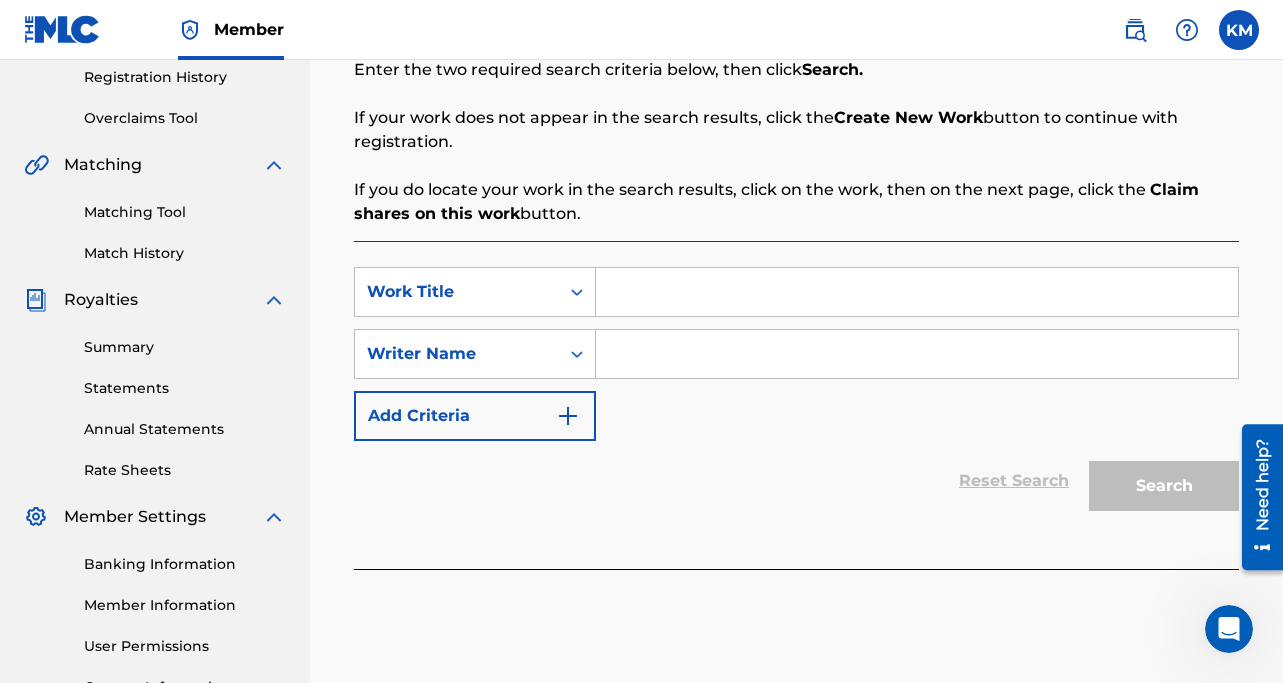 click at bounding box center (917, 292) 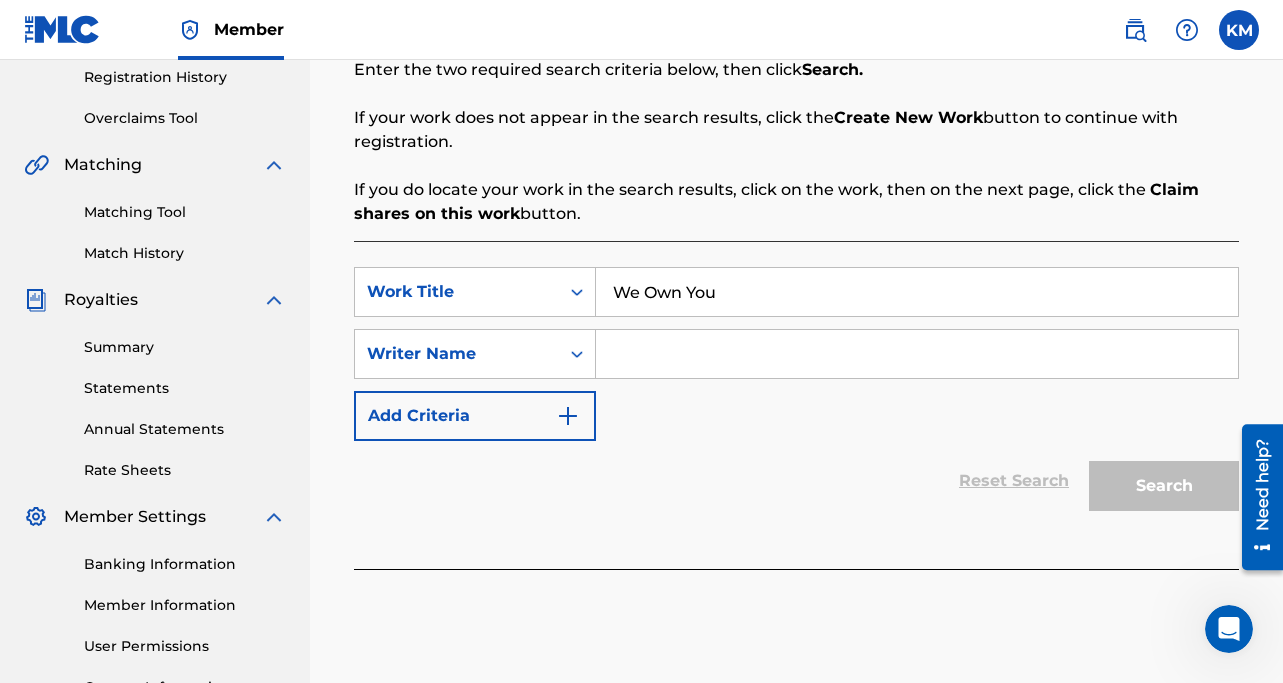 type on "We Own You" 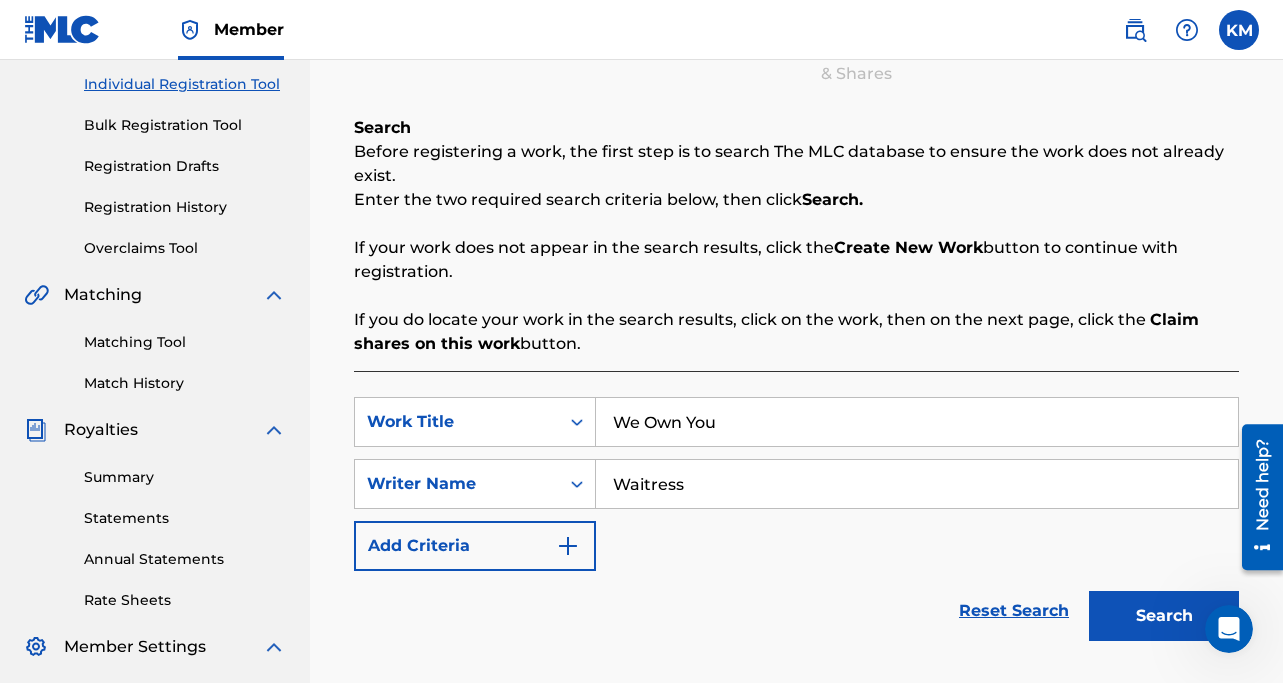 scroll, scrollTop: 169, scrollLeft: 0, axis: vertical 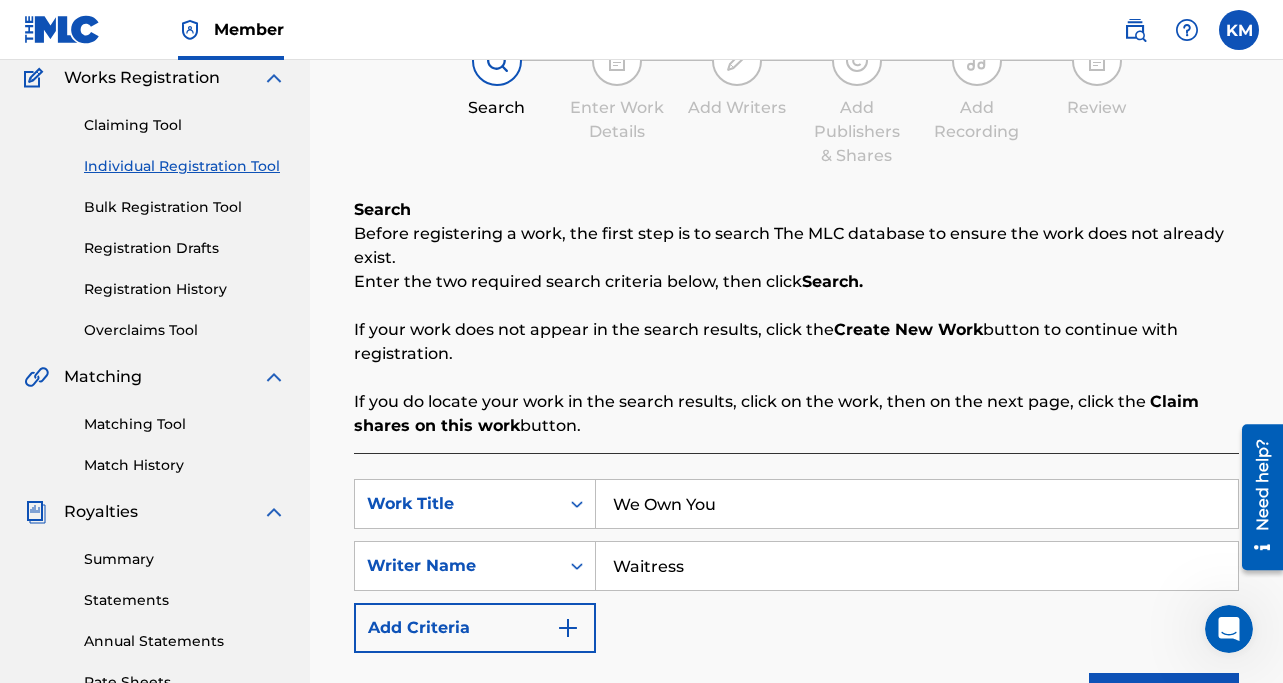 type on "Waitress" 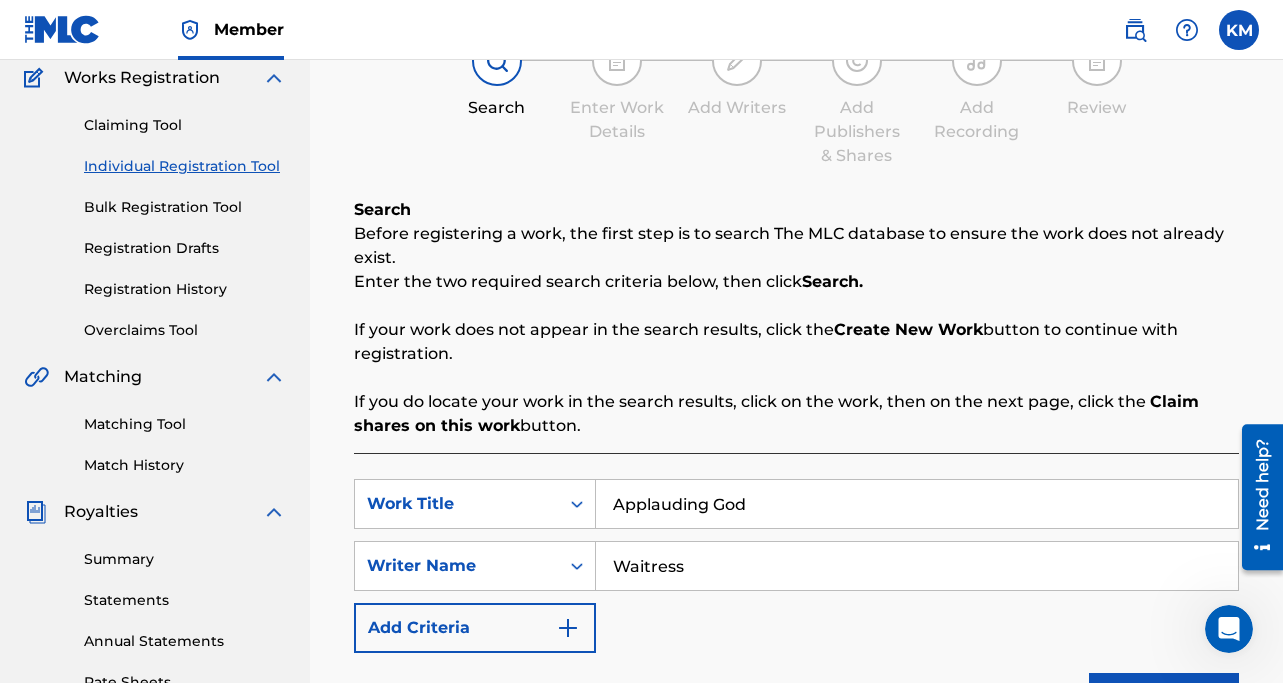 scroll, scrollTop: 254, scrollLeft: 0, axis: vertical 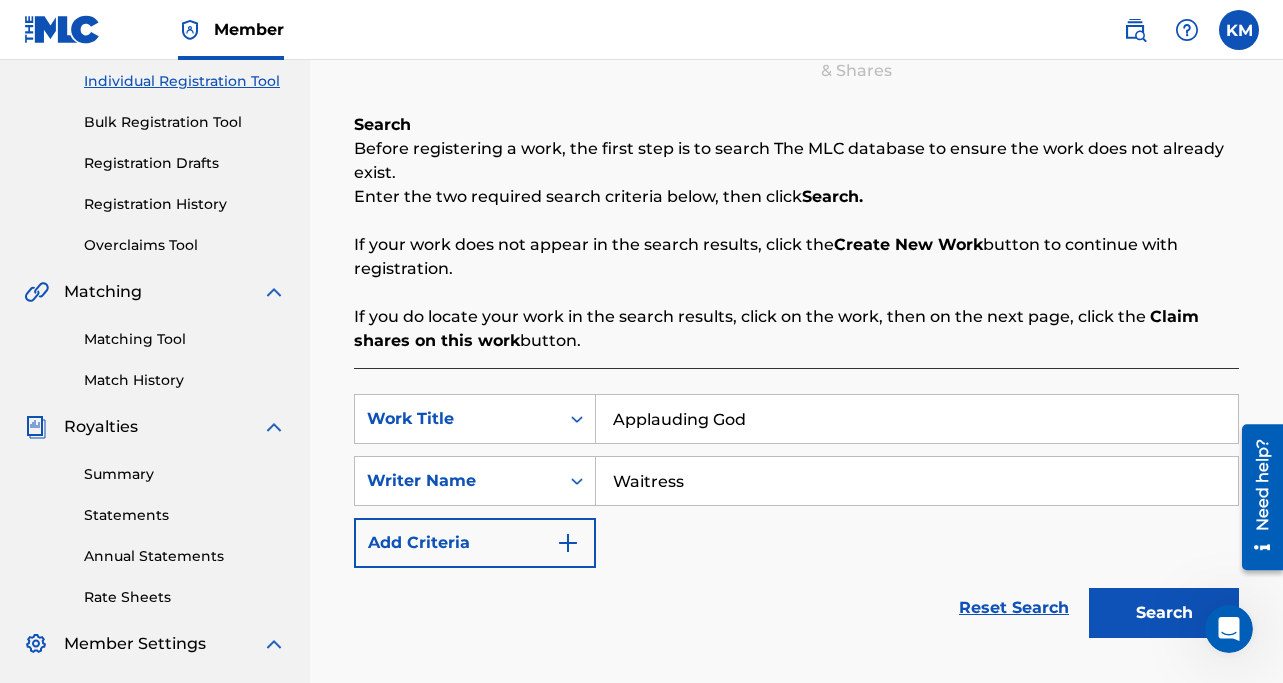 type on "Applauding God" 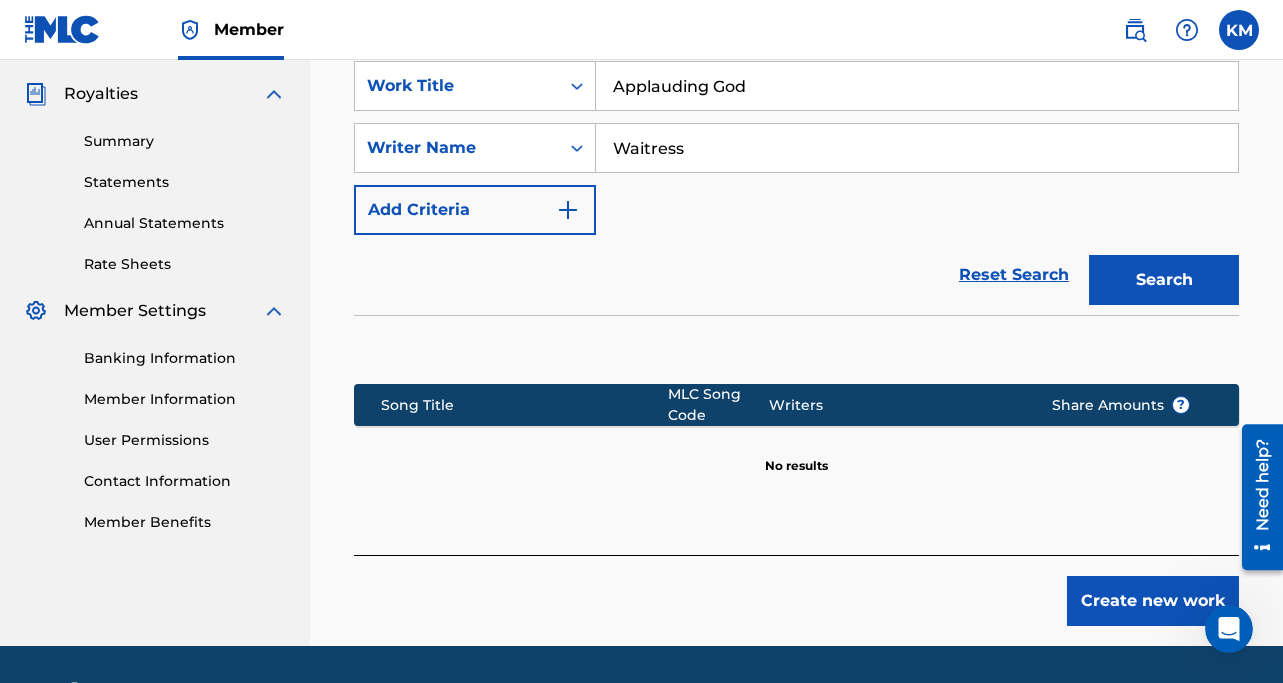 scroll, scrollTop: 511, scrollLeft: 0, axis: vertical 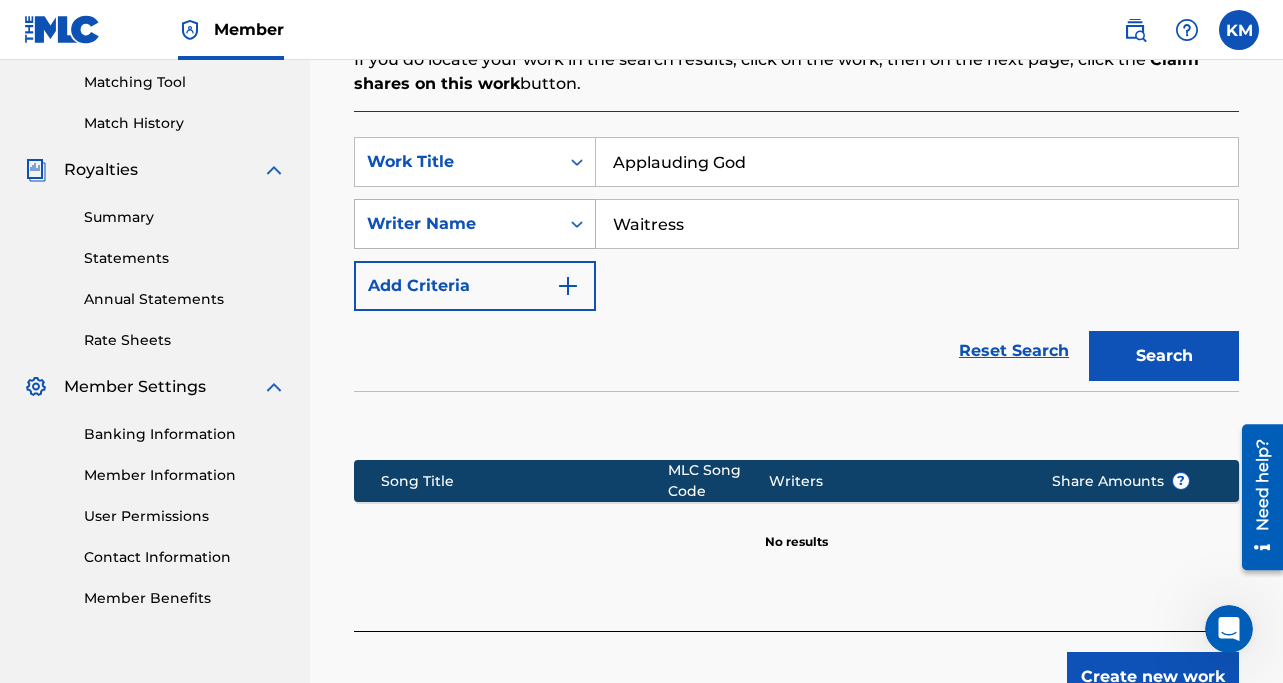 drag, startPoint x: 720, startPoint y: 216, endPoint x: 560, endPoint y: 211, distance: 160.07811 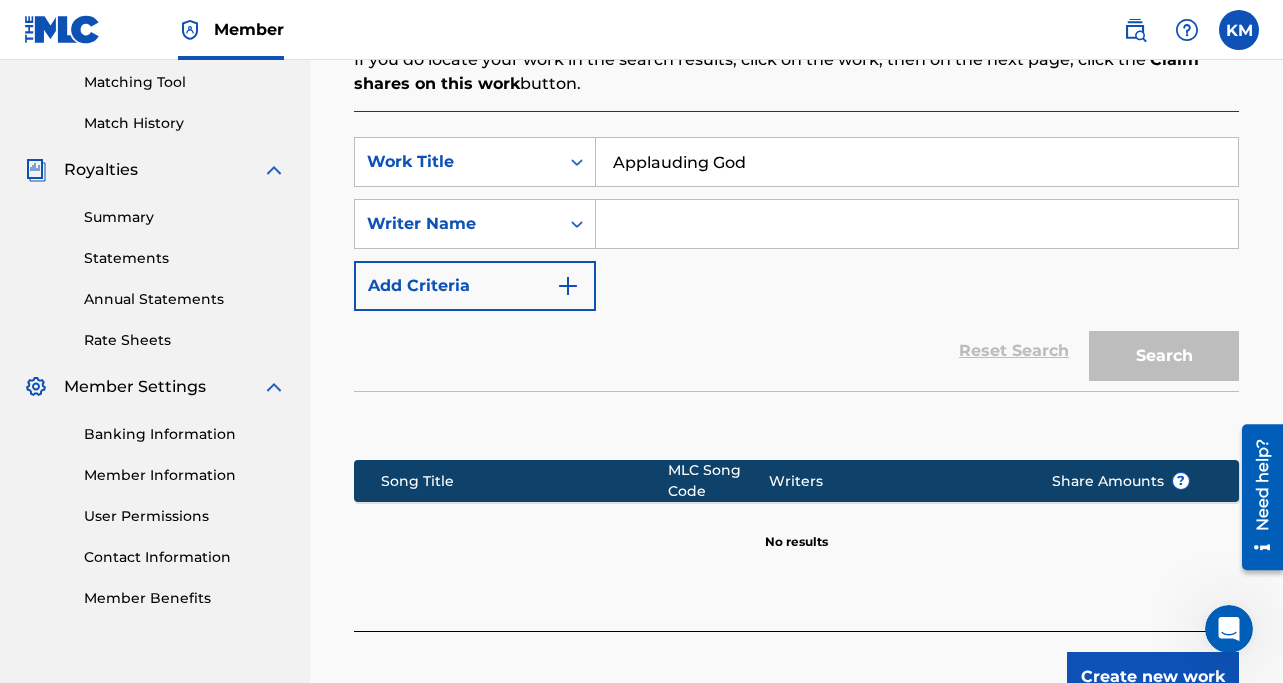 click on "SearchWithCriteria73a7a747-422f-4339-9771-6eaf598600c6 Work Title Applauding God SearchWithCriteria3ad03e64-d69a-4f18-917c-92e061385931 Writer Name Add Criteria" at bounding box center (796, 224) 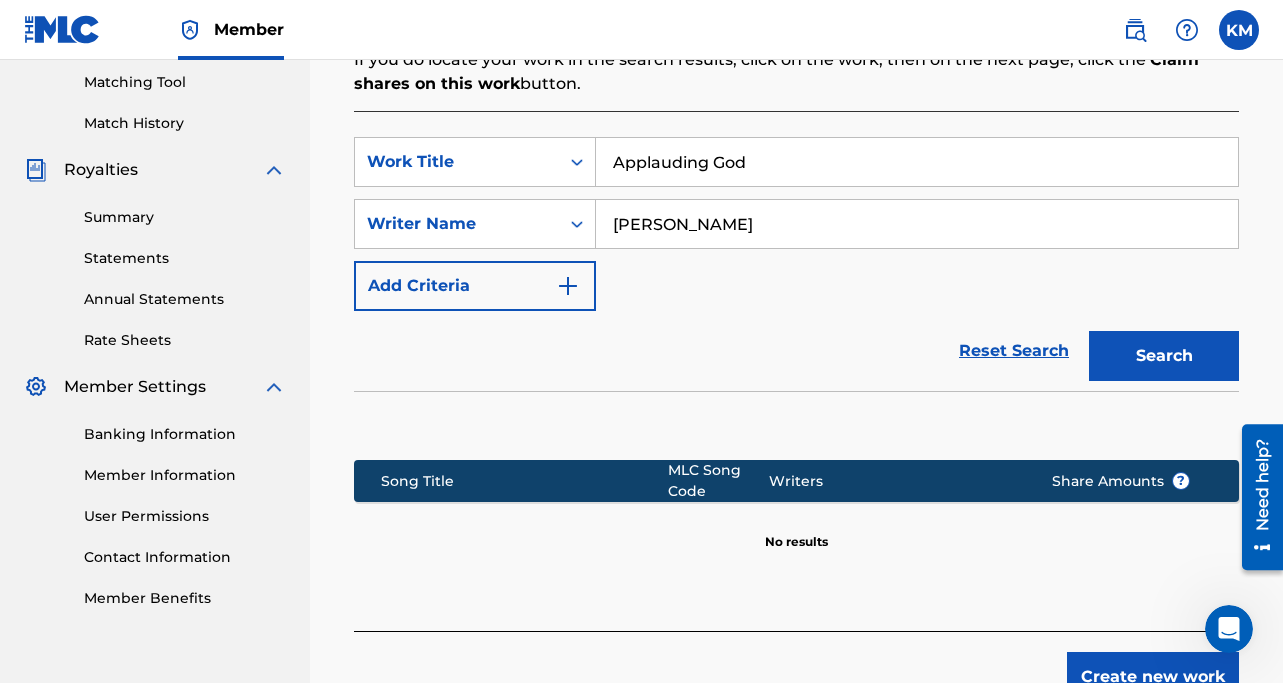 type on "[PERSON_NAME]" 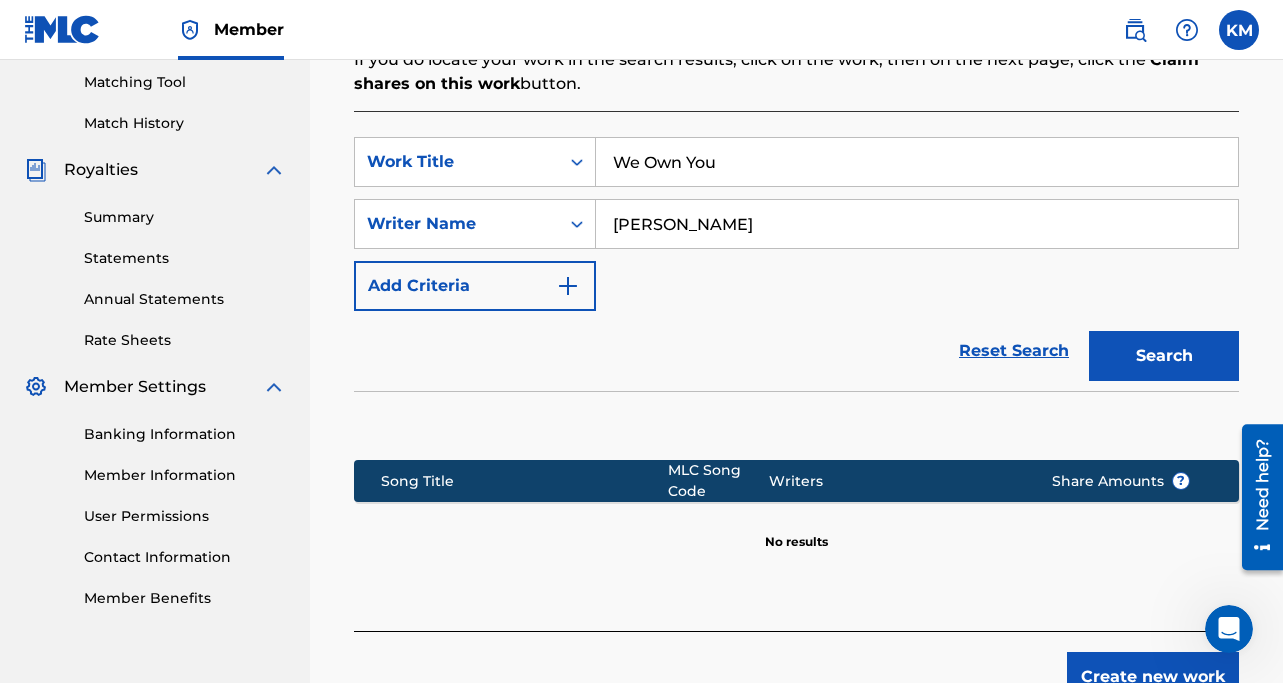 type on "We Own You" 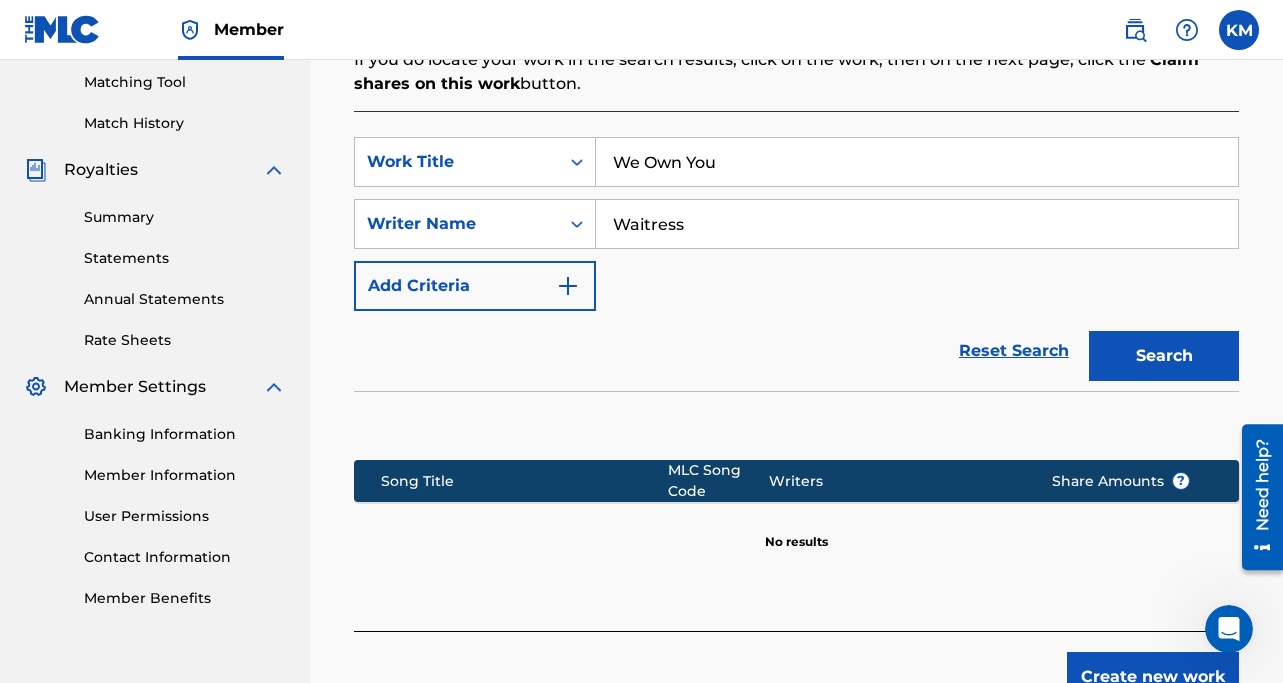 type on "Waitress" 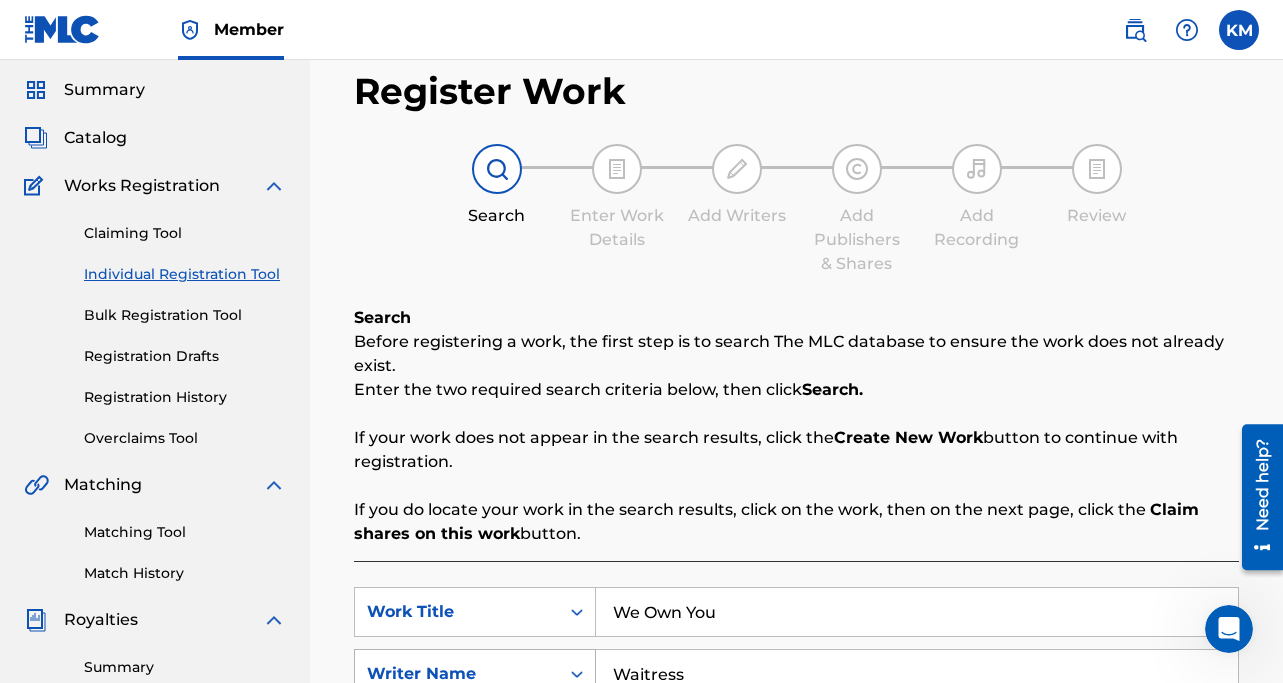 scroll, scrollTop: 0, scrollLeft: 0, axis: both 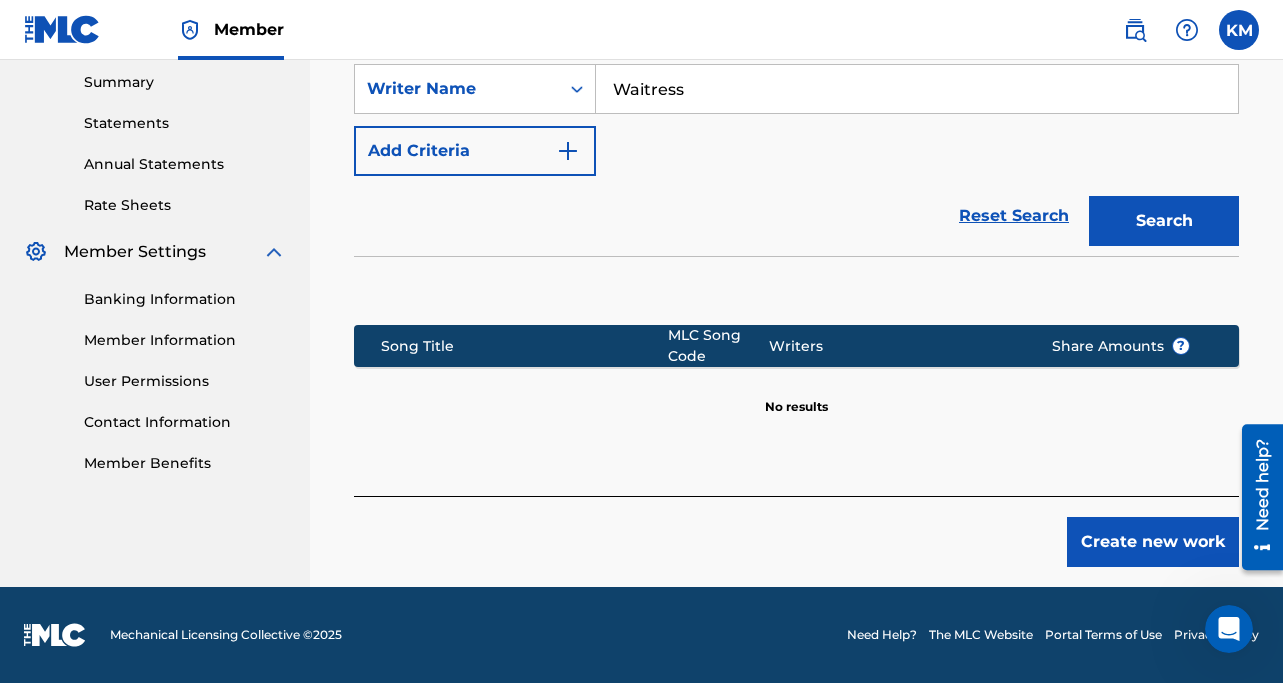 click on "Create new work" at bounding box center [1153, 542] 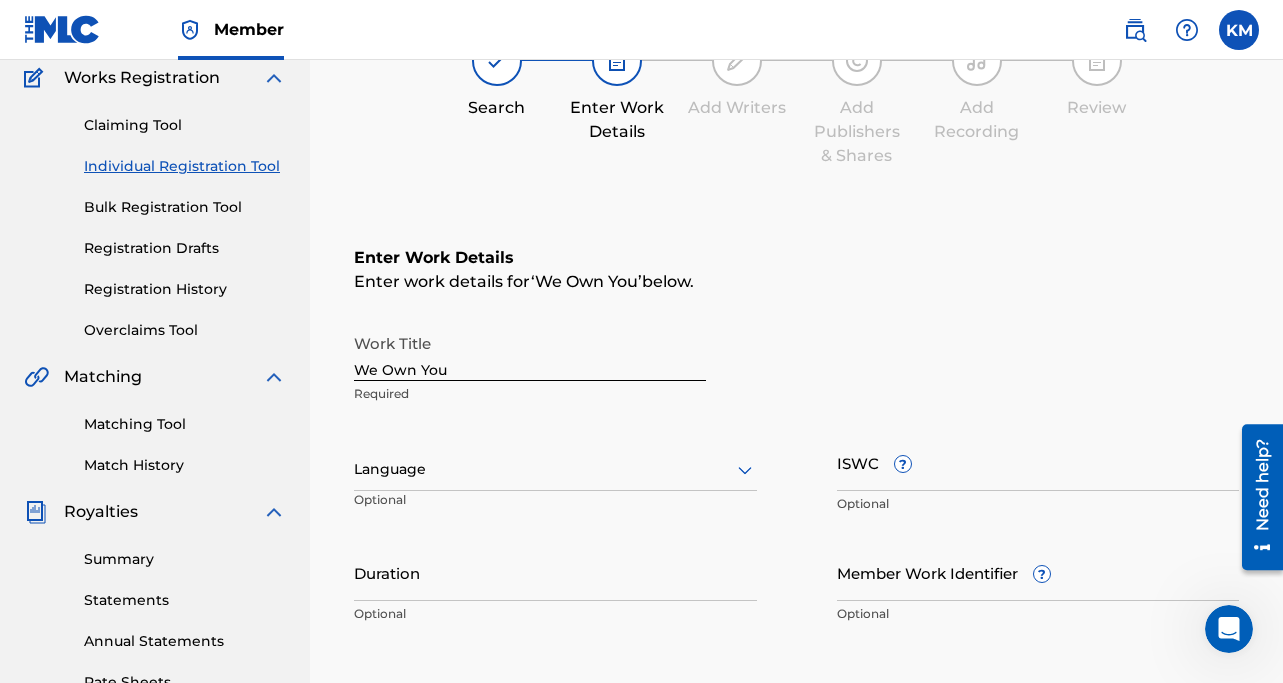 scroll, scrollTop: 297, scrollLeft: 0, axis: vertical 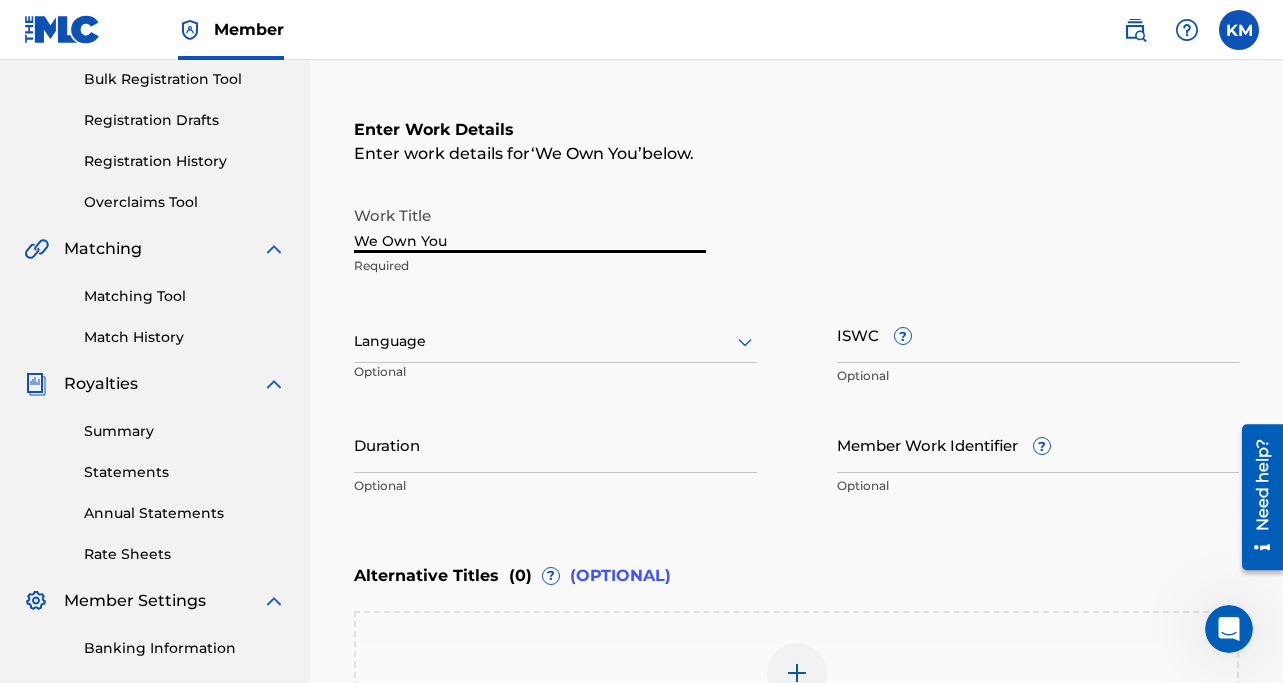 click on "We Own You" at bounding box center (530, 224) 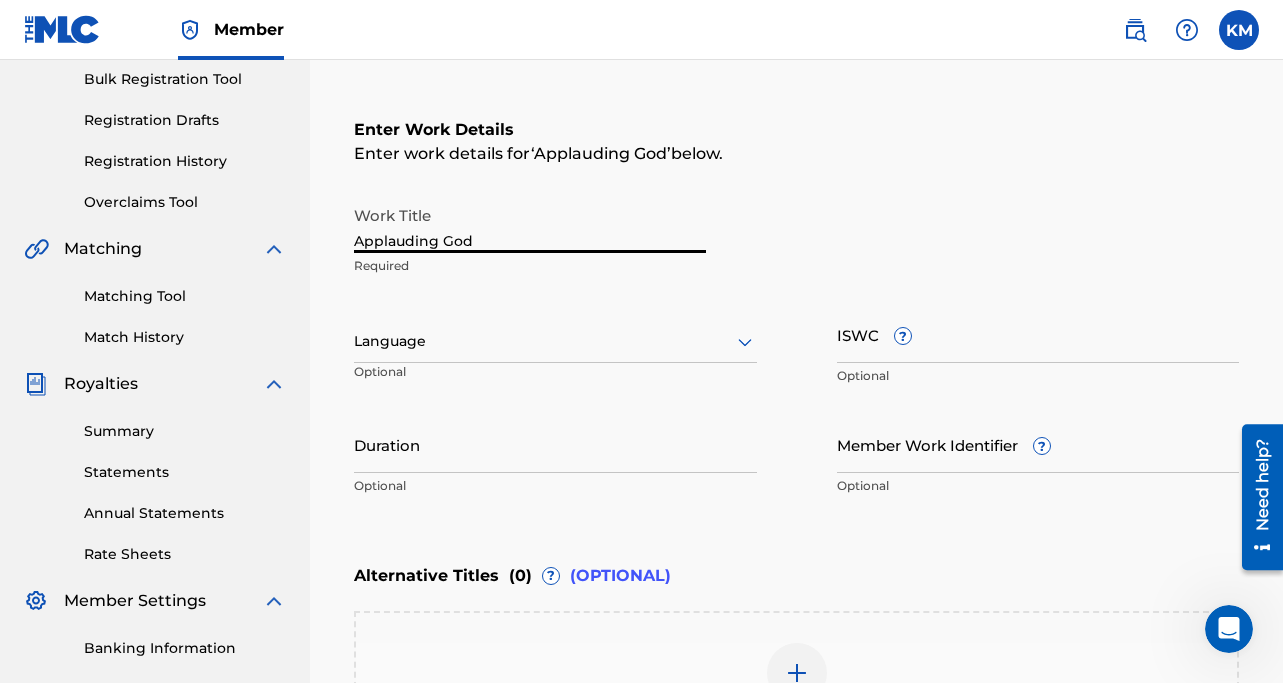 type on "Applauding God" 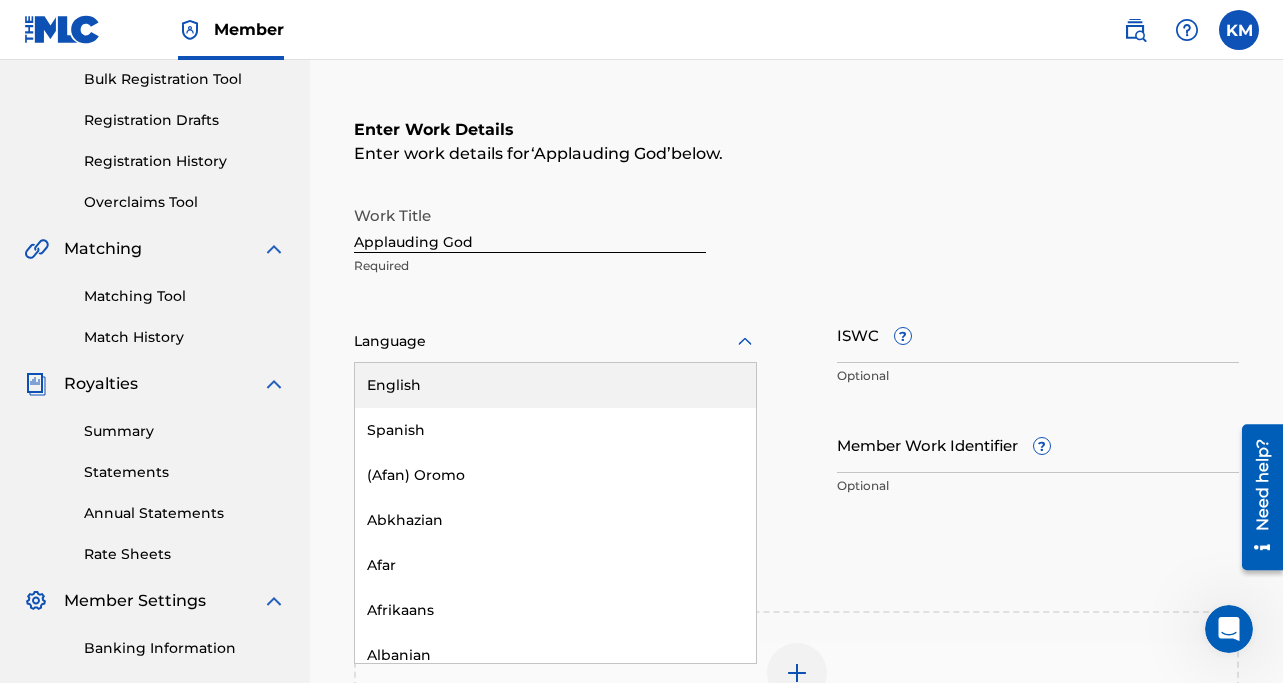 click at bounding box center (555, 341) 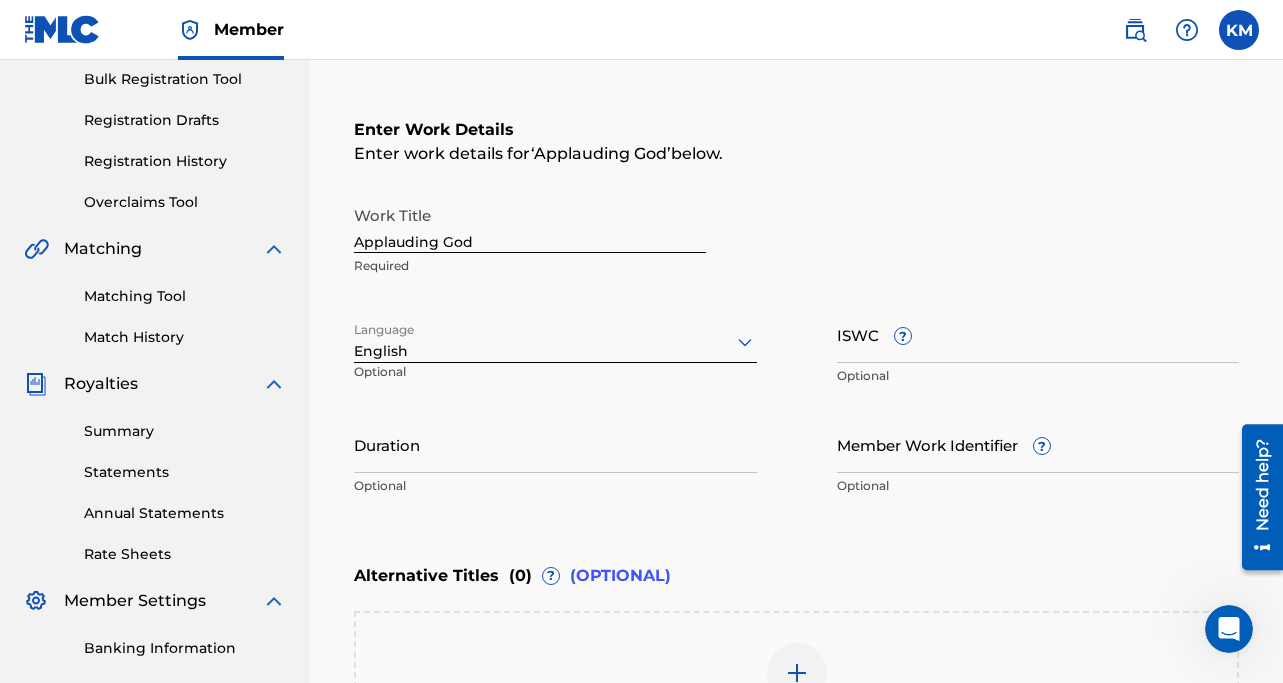 scroll, scrollTop: 410, scrollLeft: 0, axis: vertical 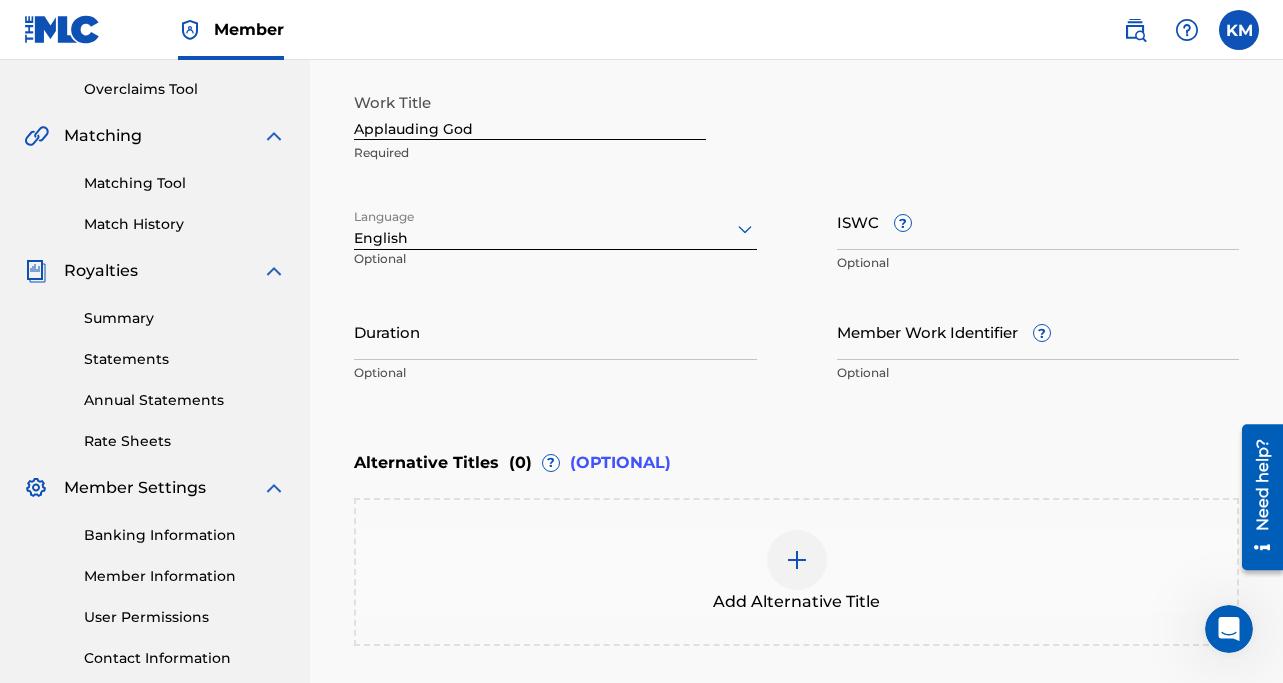 click on "Duration" at bounding box center (555, 331) 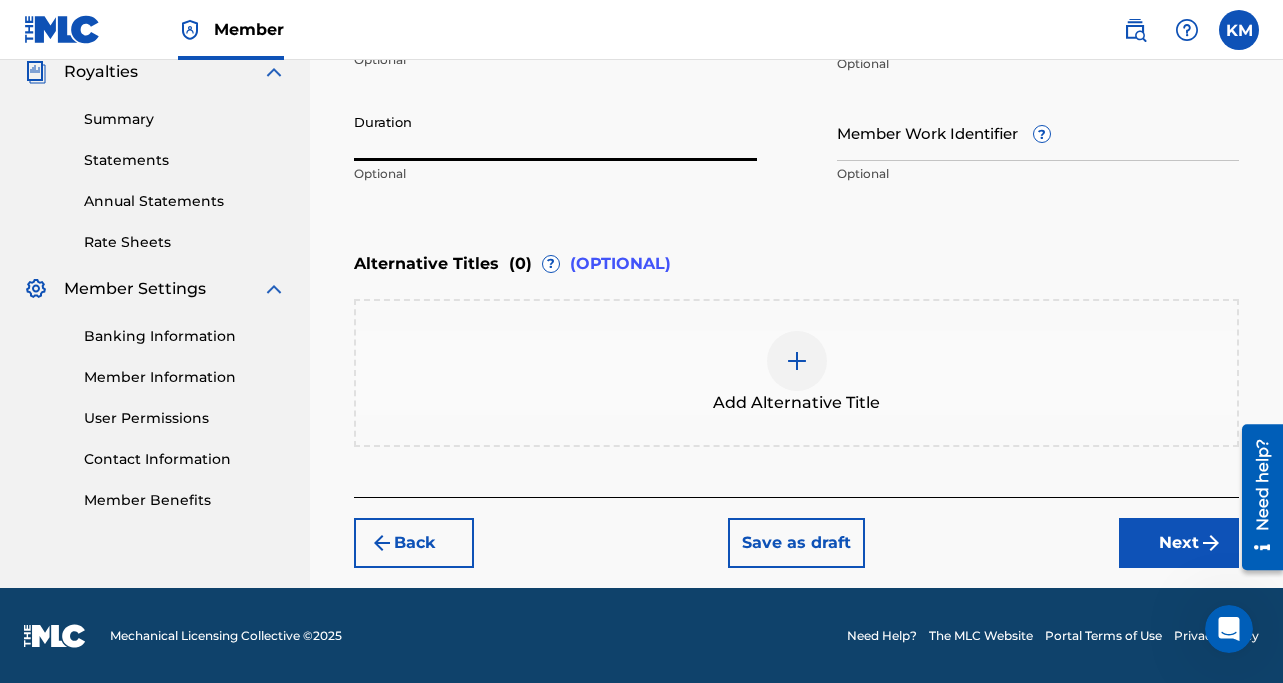 scroll, scrollTop: 0, scrollLeft: 0, axis: both 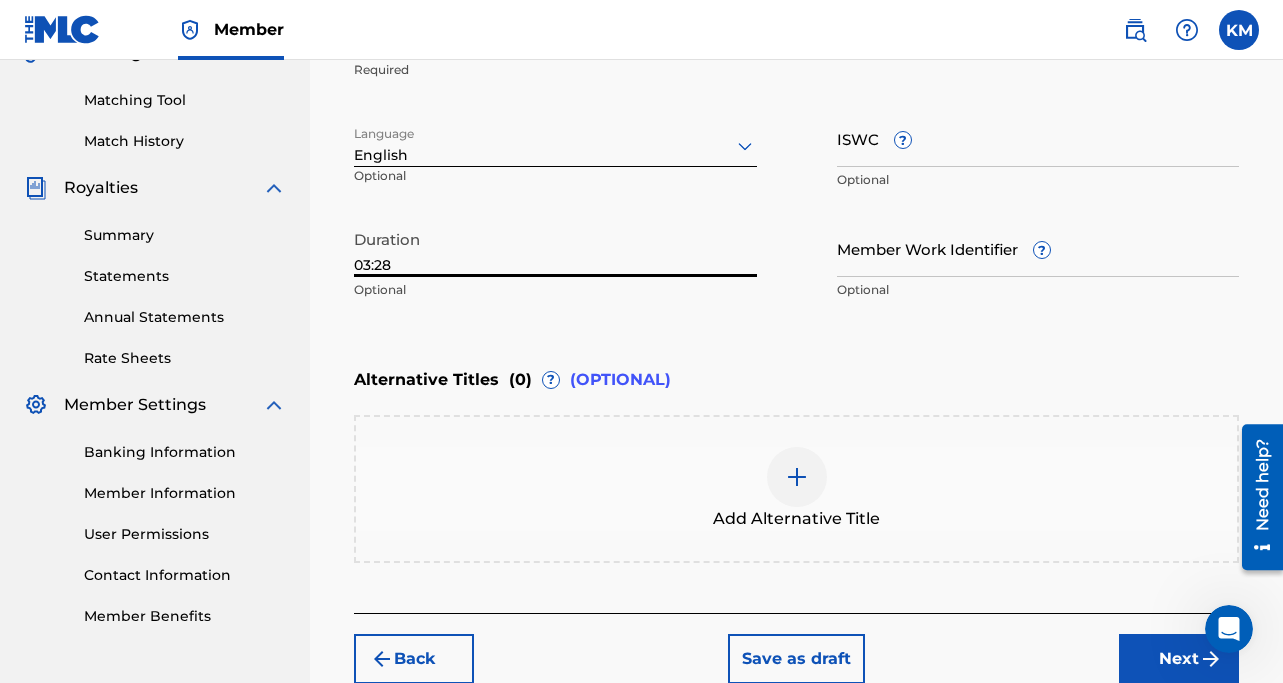 type on "03:28" 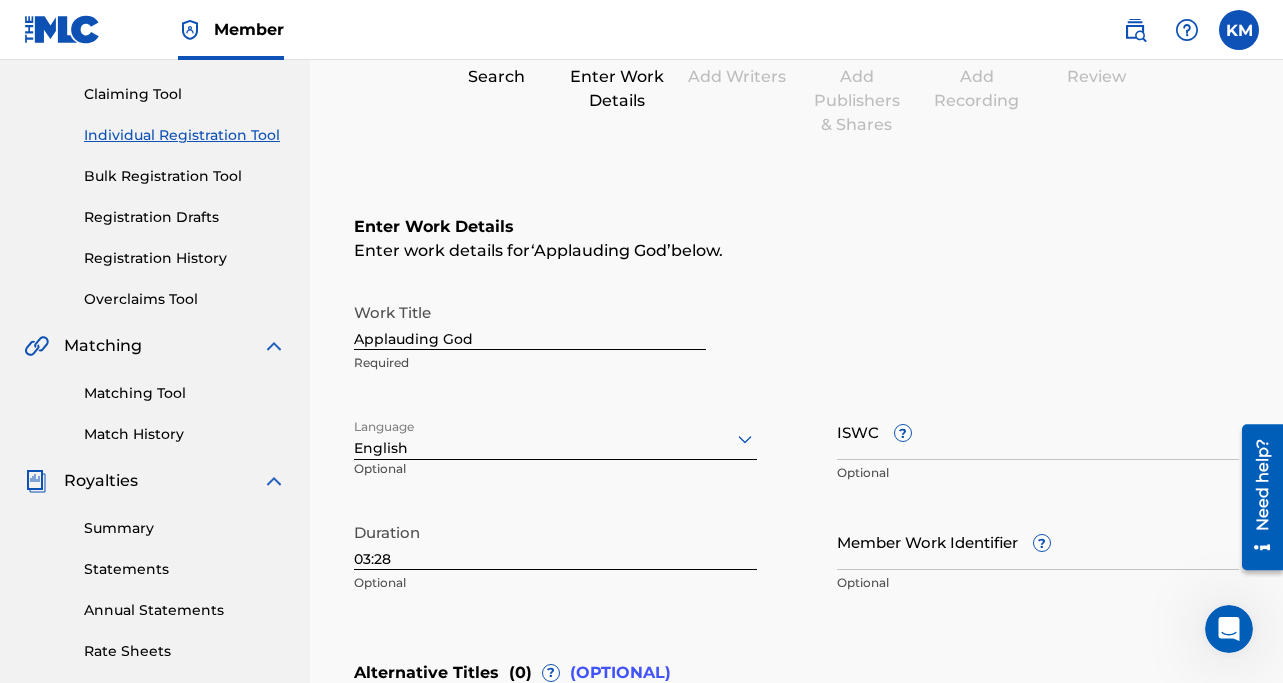 scroll, scrollTop: 0, scrollLeft: 0, axis: both 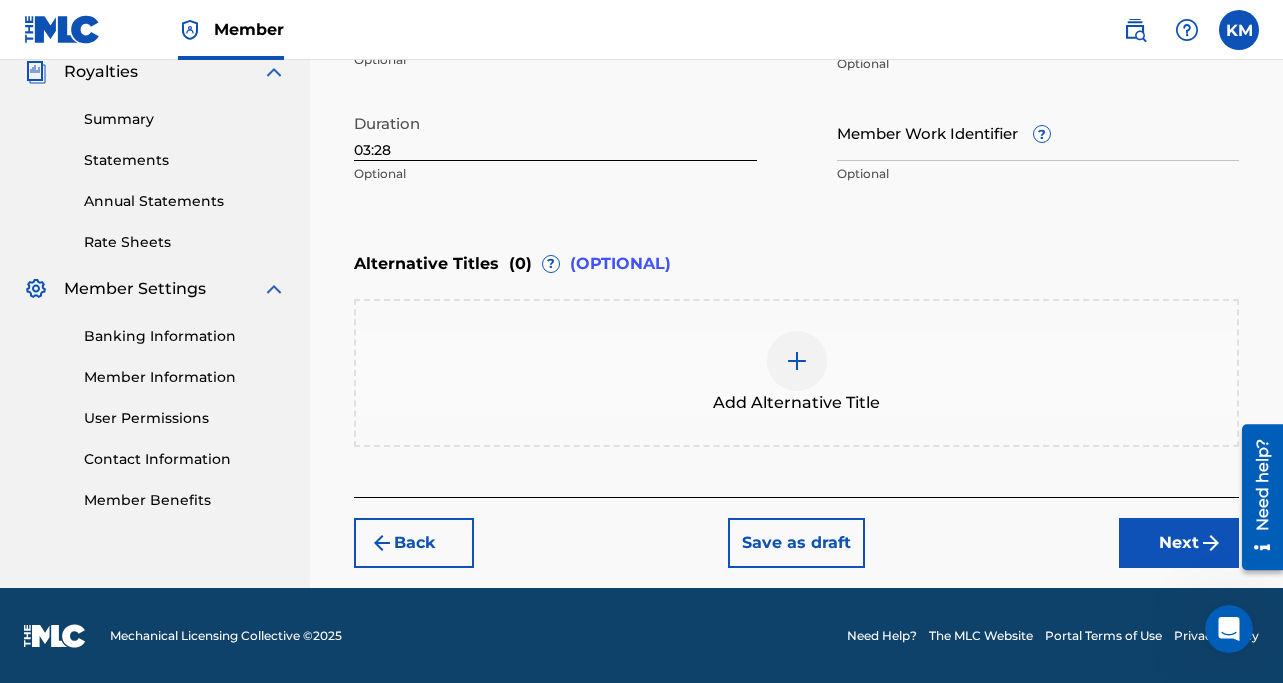 click on "Next" at bounding box center [1179, 543] 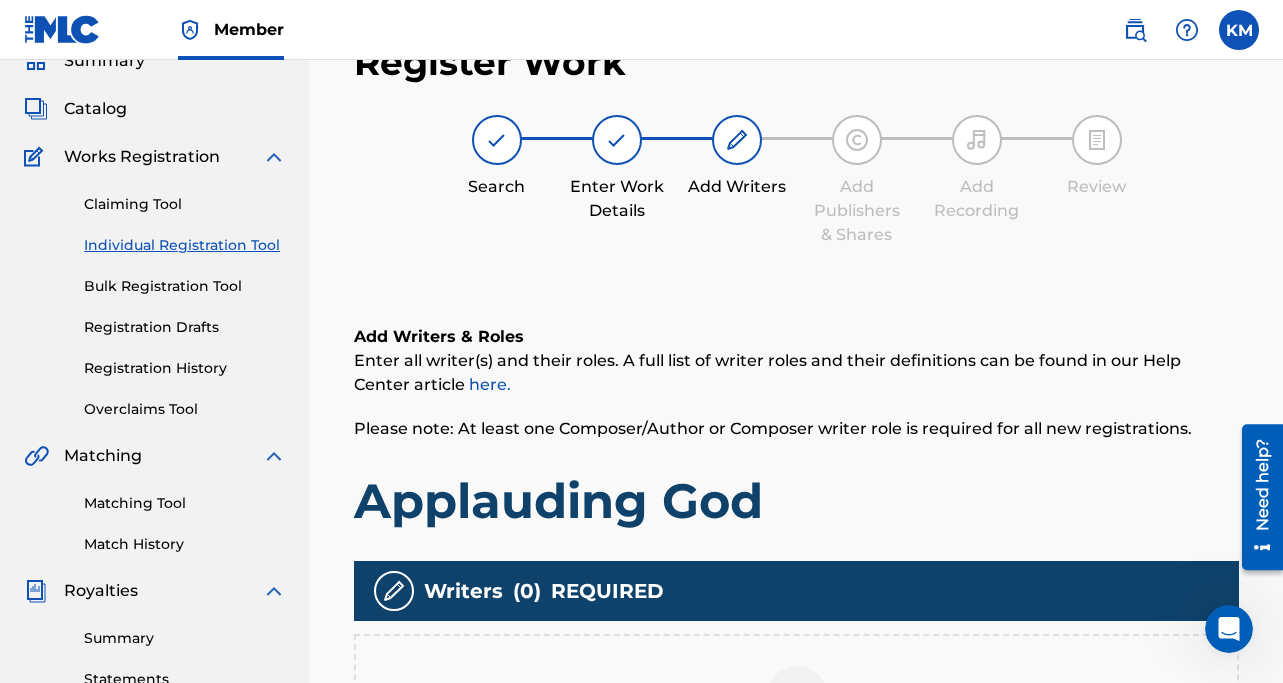 scroll, scrollTop: 479, scrollLeft: 0, axis: vertical 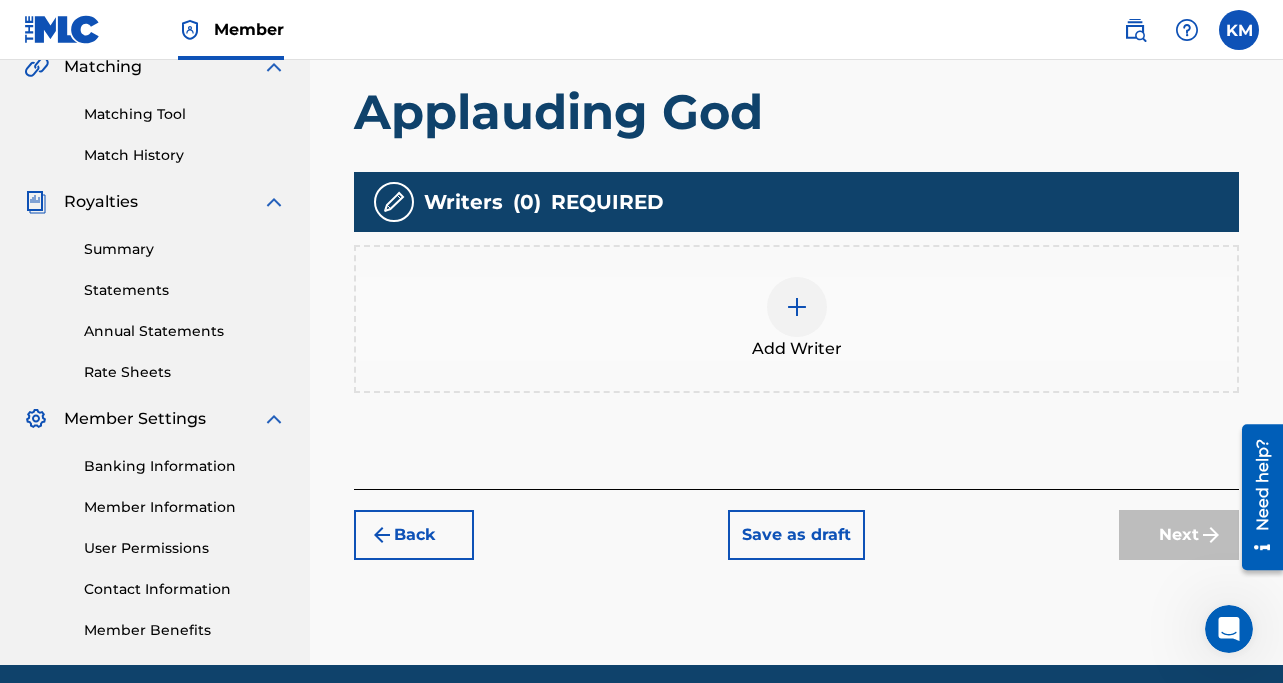 click at bounding box center (797, 307) 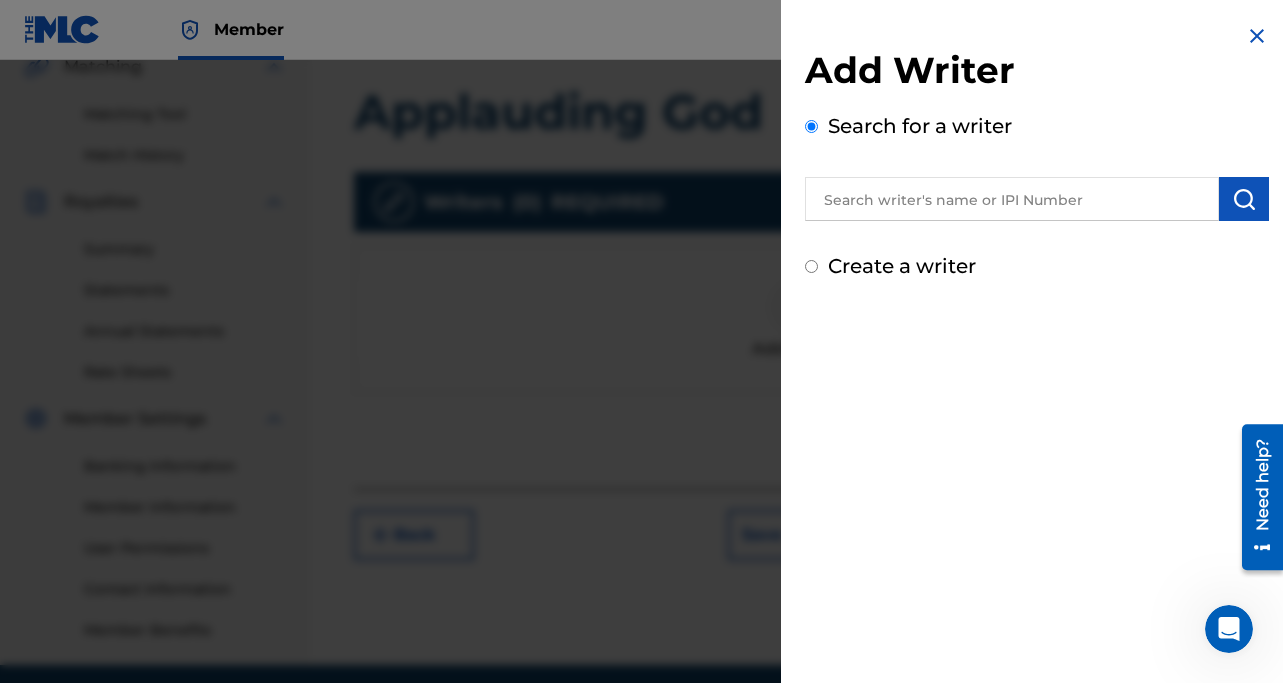 click at bounding box center (1012, 199) 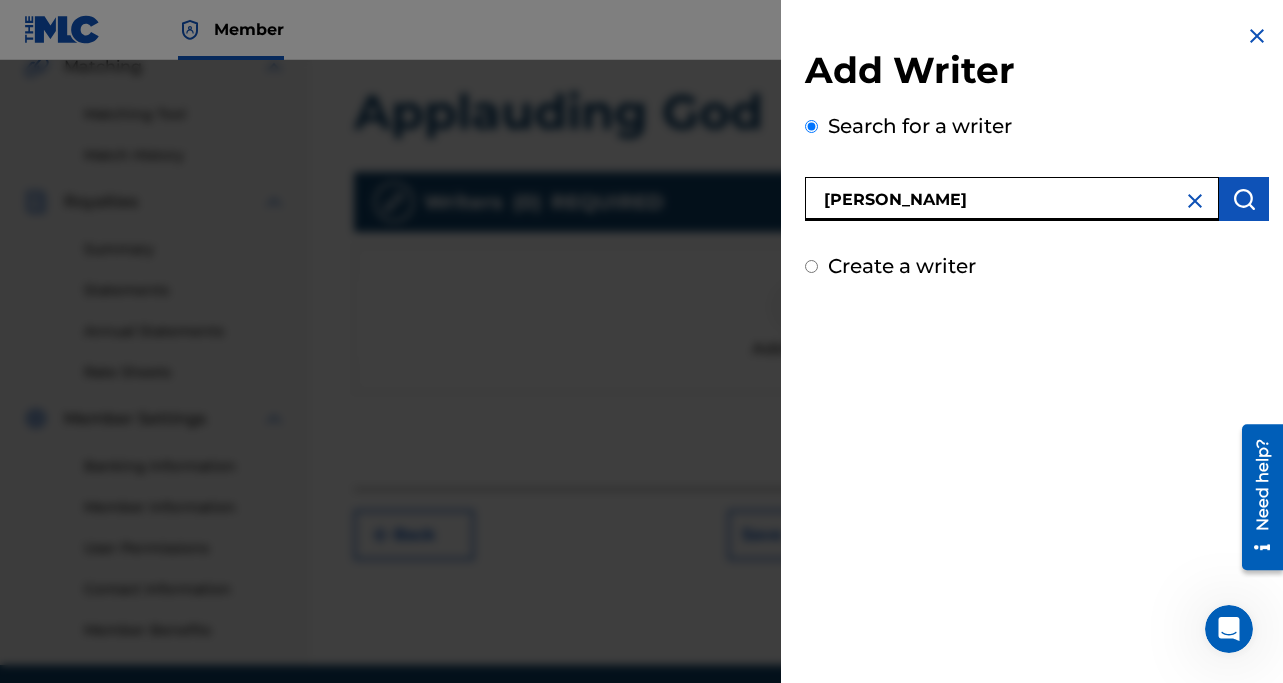 type on "[PERSON_NAME]" 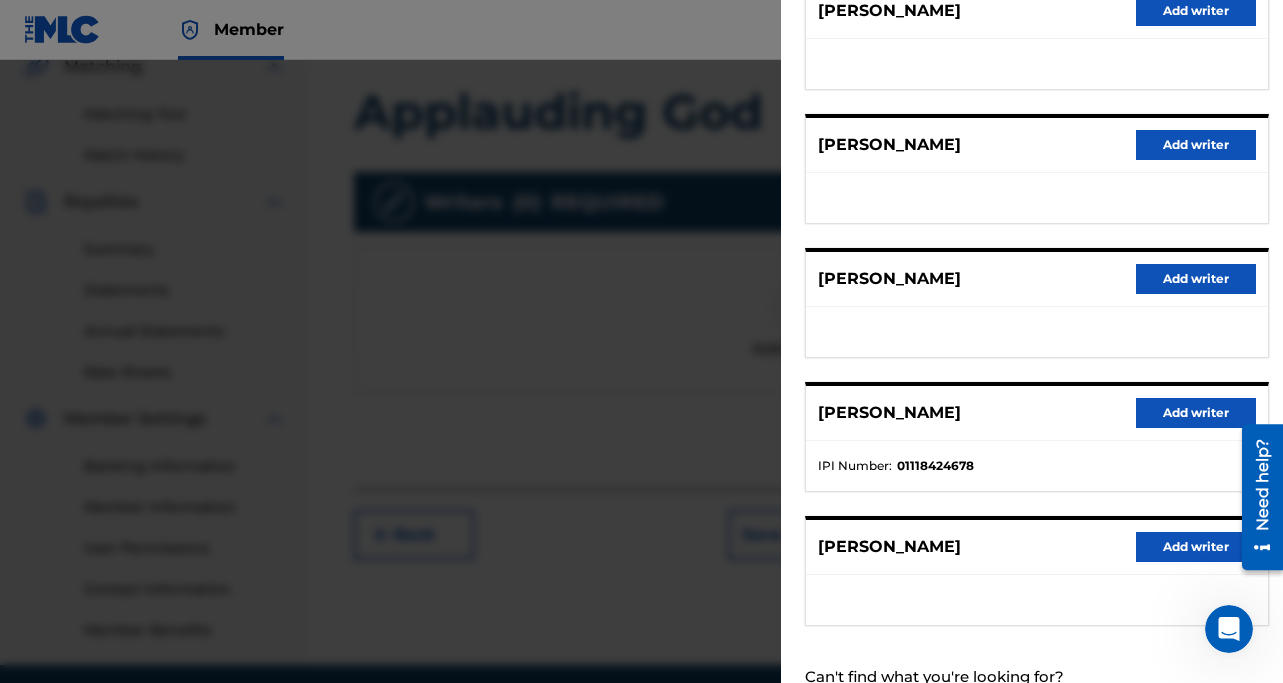 scroll, scrollTop: 359, scrollLeft: 0, axis: vertical 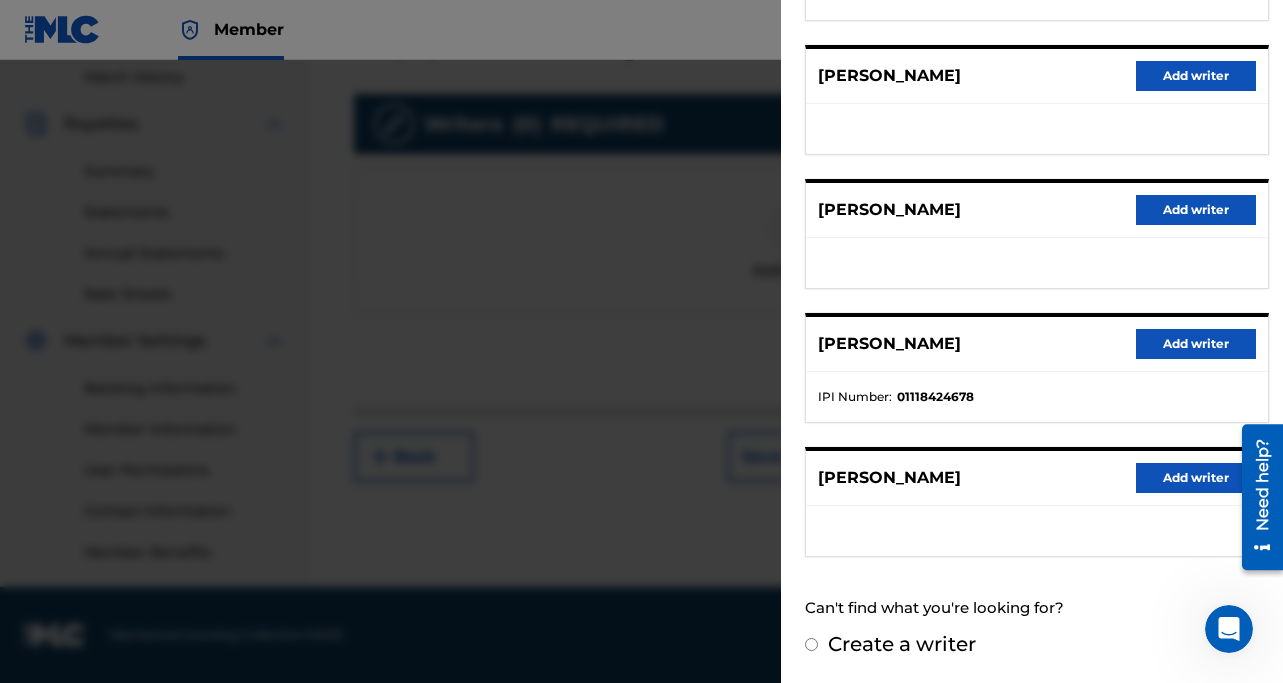 click on "[PERSON_NAME] Add writer" at bounding box center [1037, 344] 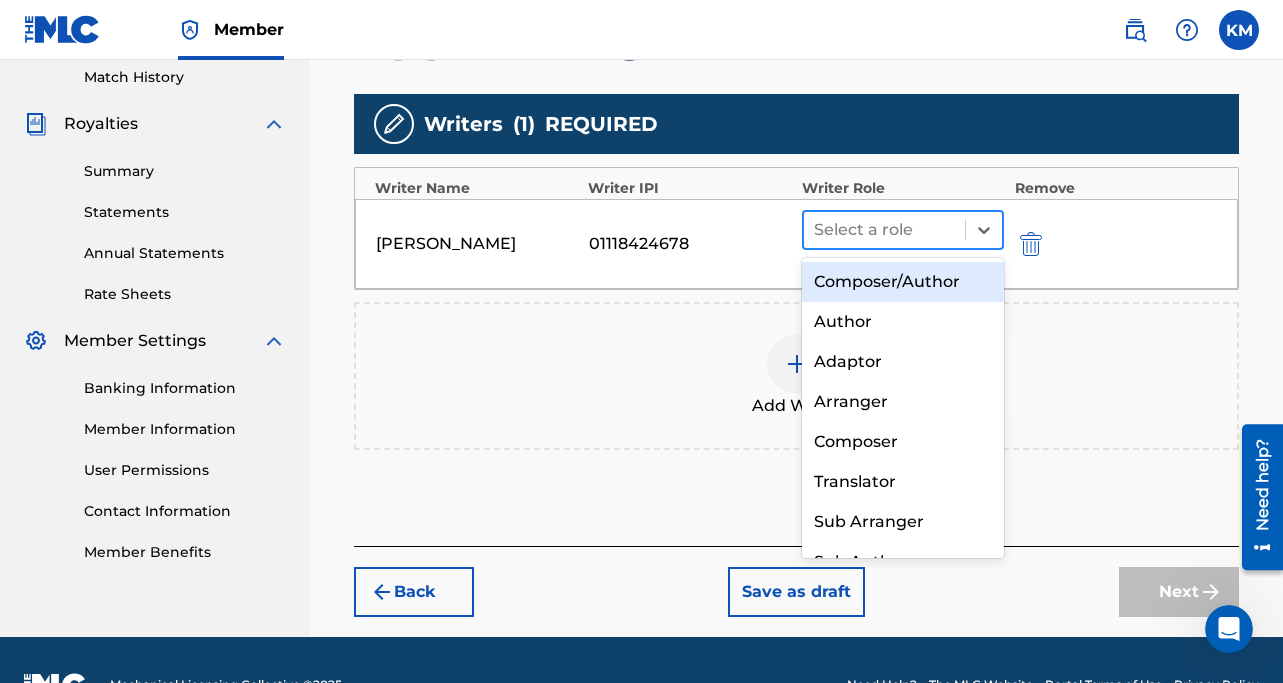 click at bounding box center (885, 230) 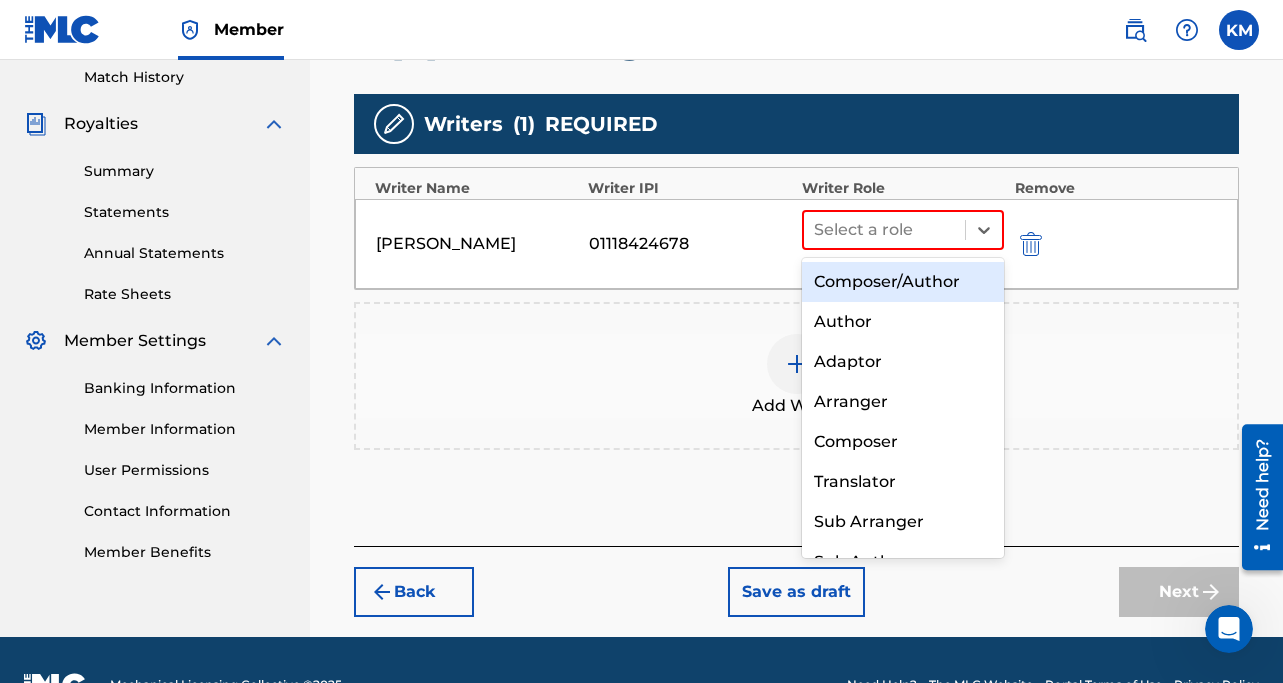 click on "Composer/Author" at bounding box center (903, 282) 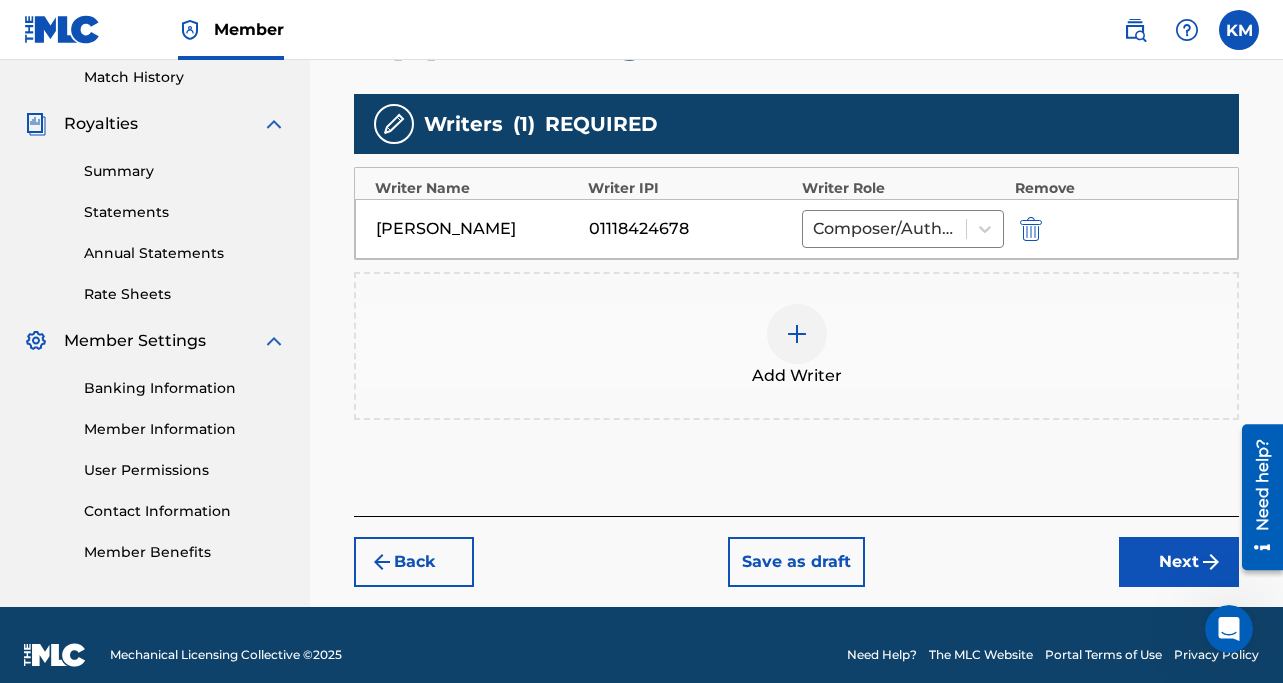 drag, startPoint x: 689, startPoint y: 225, endPoint x: 577, endPoint y: 224, distance: 112.00446 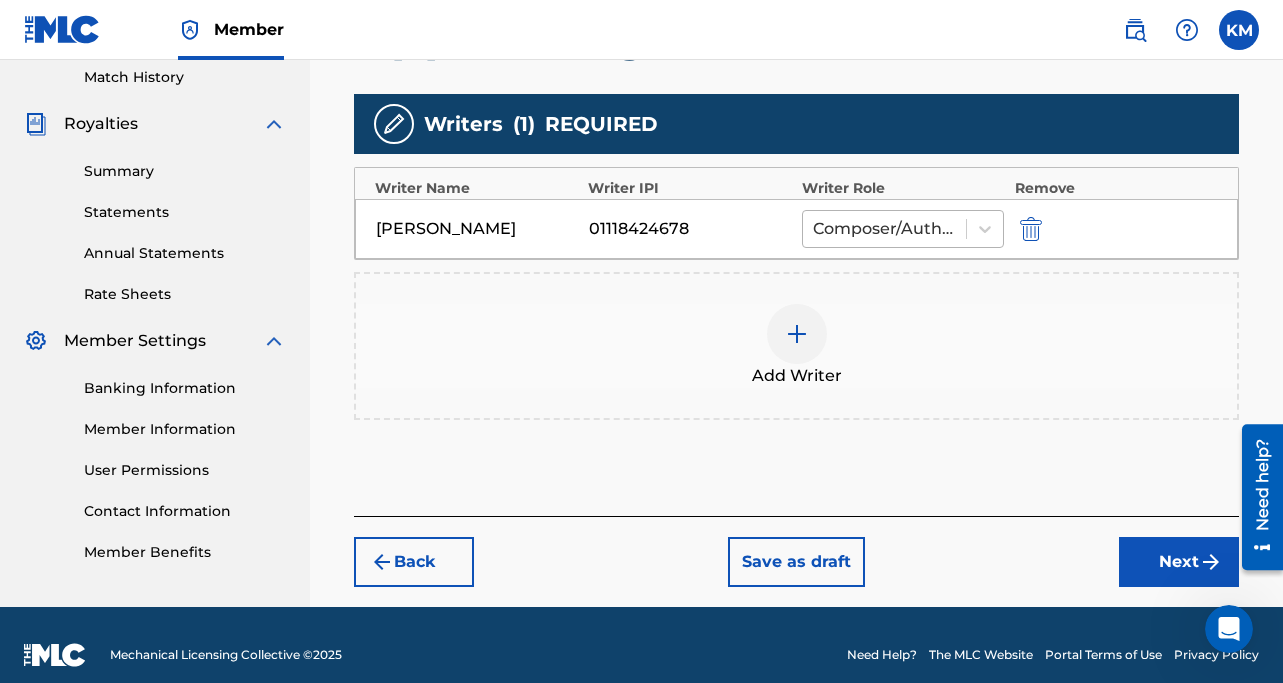 click at bounding box center [885, 229] 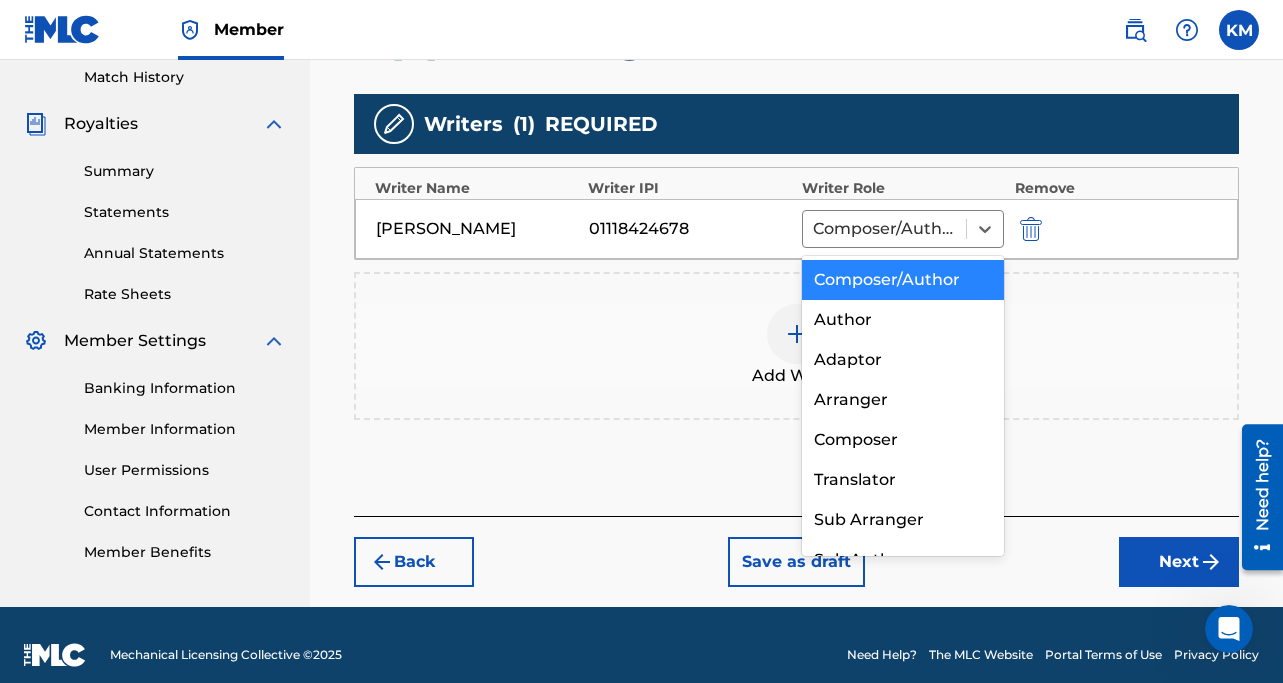 click on "Composer/Author" at bounding box center (903, 280) 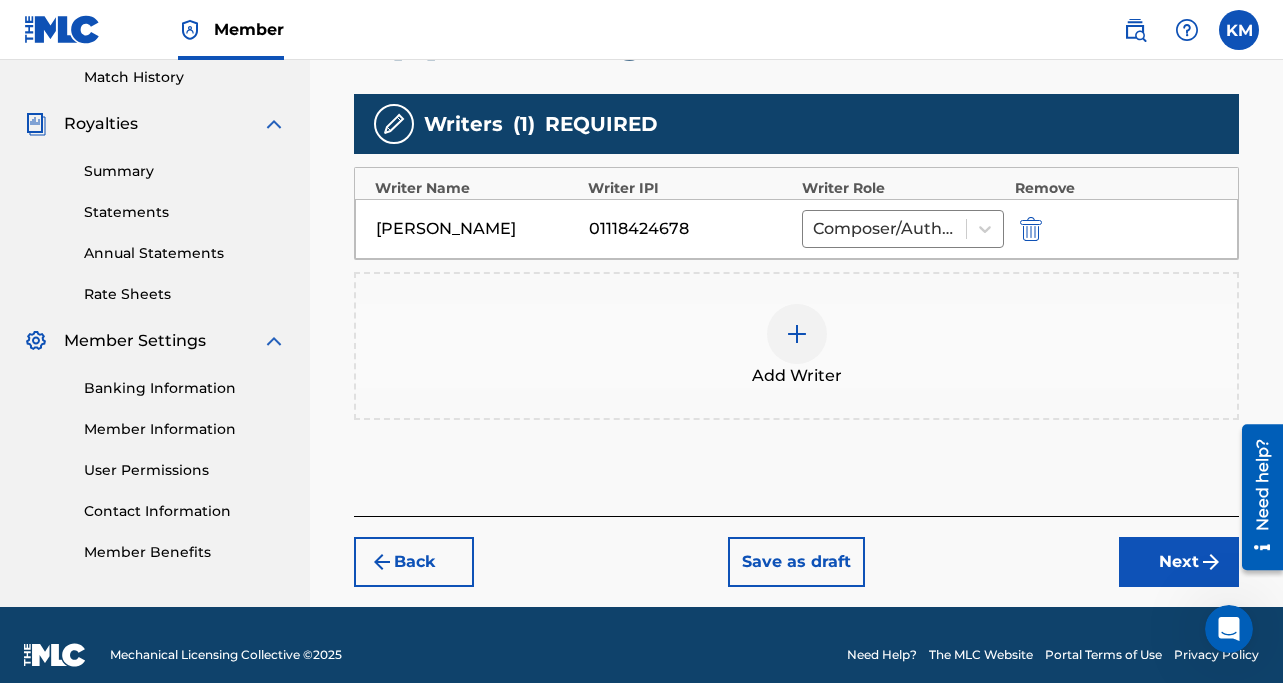 click on "Next" at bounding box center (1179, 562) 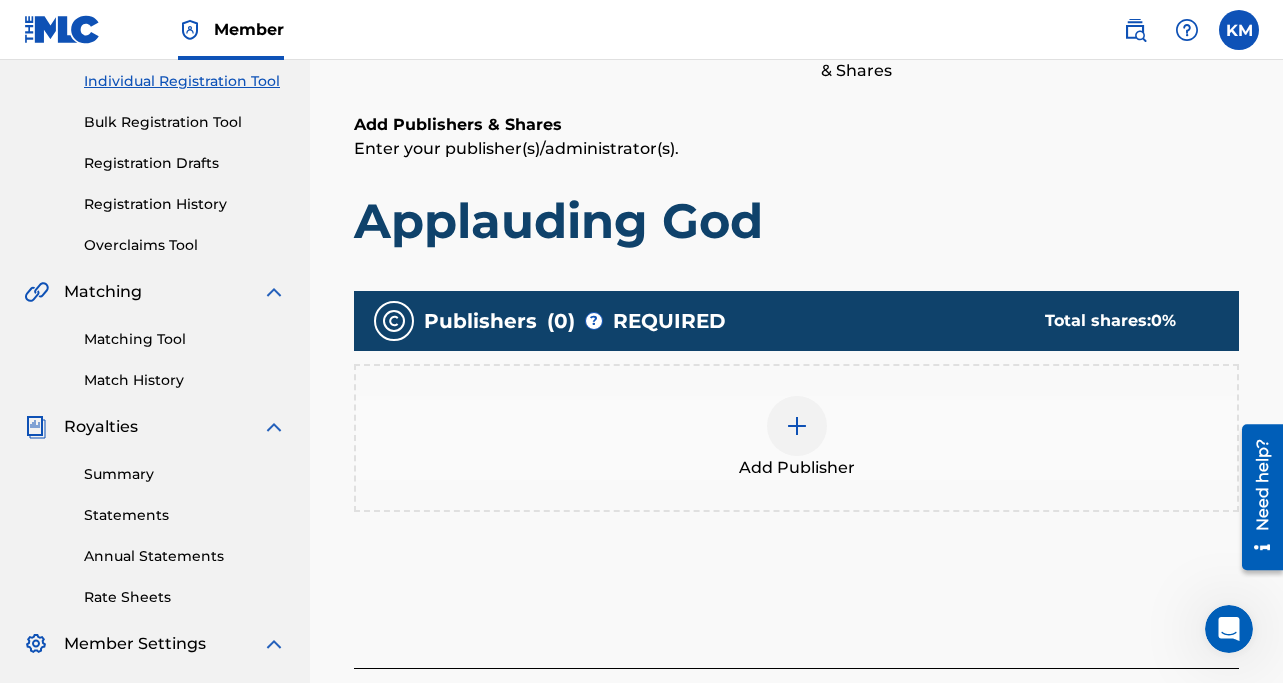 scroll, scrollTop: 255, scrollLeft: 0, axis: vertical 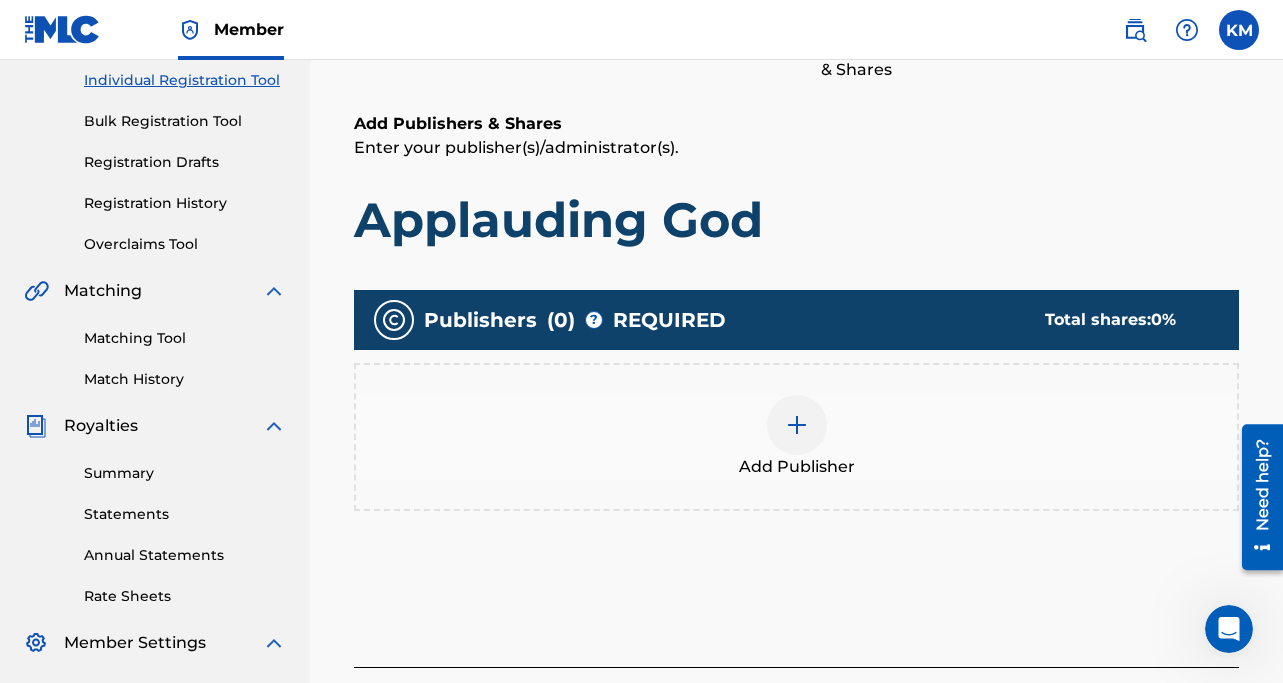 click at bounding box center (797, 425) 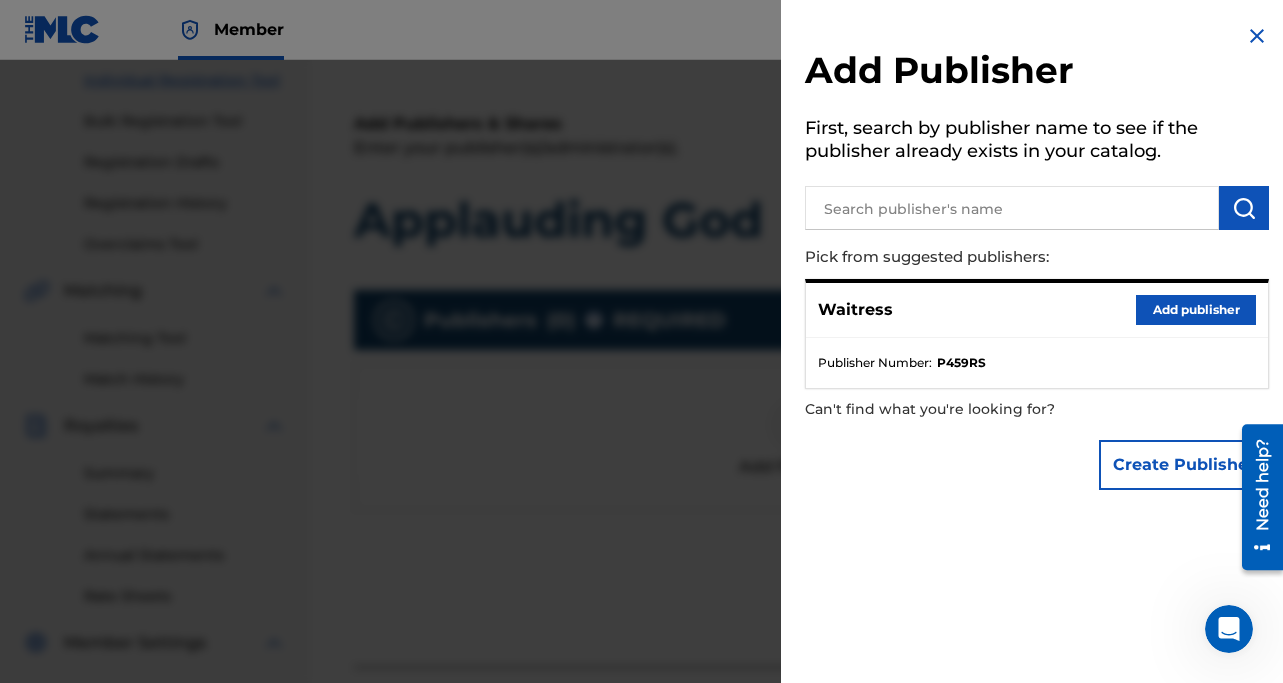 click at bounding box center [1012, 208] 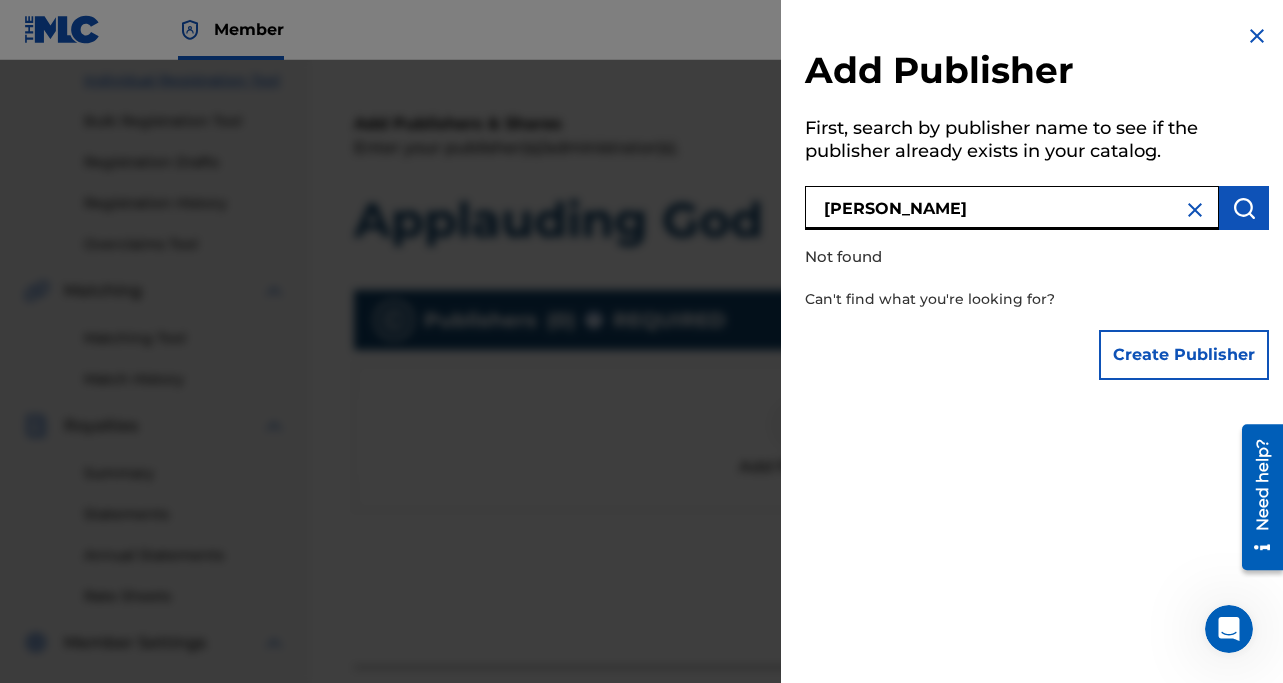 click on "[PERSON_NAME]" at bounding box center (1012, 208) 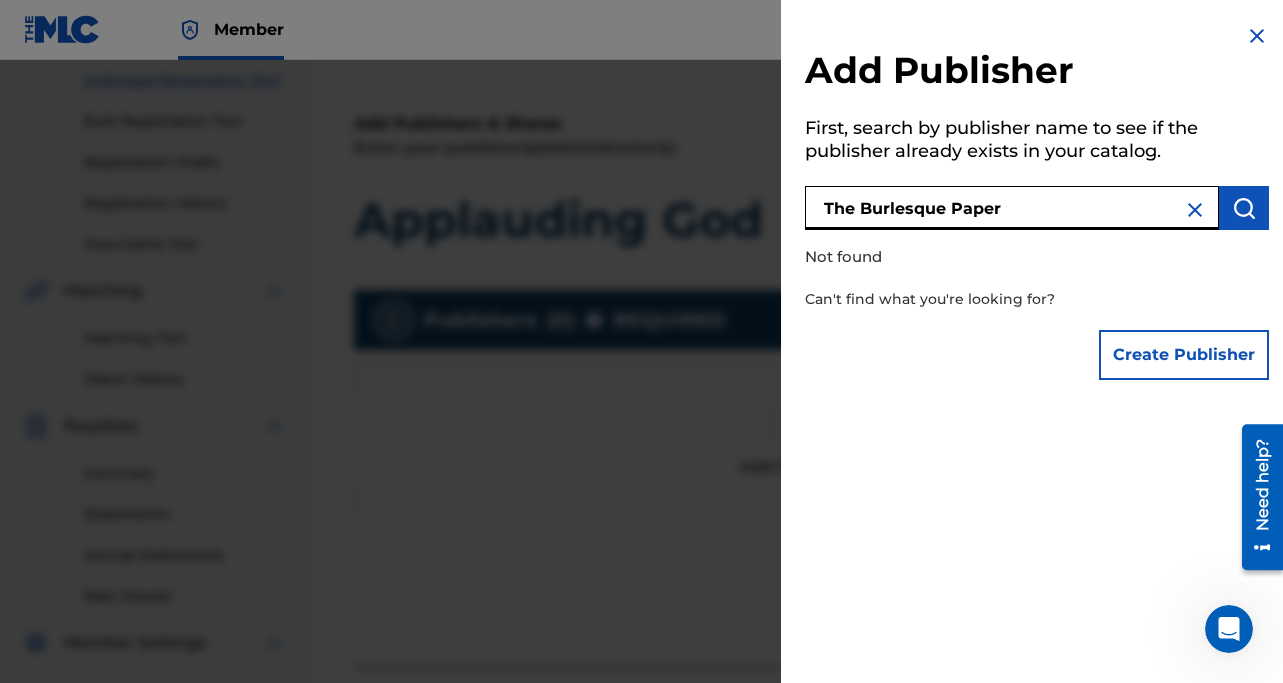 type on "The Burlesque Paper" 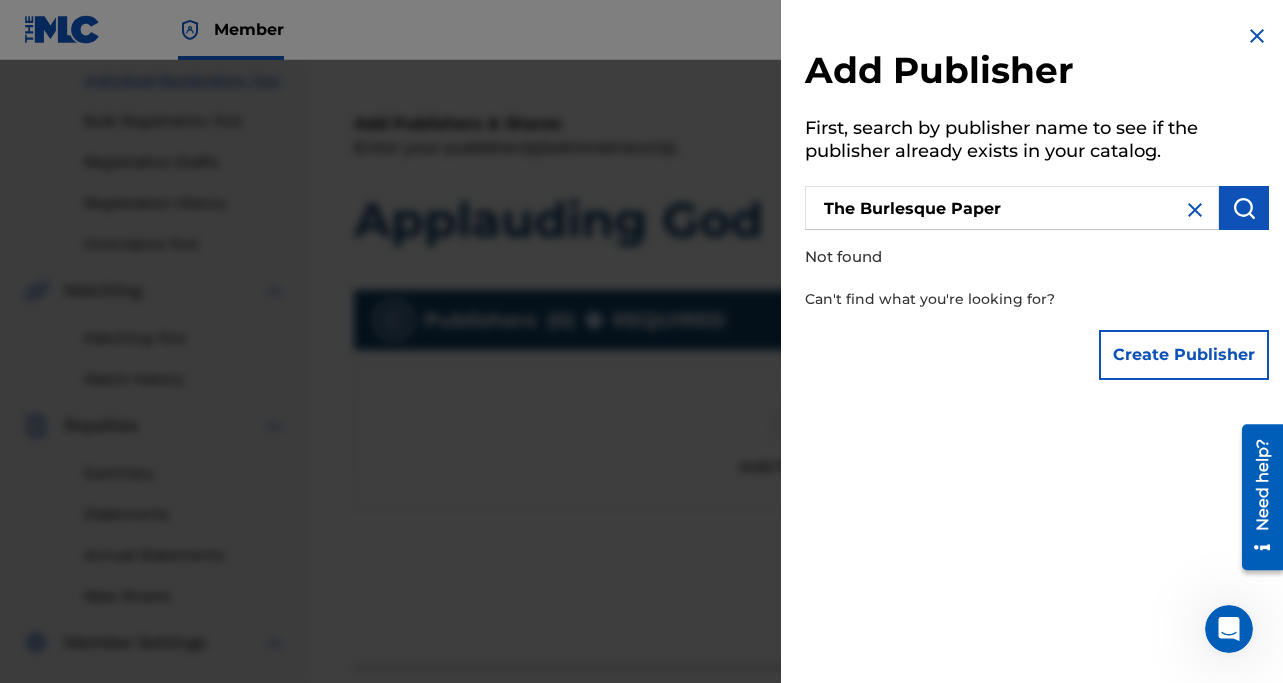 click on "Create Publisher" at bounding box center [1184, 355] 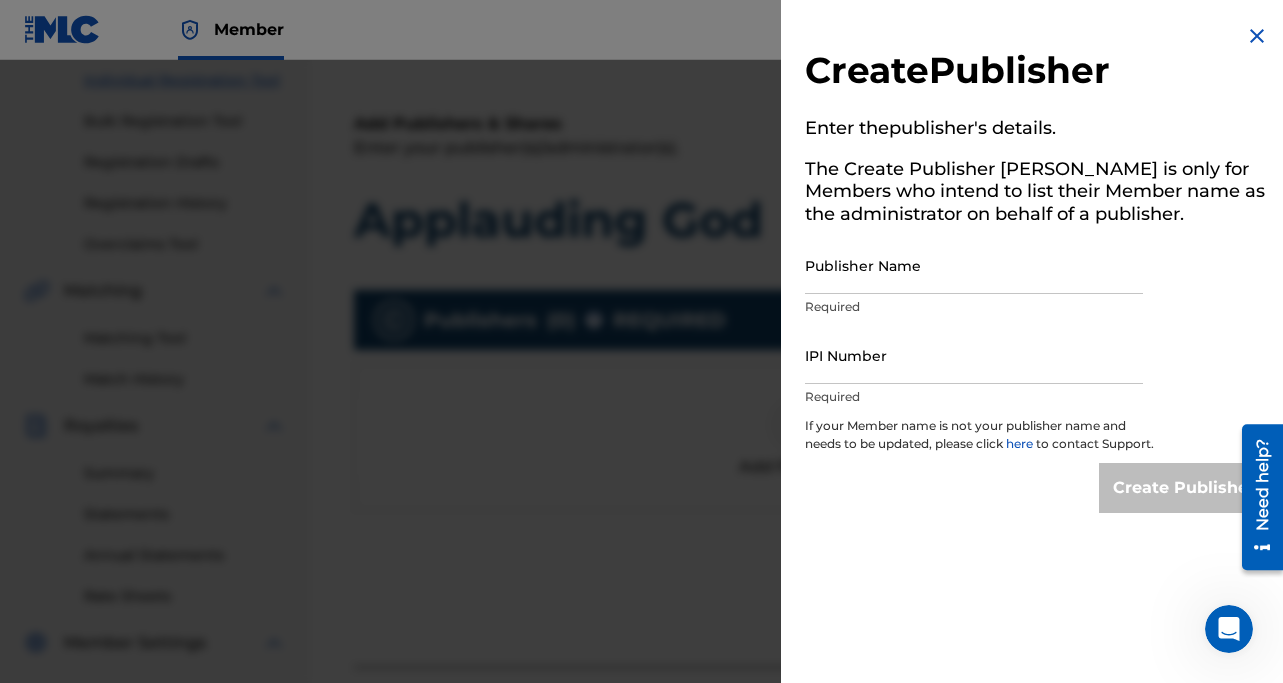 click on "Publisher Name" at bounding box center (974, 265) 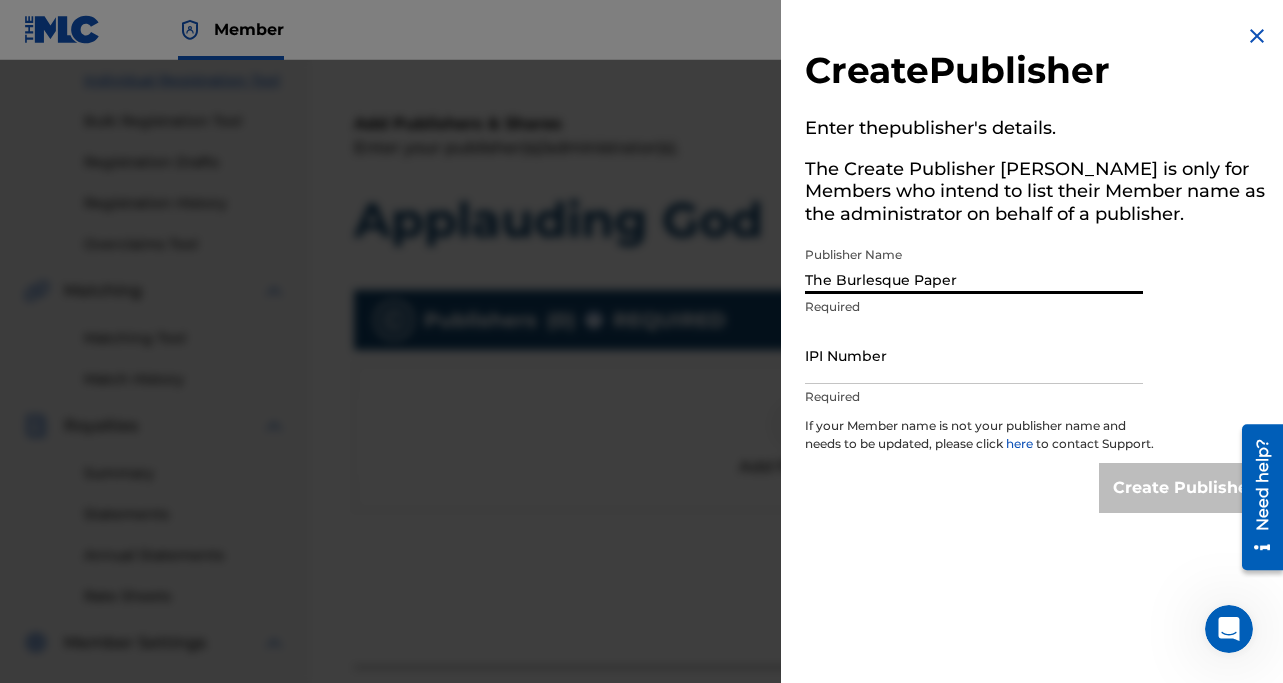 type on "The Burlesque Paper" 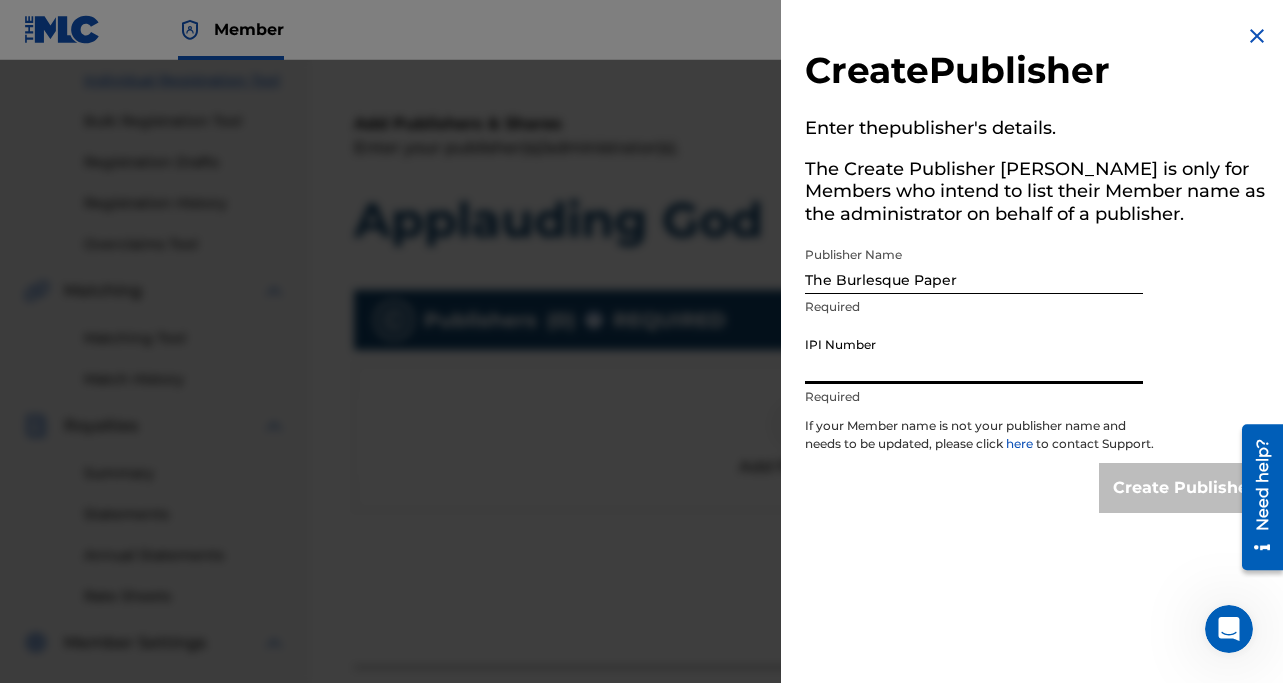 paste on "#1230604209" 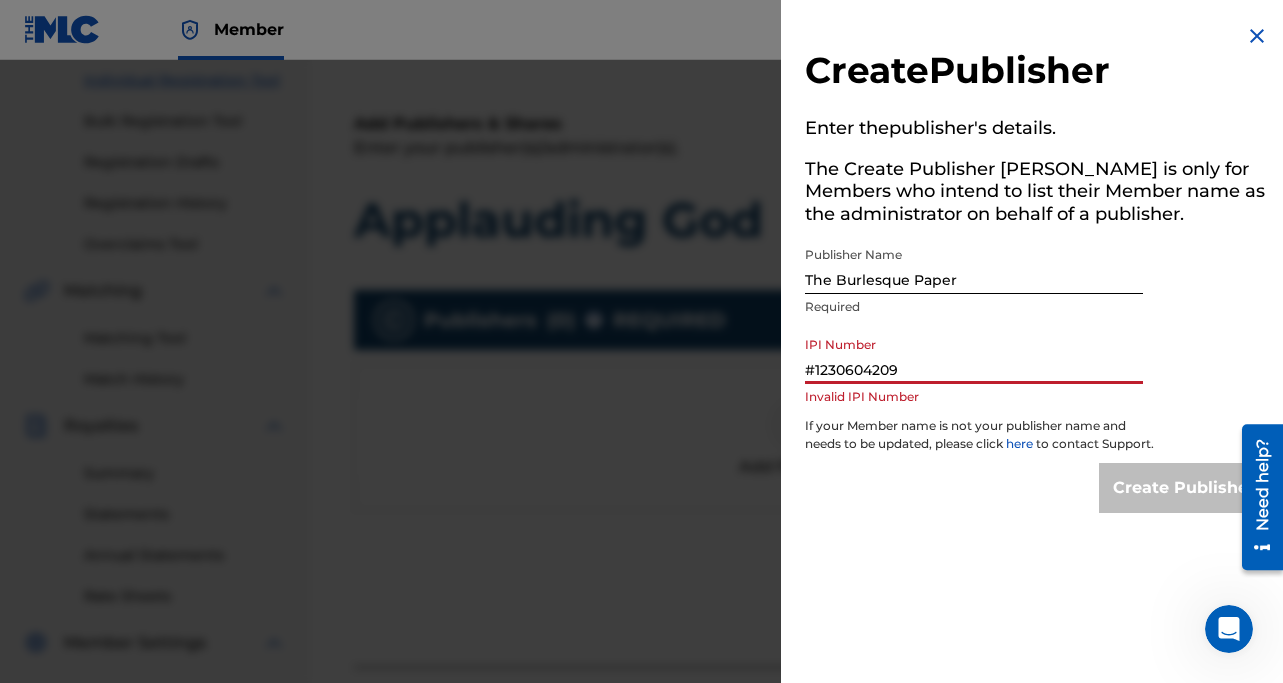 click on "#1230604209" at bounding box center (974, 355) 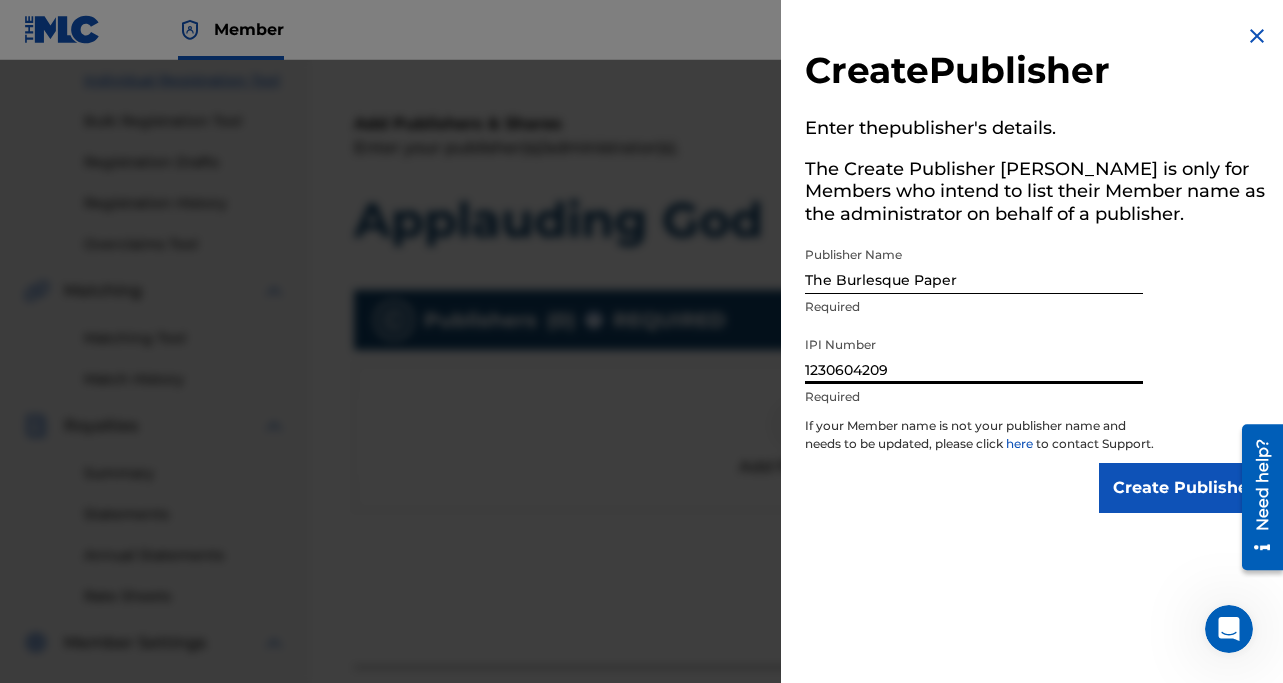 type on "1230604209" 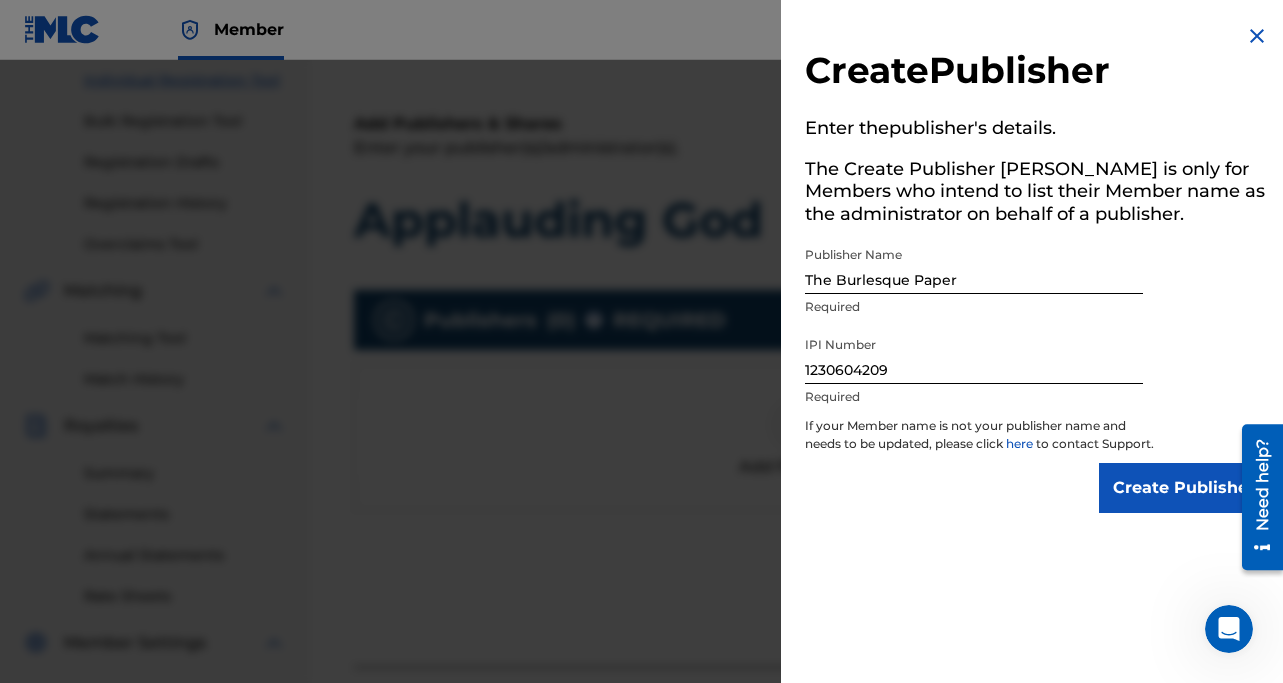 click on "Create  Publisher Enter the  publisher 's details. The Create Publisher button is only for Members who intend to list their Member name as the administrator on behalf of a publisher. Publisher Name The Burlesque Paper Required IPI Number 1230604209 Required If your Member name is not your publisher name and needs to be updated, please click   here   to contact Support. Create Publisher" at bounding box center [1037, 268] 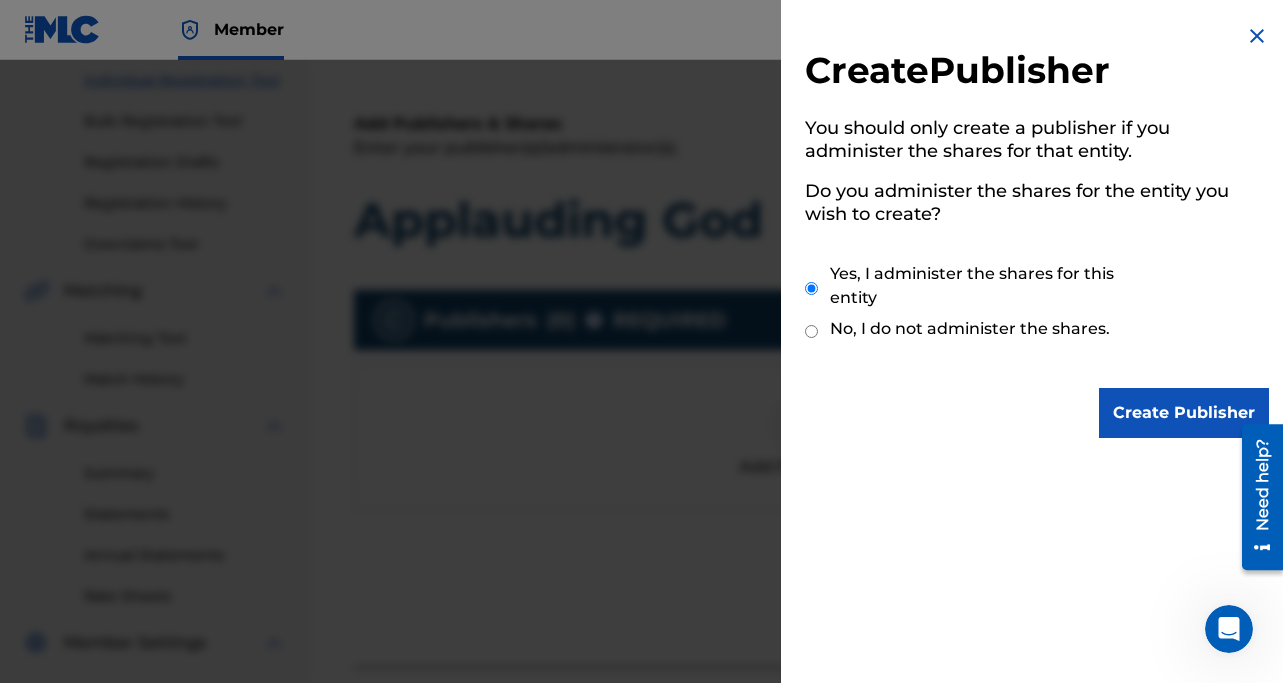 click on "Create Publisher" at bounding box center [1184, 413] 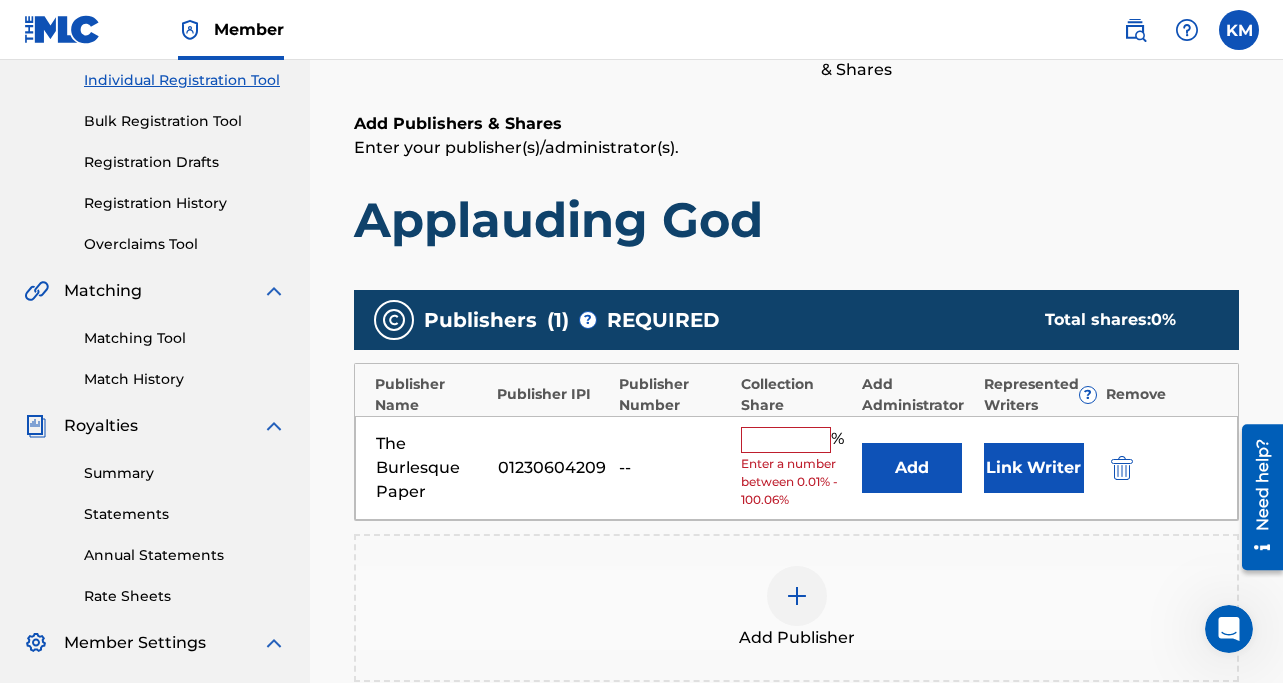 click at bounding box center (786, 440) 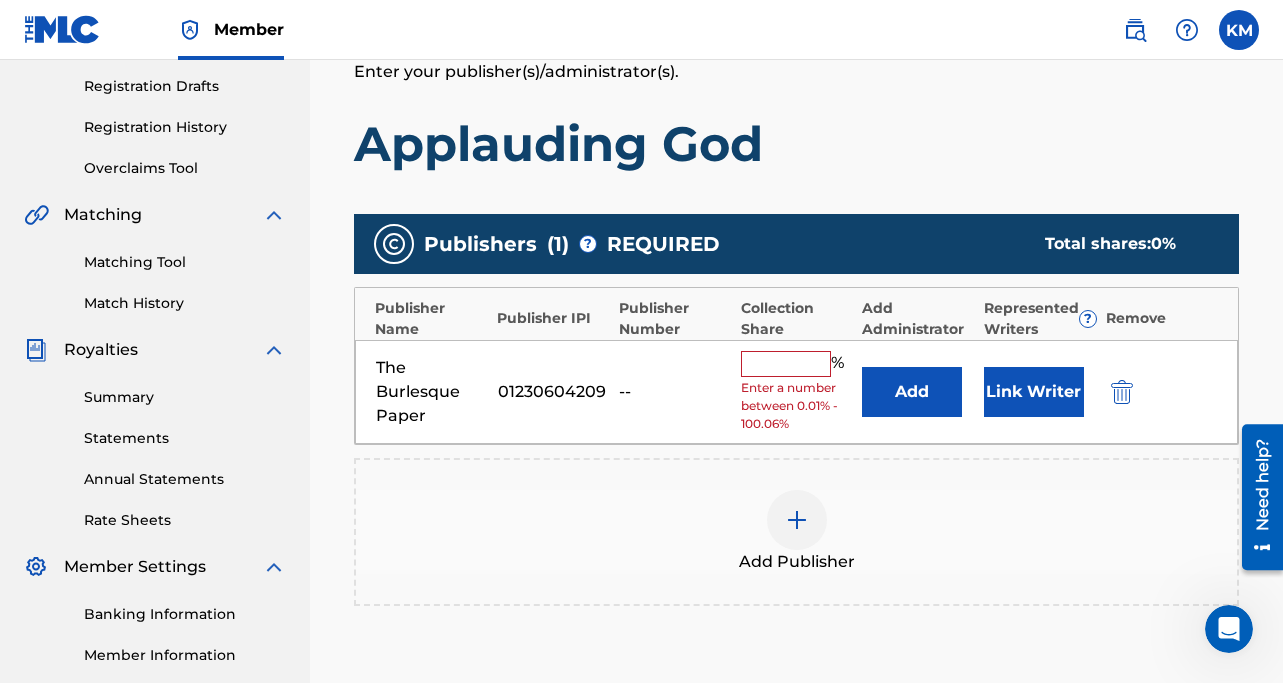 scroll, scrollTop: 382, scrollLeft: 0, axis: vertical 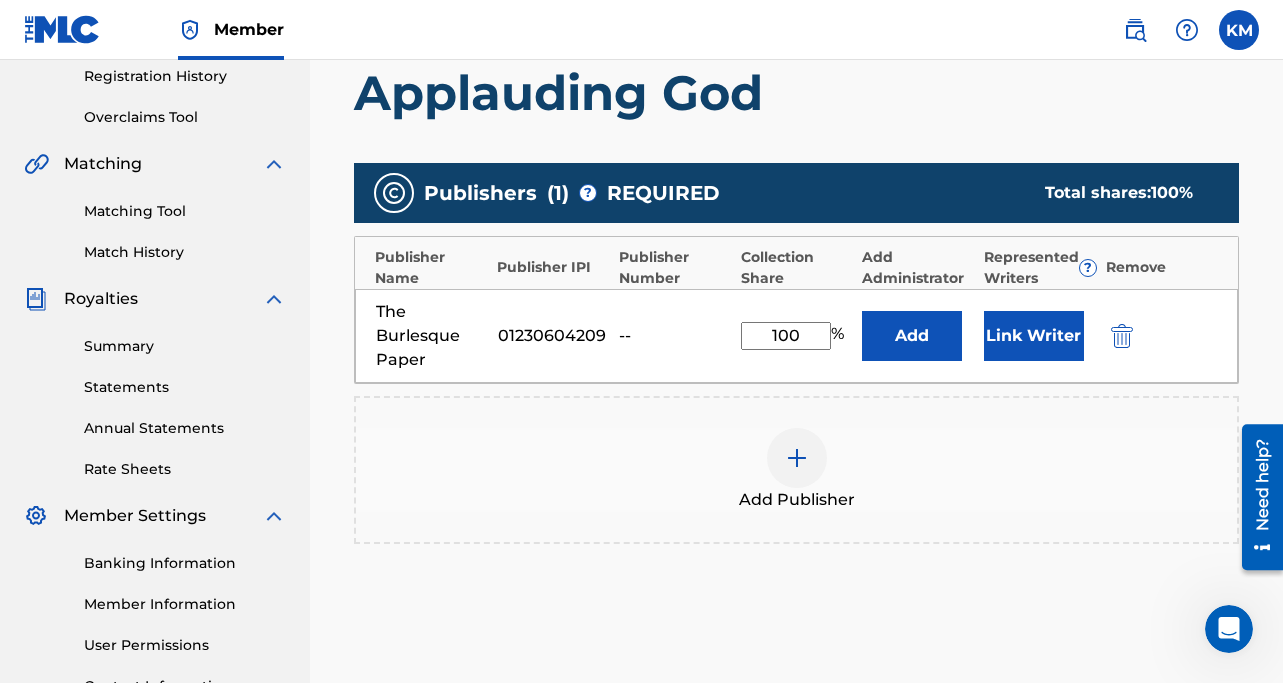 type on "100" 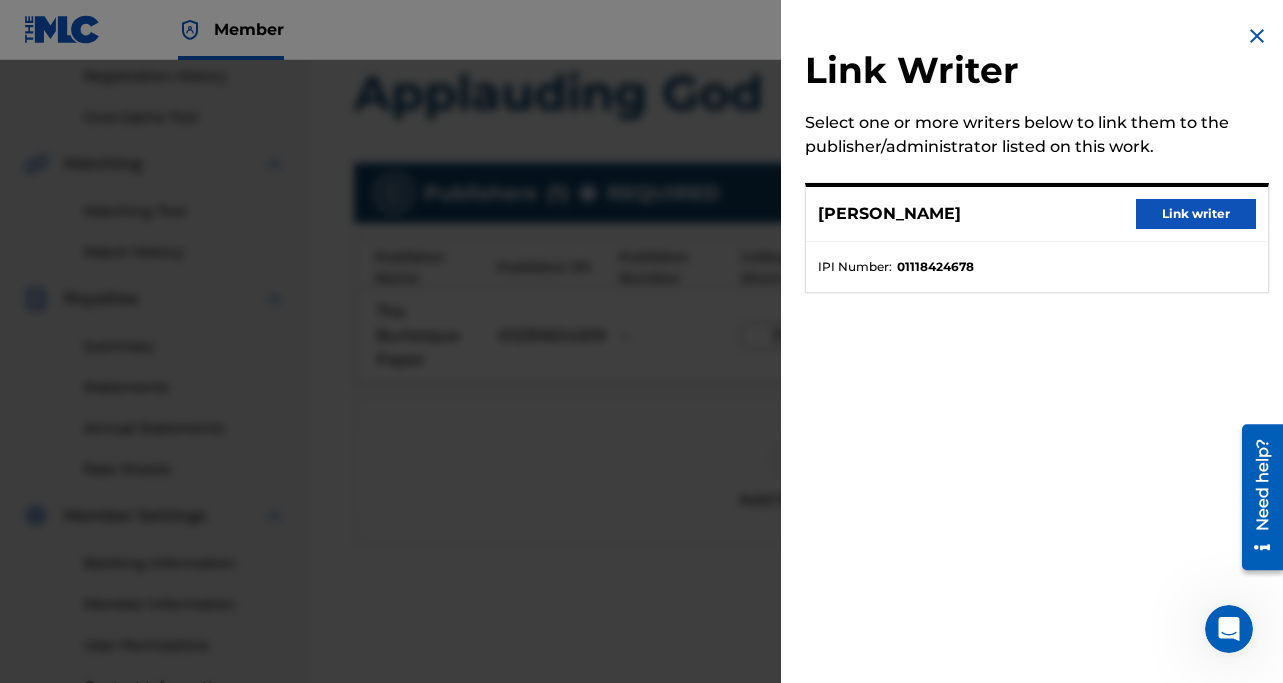 click on "Link writer" at bounding box center [1196, 214] 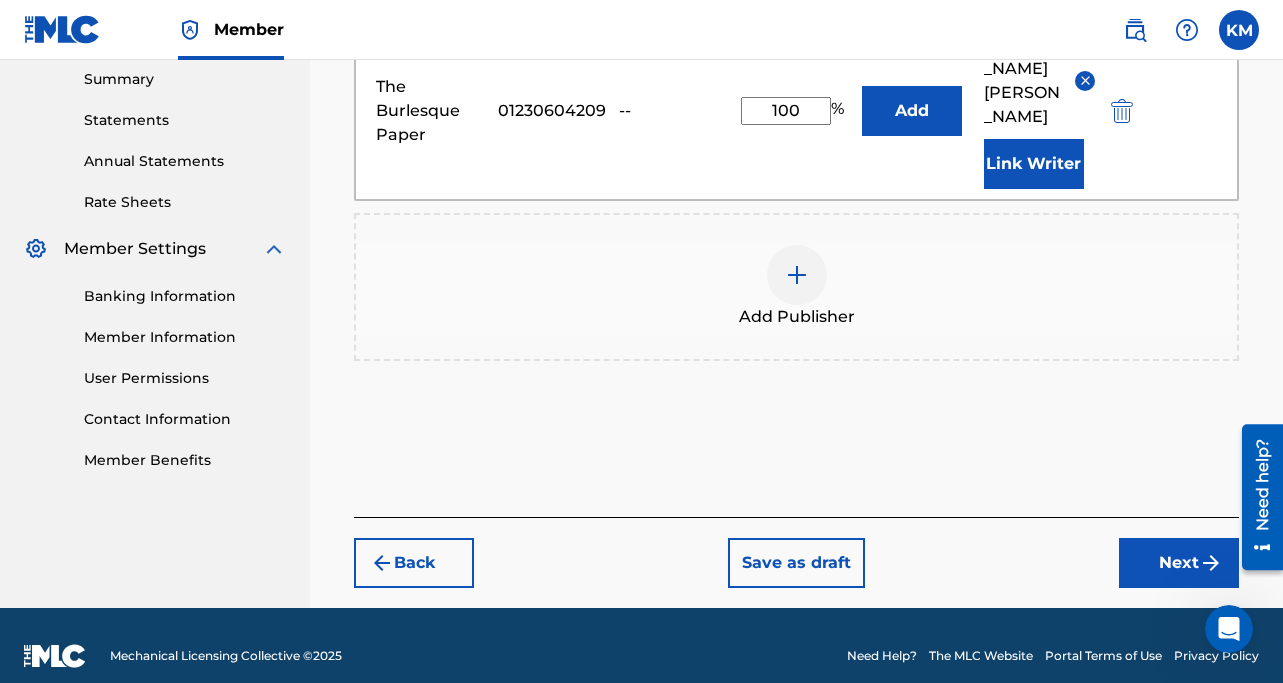 click on "Next" at bounding box center [1179, 563] 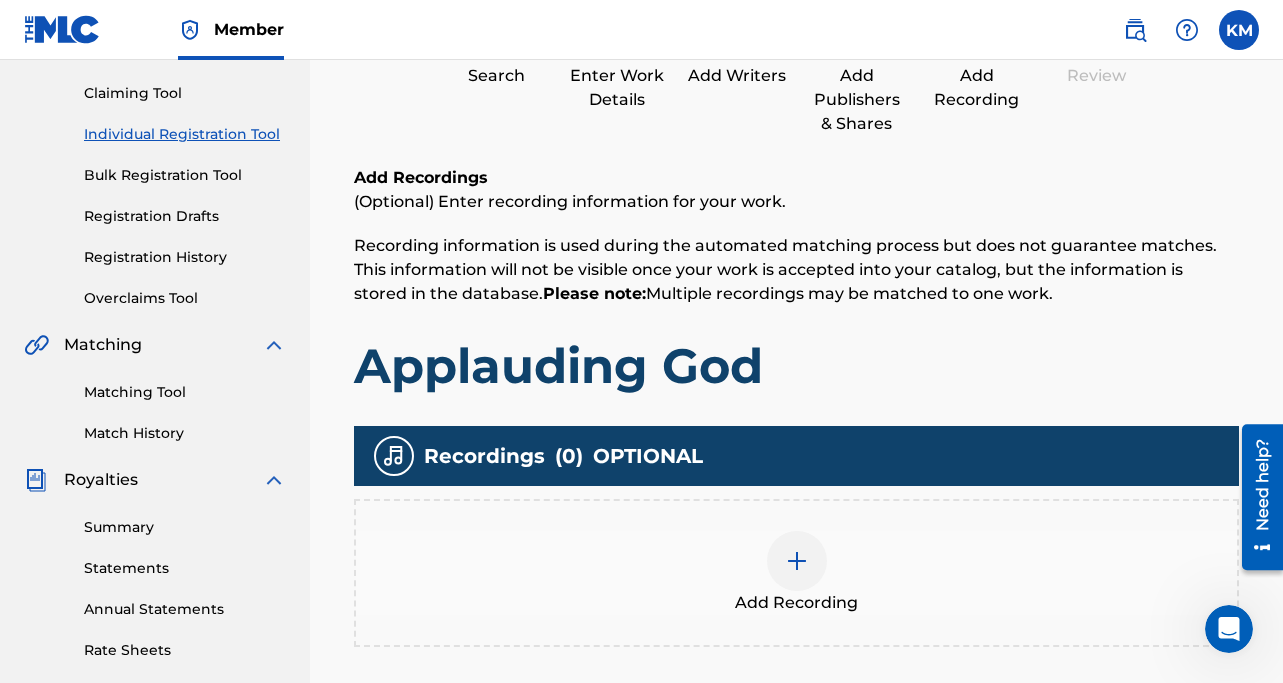 scroll, scrollTop: 302, scrollLeft: 0, axis: vertical 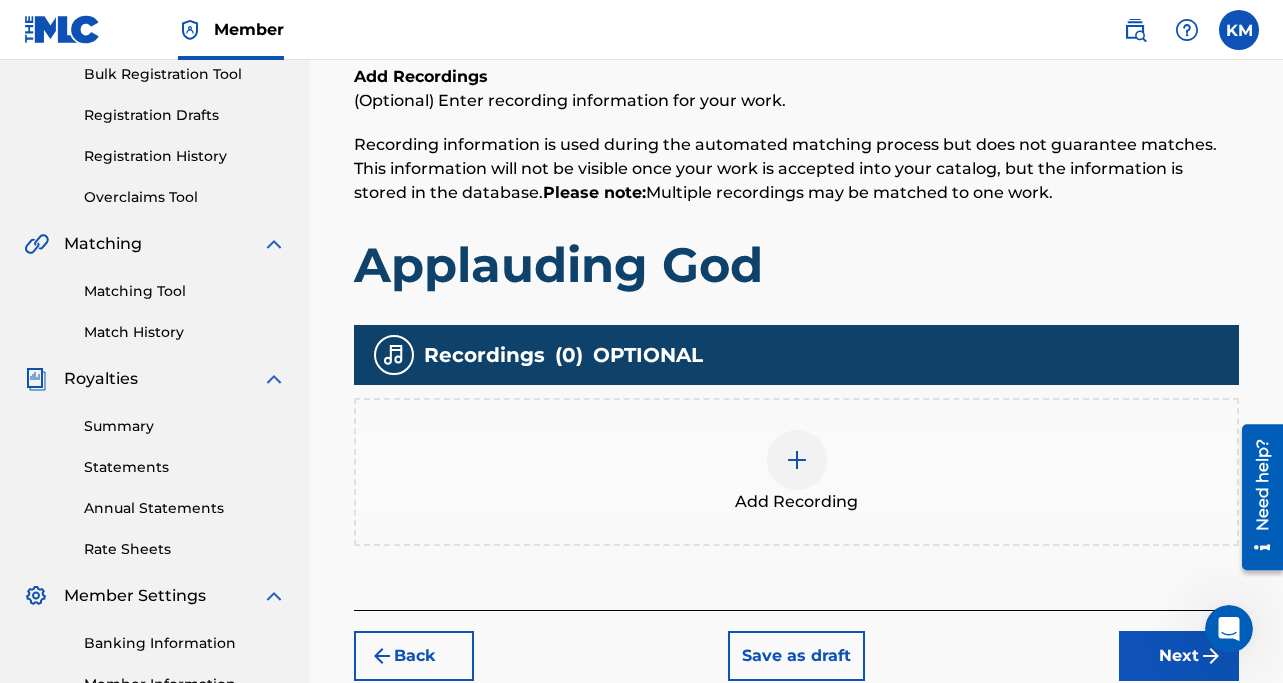 click at bounding box center [797, 460] 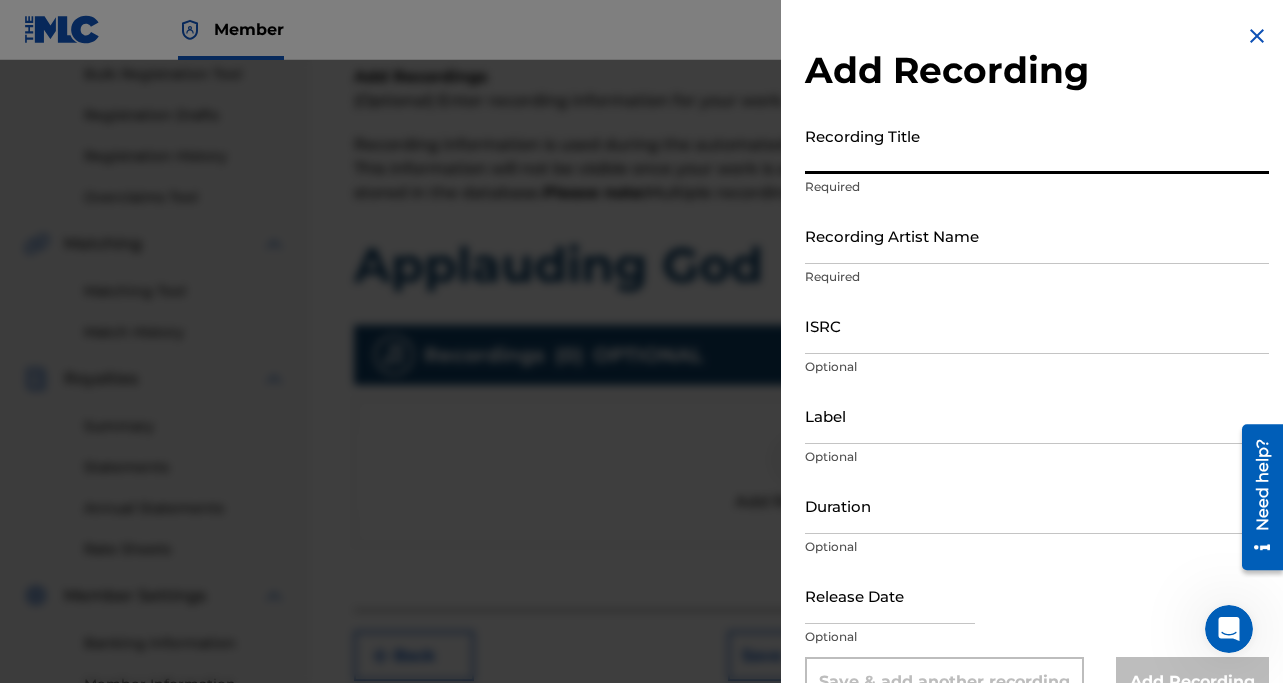 click on "Recording Title" at bounding box center [1037, 145] 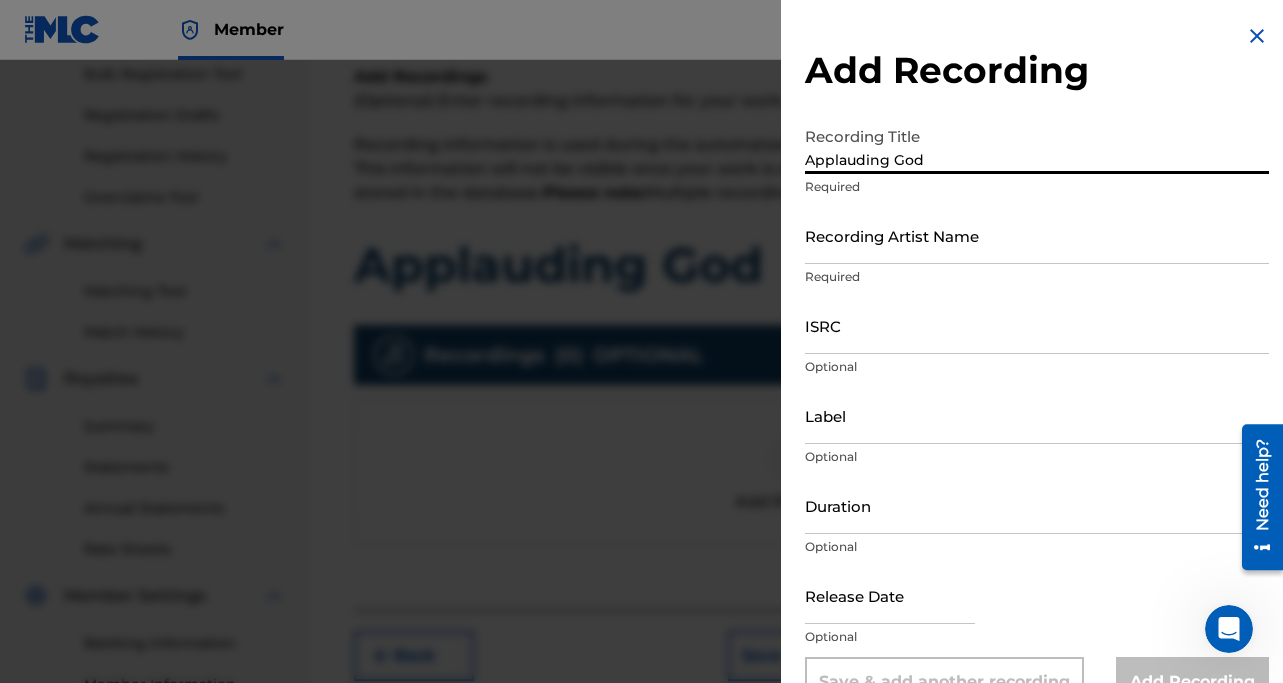 type on "Applauding God" 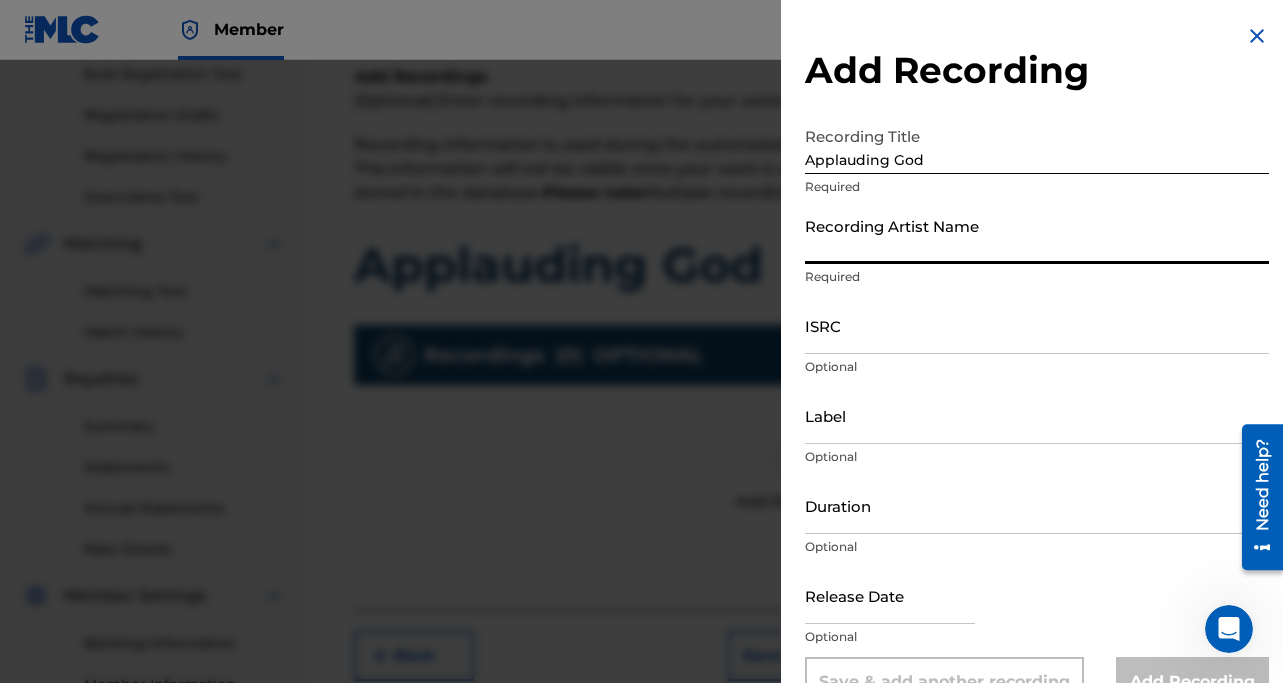 click on "Recording Artist Name" at bounding box center [1037, 235] 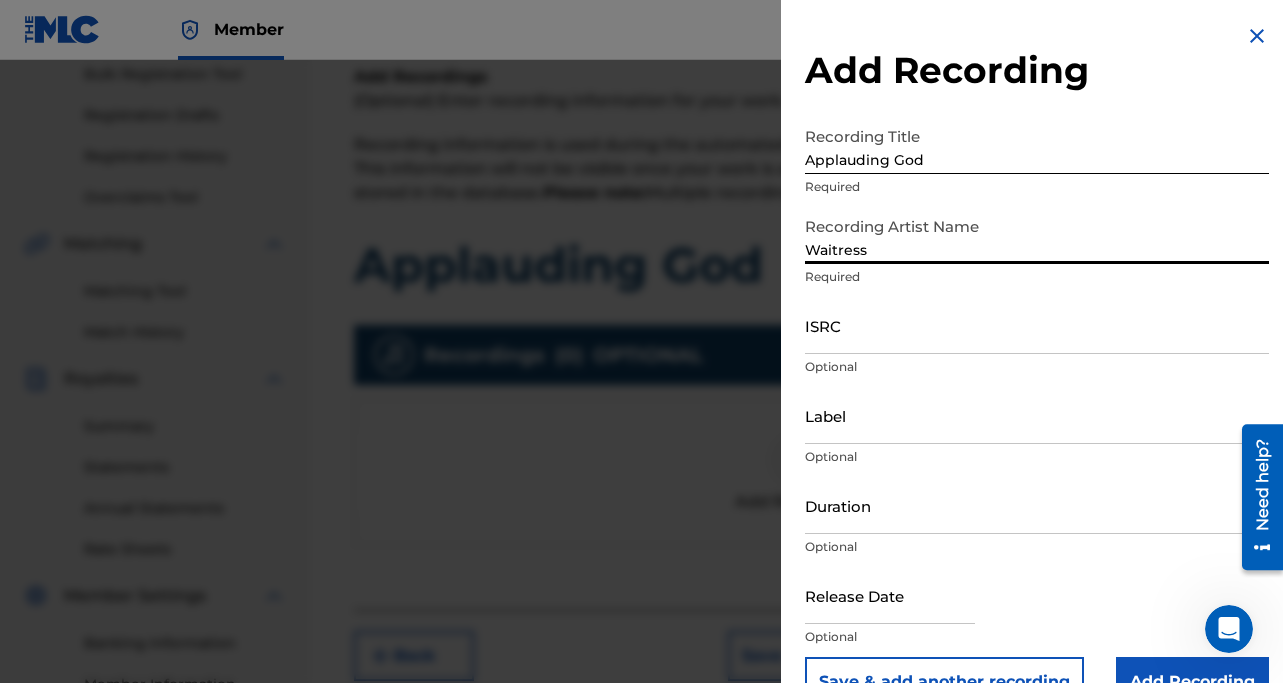 type on "Waitress" 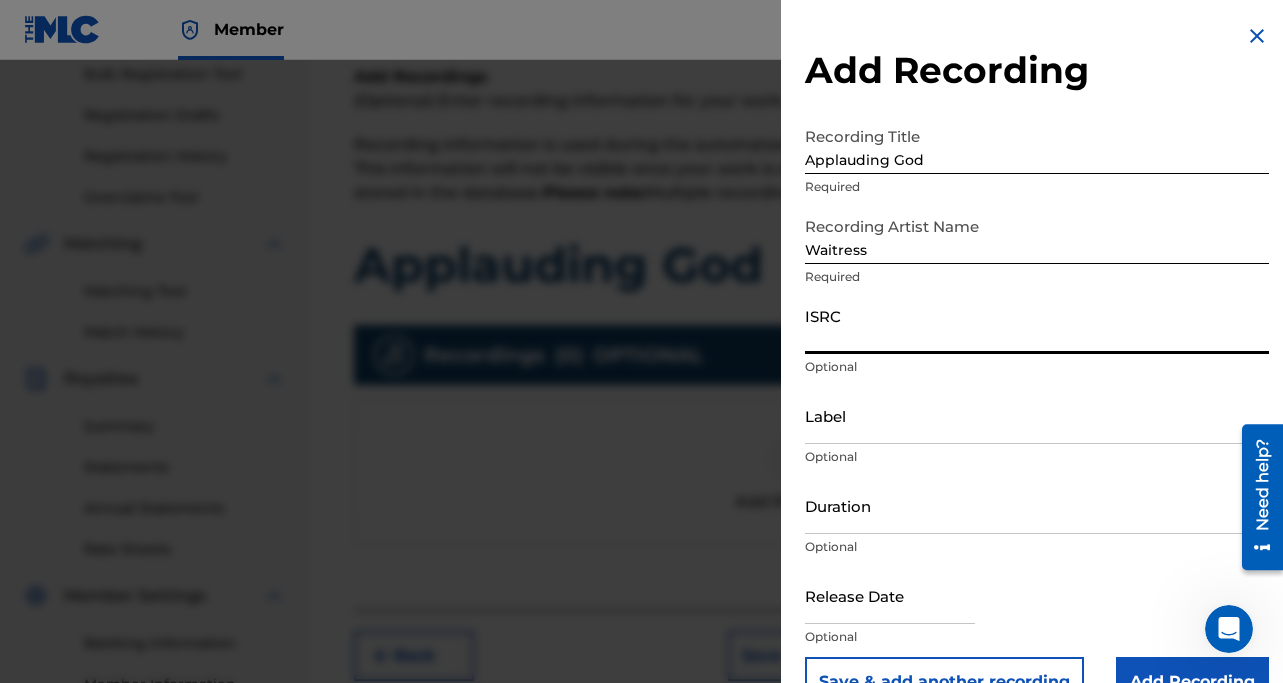 click on "ISRC" at bounding box center (1037, 325) 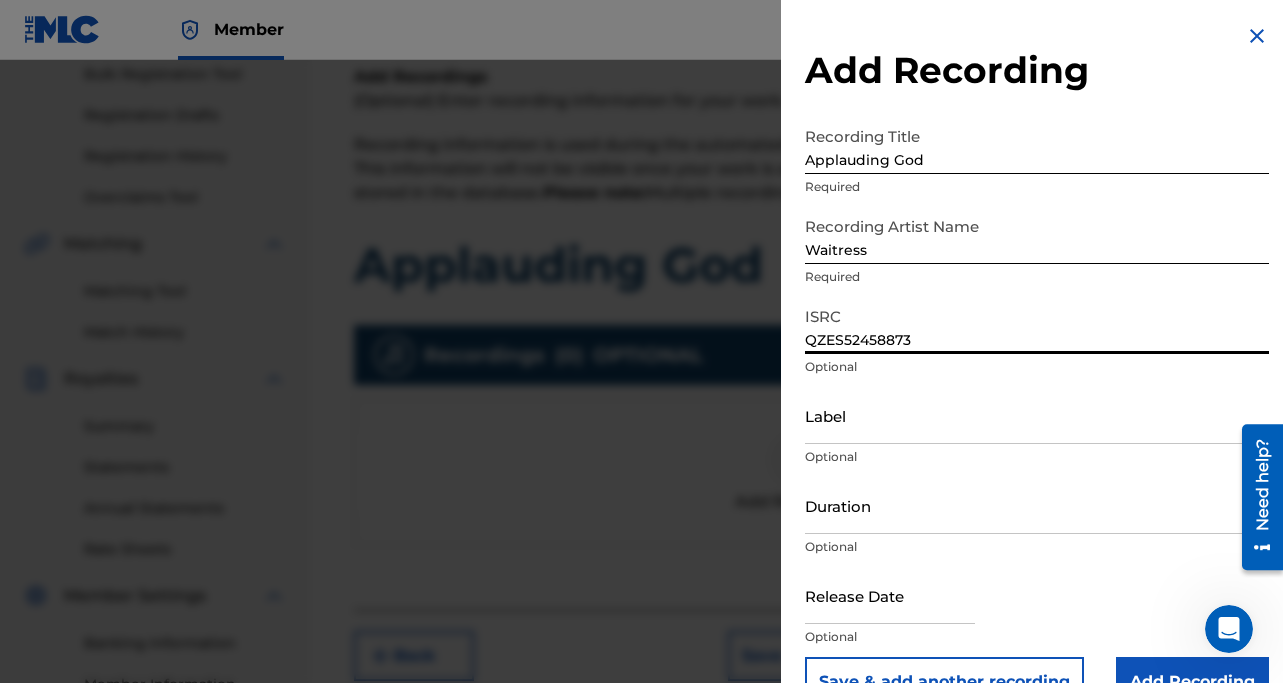 type on "QZES52458873" 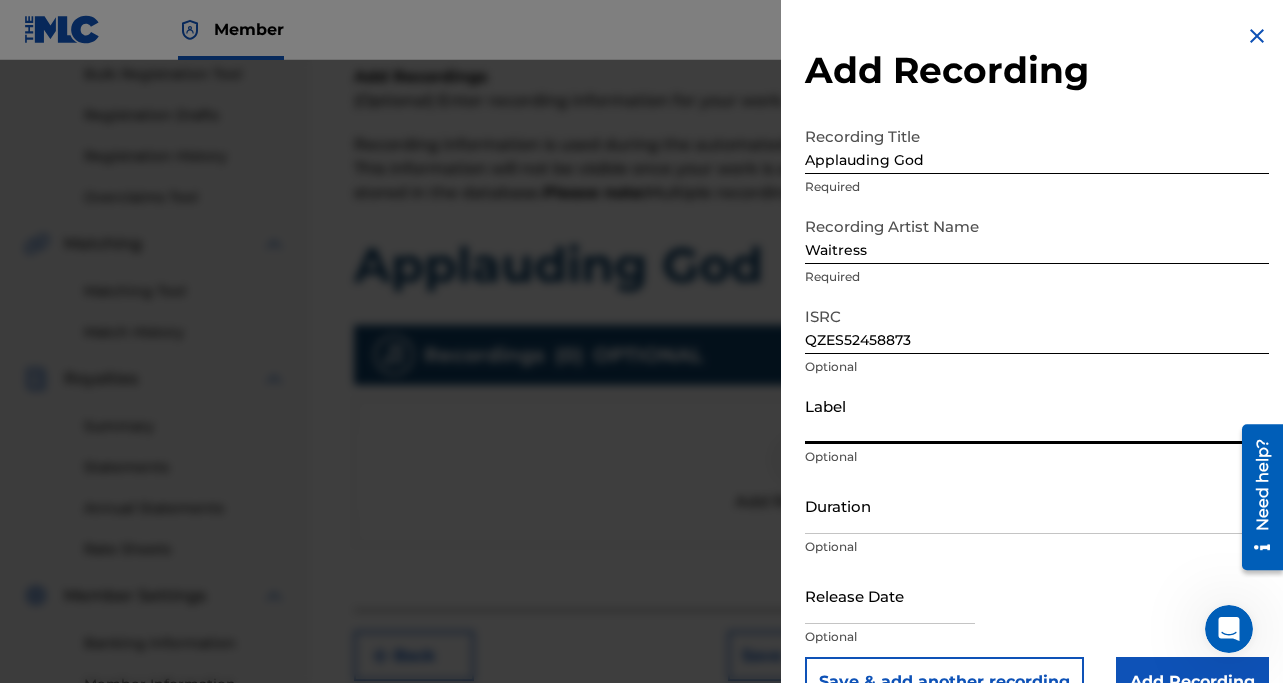 click on "Label" at bounding box center [1037, 415] 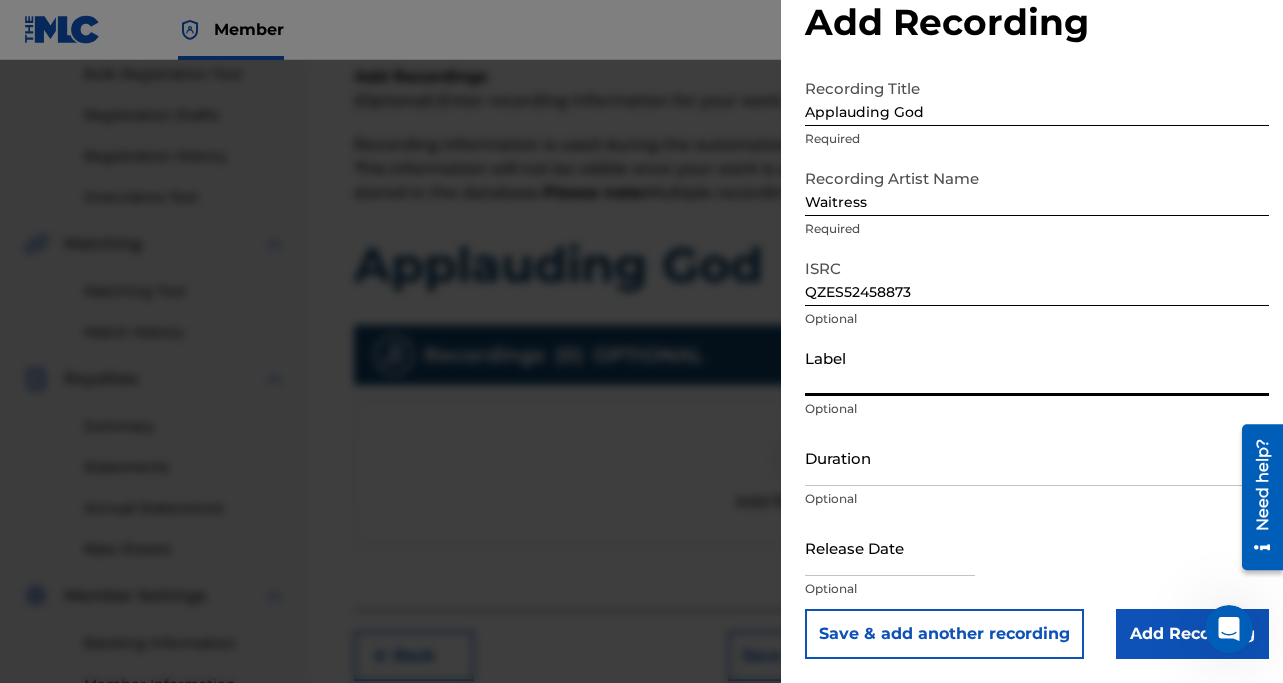 click on "Duration" at bounding box center [1037, 457] 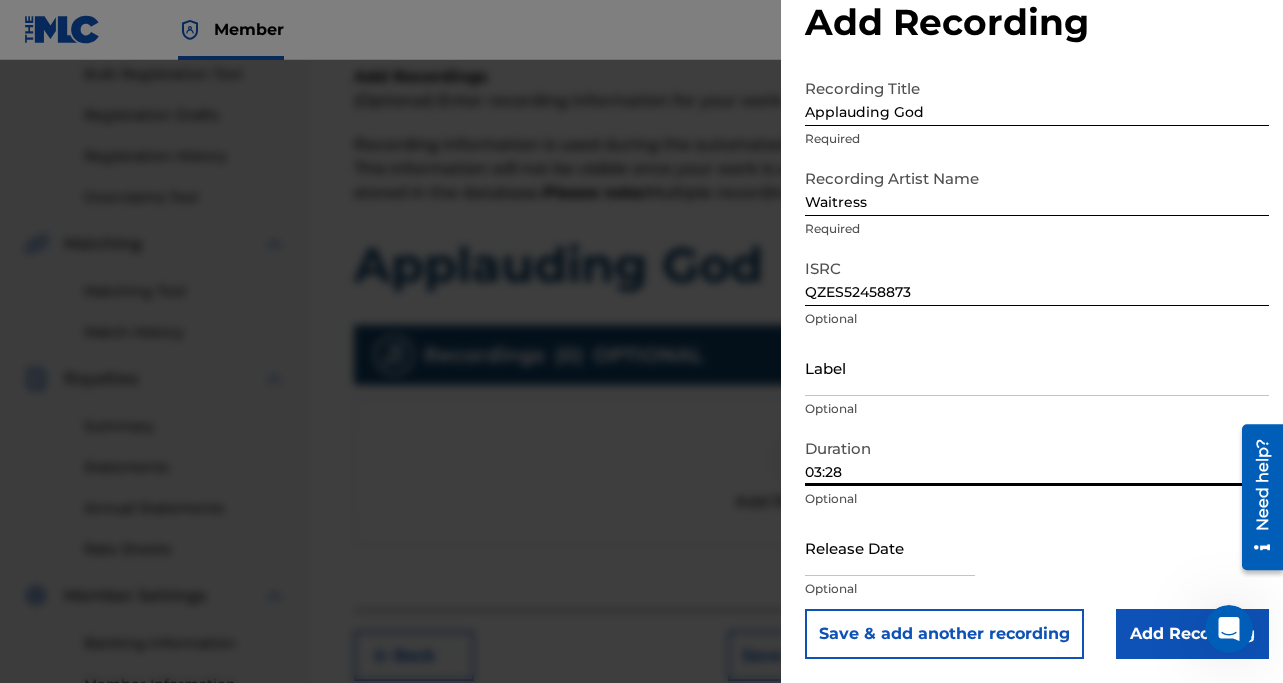 type on "03:28" 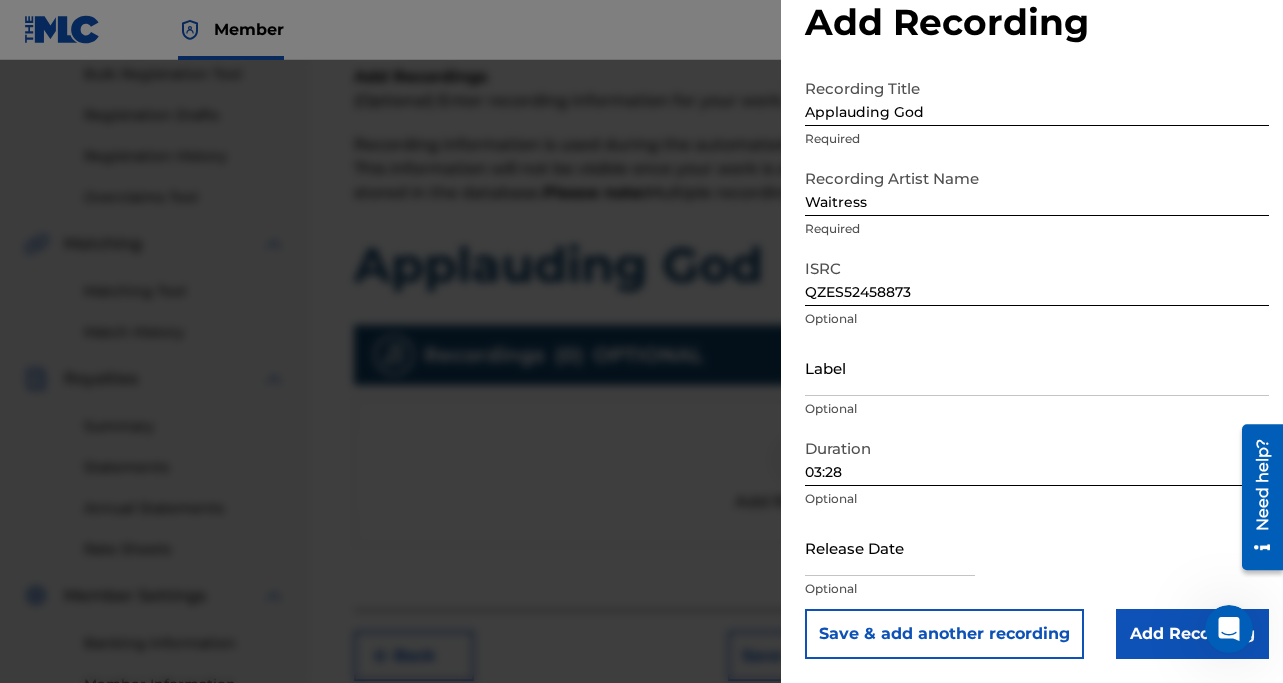 click at bounding box center [890, 547] 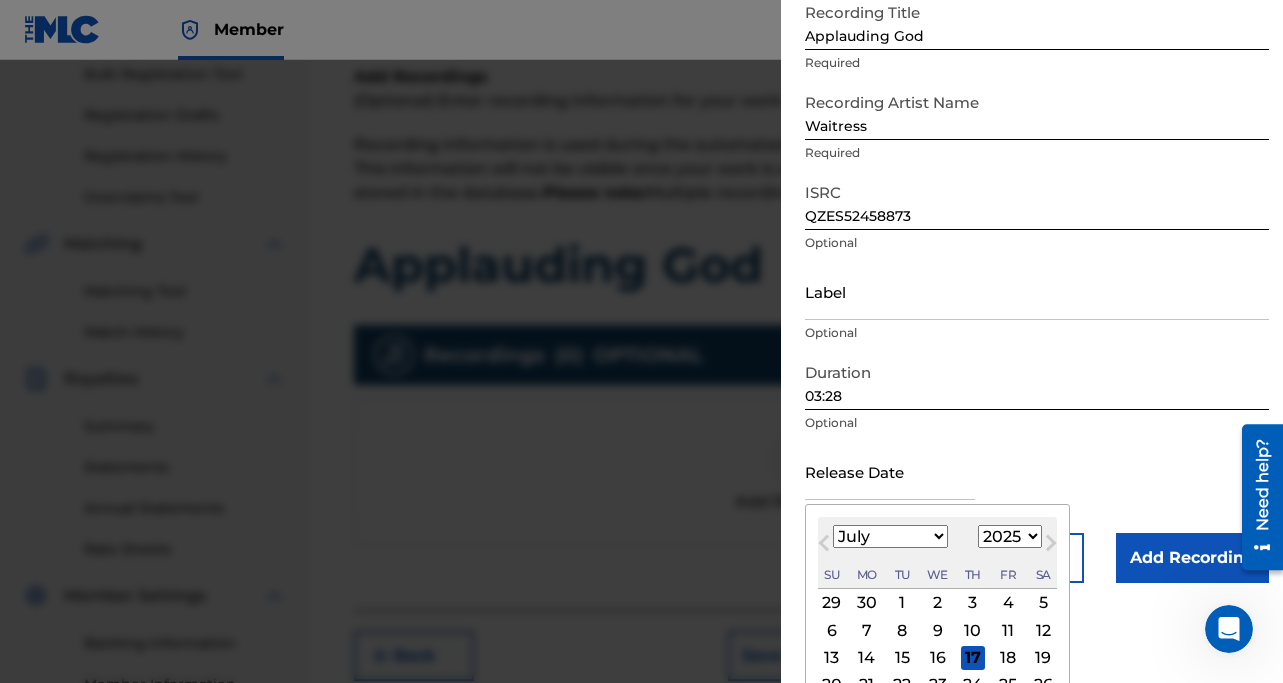 scroll, scrollTop: 207, scrollLeft: 0, axis: vertical 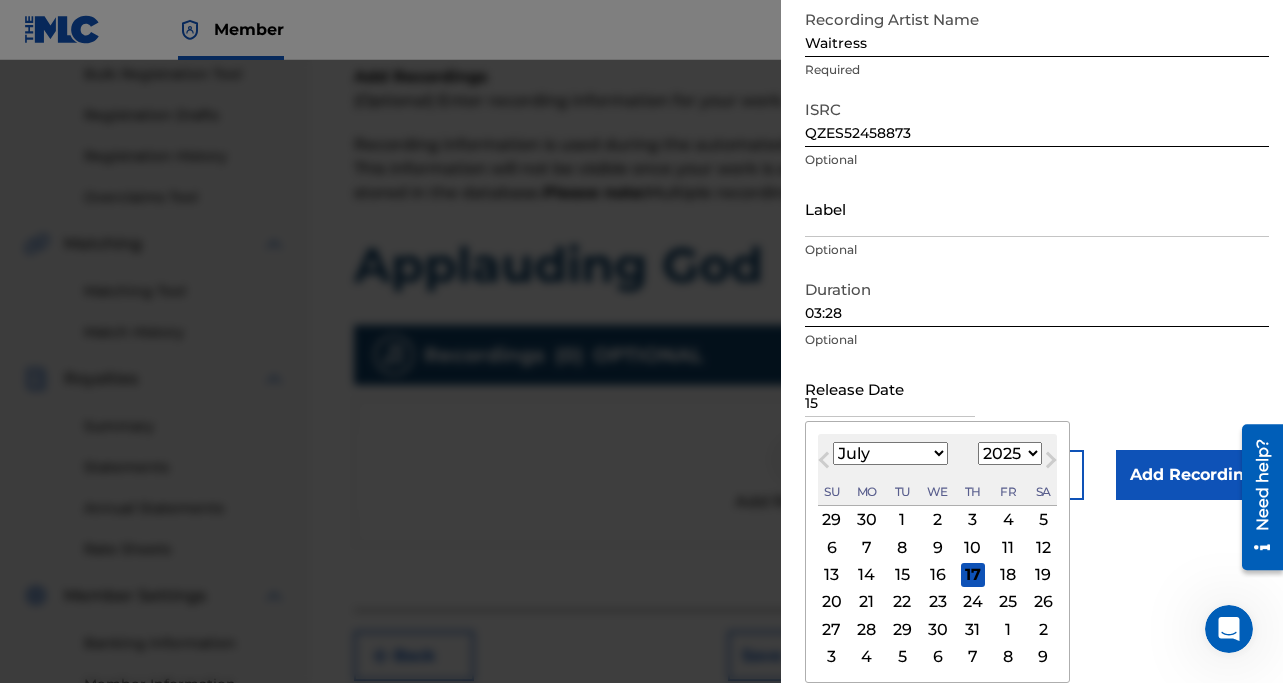 type on "1" 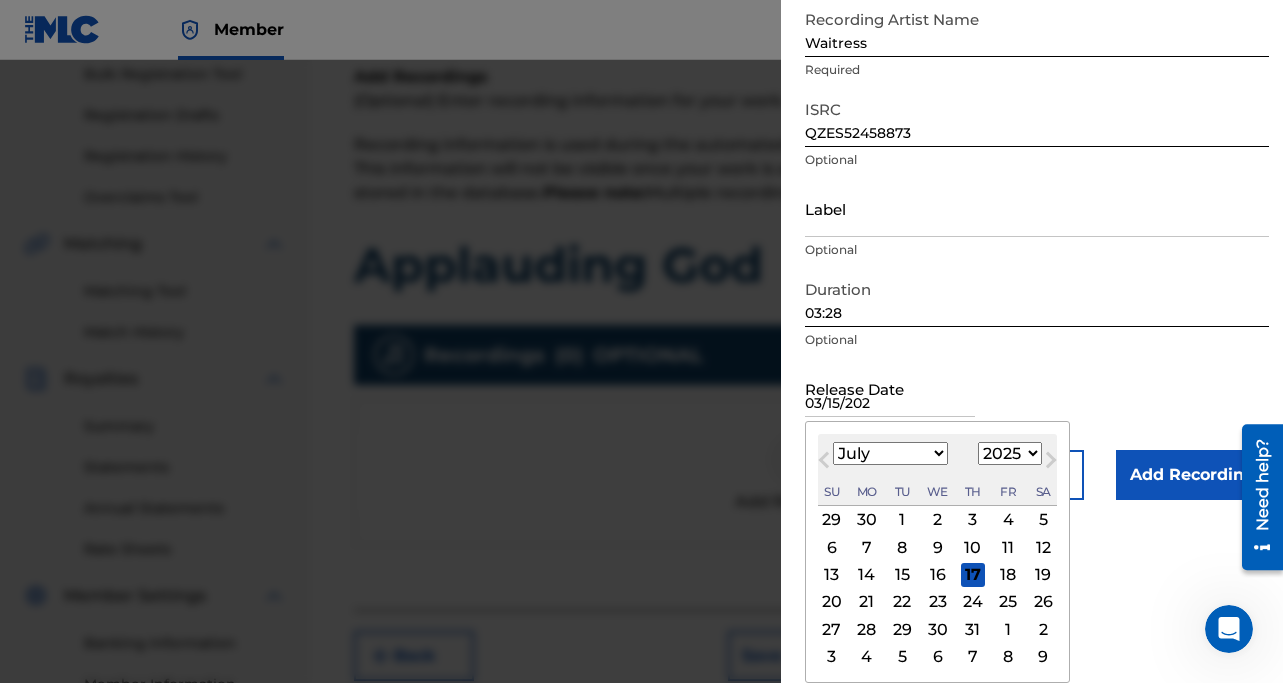 type on "[DATE]" 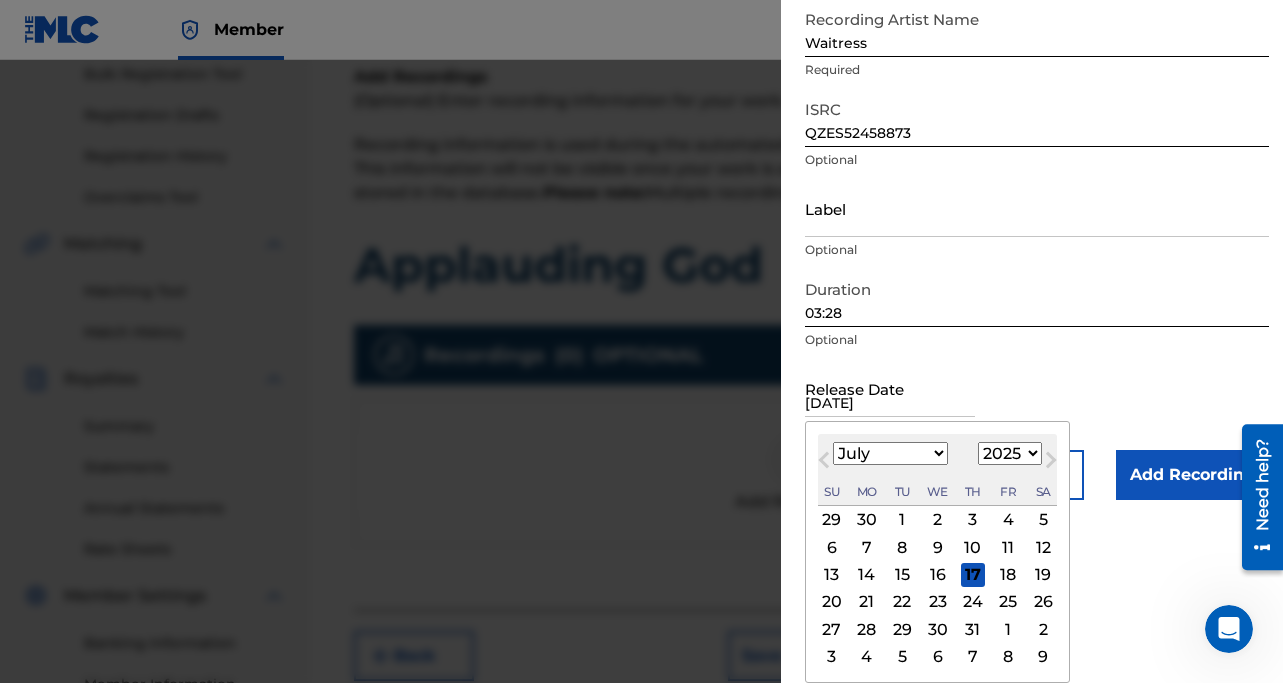 type 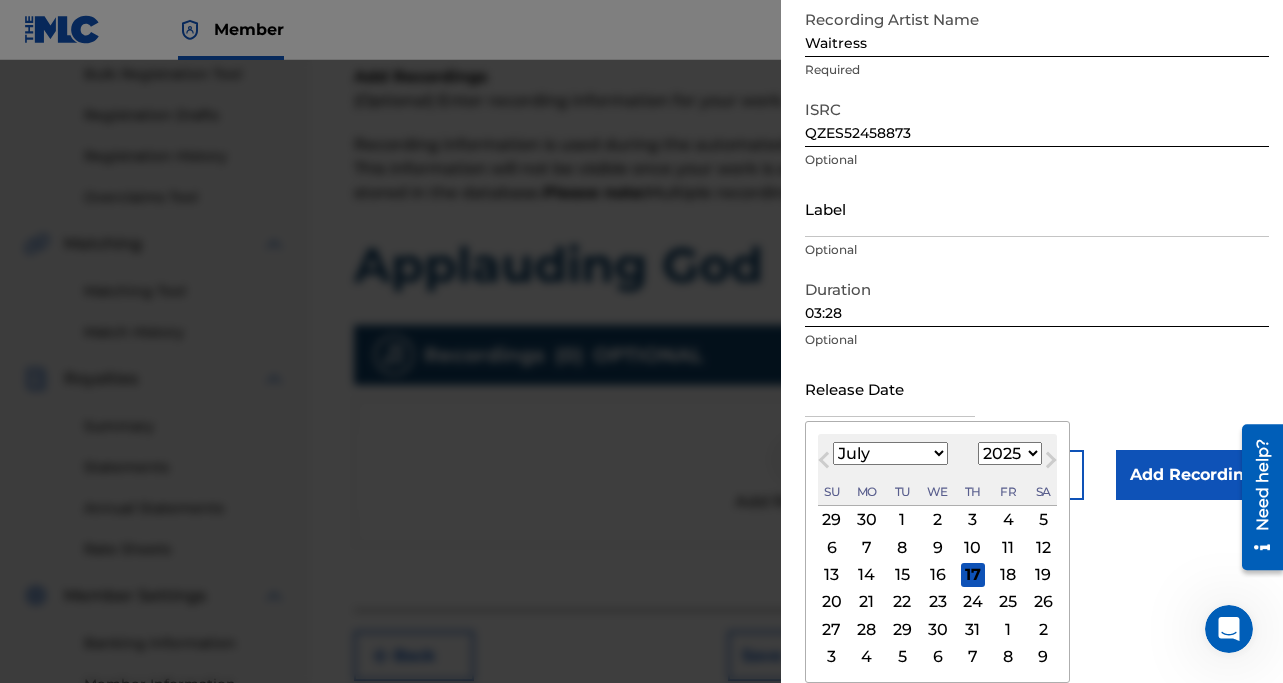 scroll, scrollTop: 48, scrollLeft: 0, axis: vertical 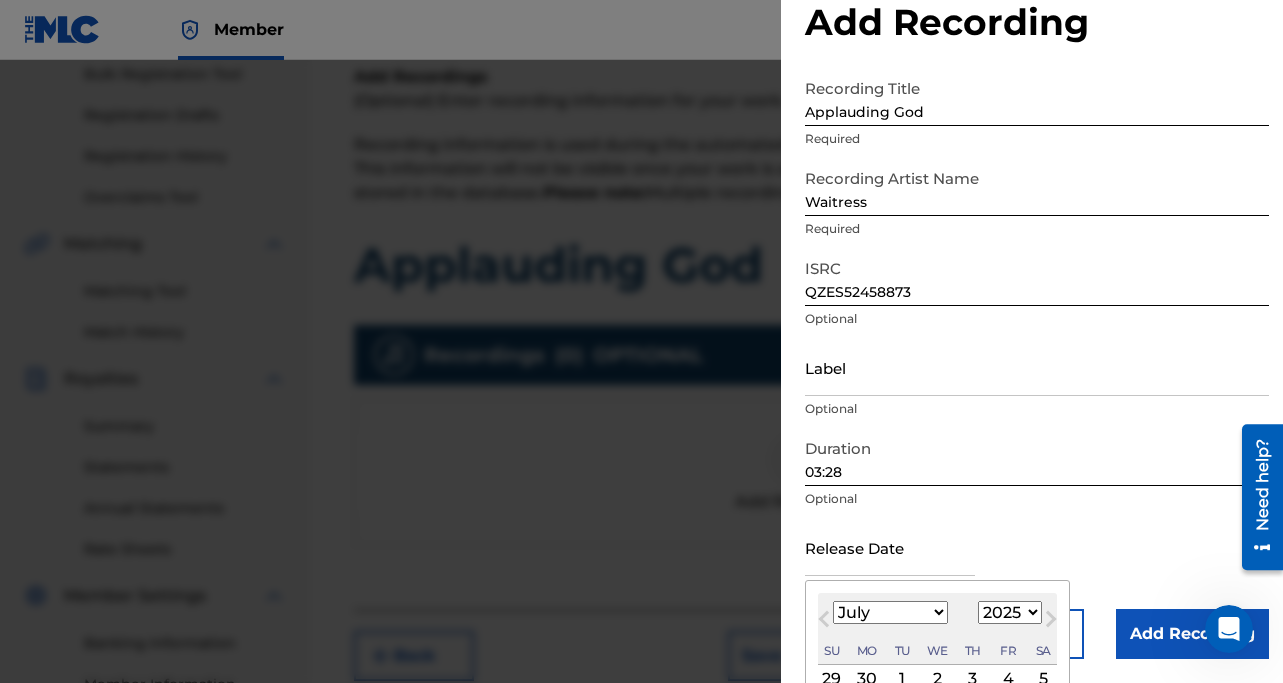 click on "Recording Title Applauding God Required Recording Artist Name Waitress Required ISRC QZES52458873 Optional Label Optional Duration 03:28 Optional Release Date Previous Month Next Month July [DATE] February March April May June July August September October November [DATE] 1900 1901 1902 1903 1904 1905 1906 1907 1908 1909 1910 1911 1912 1913 1914 1915 1916 1917 1918 1919 1920 1921 1922 1923 1924 1925 1926 1927 1928 1929 1930 1931 1932 1933 1934 1935 1936 1937 1938 1939 1940 1941 1942 1943 1944 1945 1946 1947 1948 1949 1950 1951 1952 1953 1954 1955 1956 1957 1958 1959 1960 1961 1962 1963 1964 1965 1966 1967 1968 1969 1970 1971 1972 1973 1974 1975 1976 1977 1978 1979 1980 1981 1982 1983 1984 1985 1986 1987 1988 1989 1990 1991 1992 1993 1994 1995 1996 1997 1998 1999 2000 2001 2002 2003 2004 2005 2006 2007 2008 2009 2010 2011 2012 2013 2014 2015 2016 2017 2018 2019 2020 2021 2022 2023 2024 2025 2026 2027 2028 2029 2030 2031 2032 2033 2034 2035 2036 2037 2038 2039 2040 2041 2042 2043 2044 2045 2046 Su" at bounding box center (1037, 364) 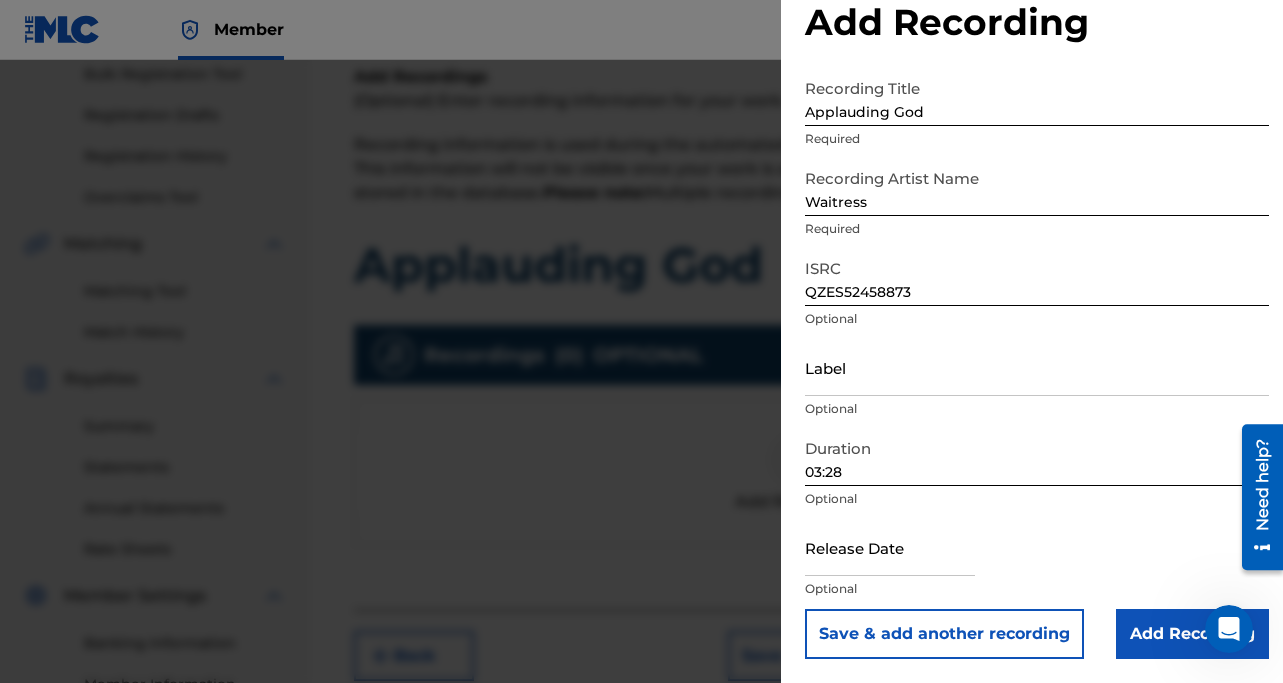 select on "6" 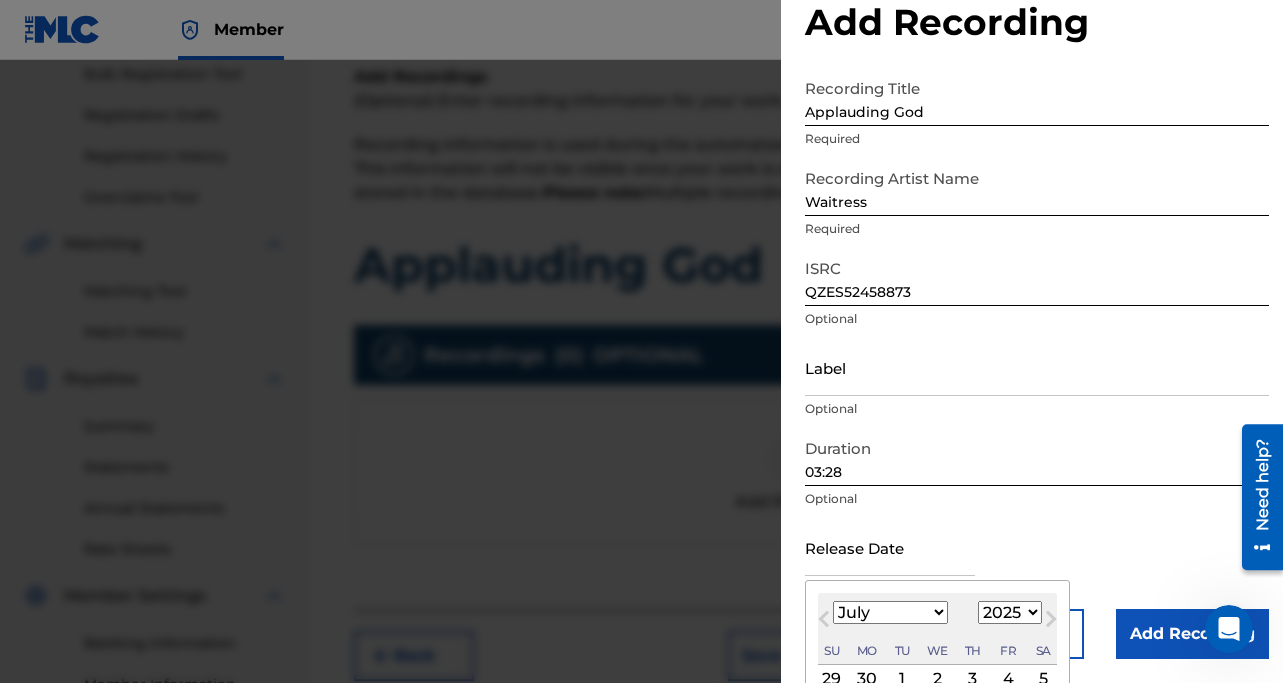 click at bounding box center [890, 547] 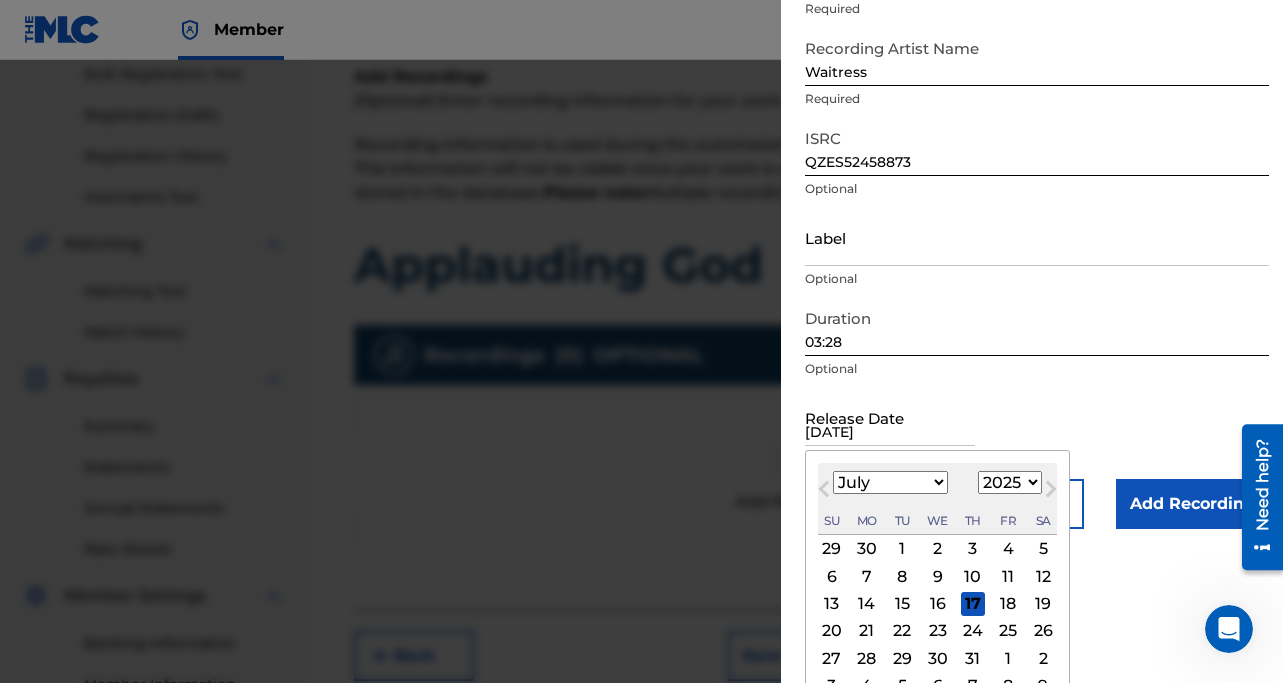 scroll, scrollTop: 183, scrollLeft: 0, axis: vertical 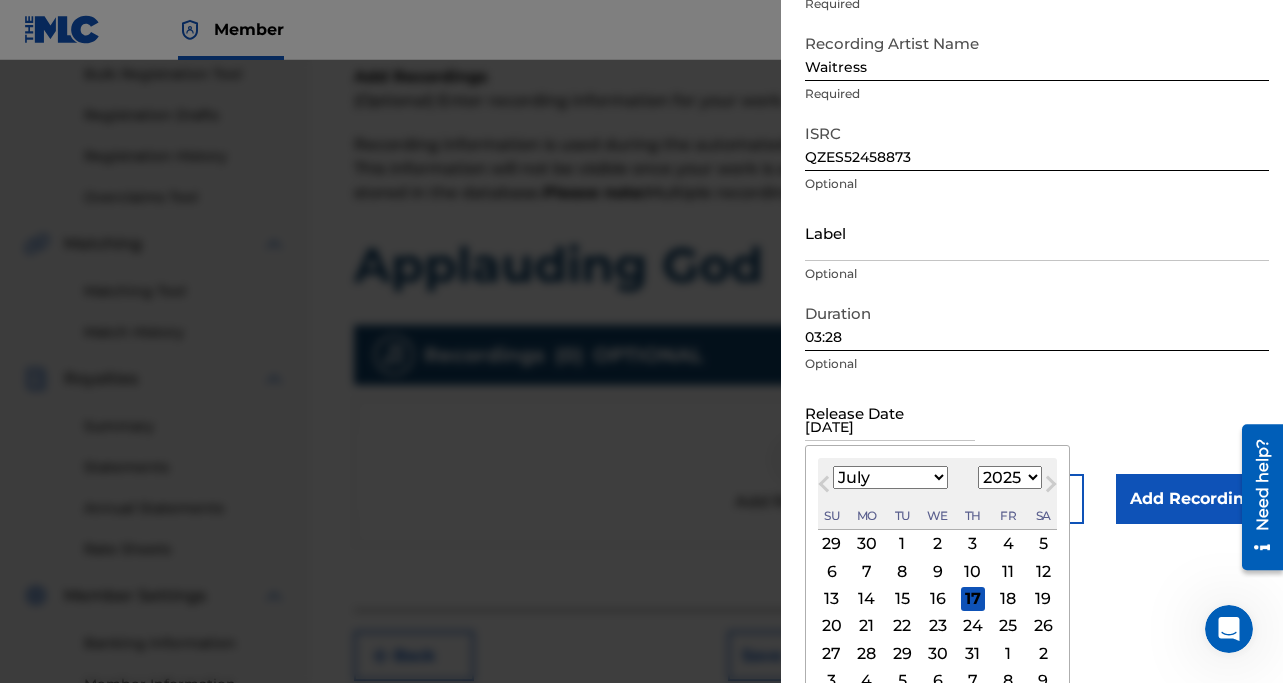 type on "[DATE]" 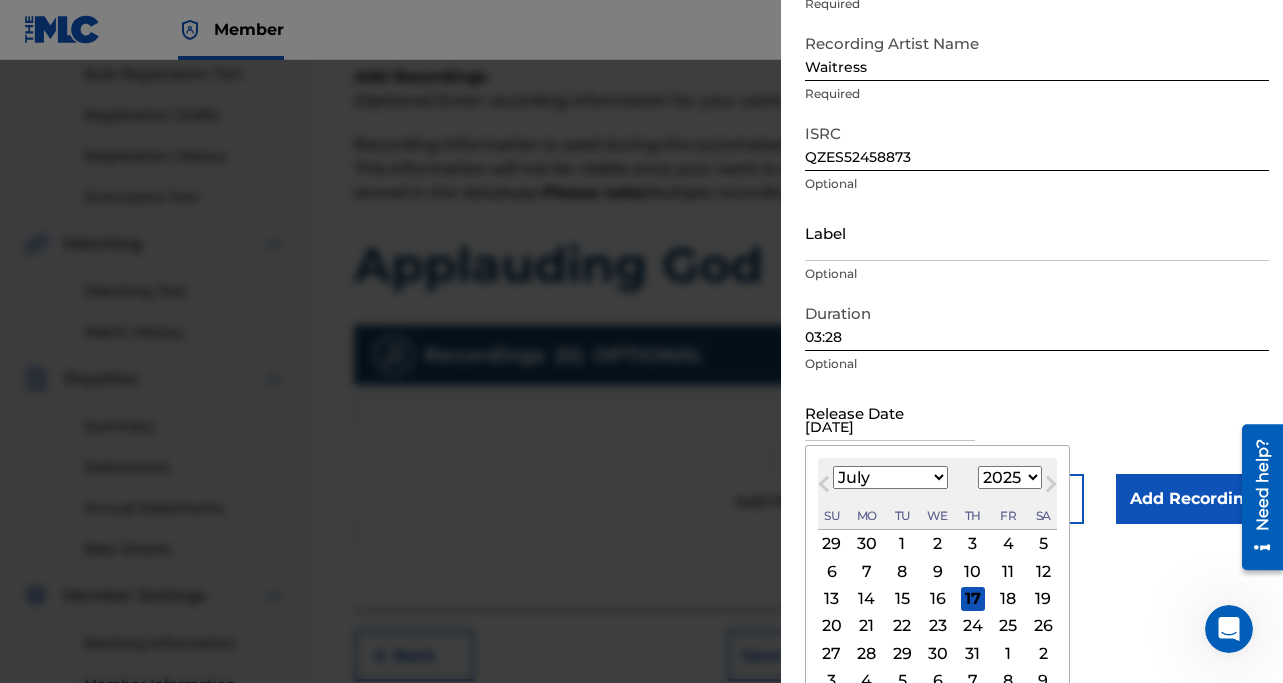 select on "2024" 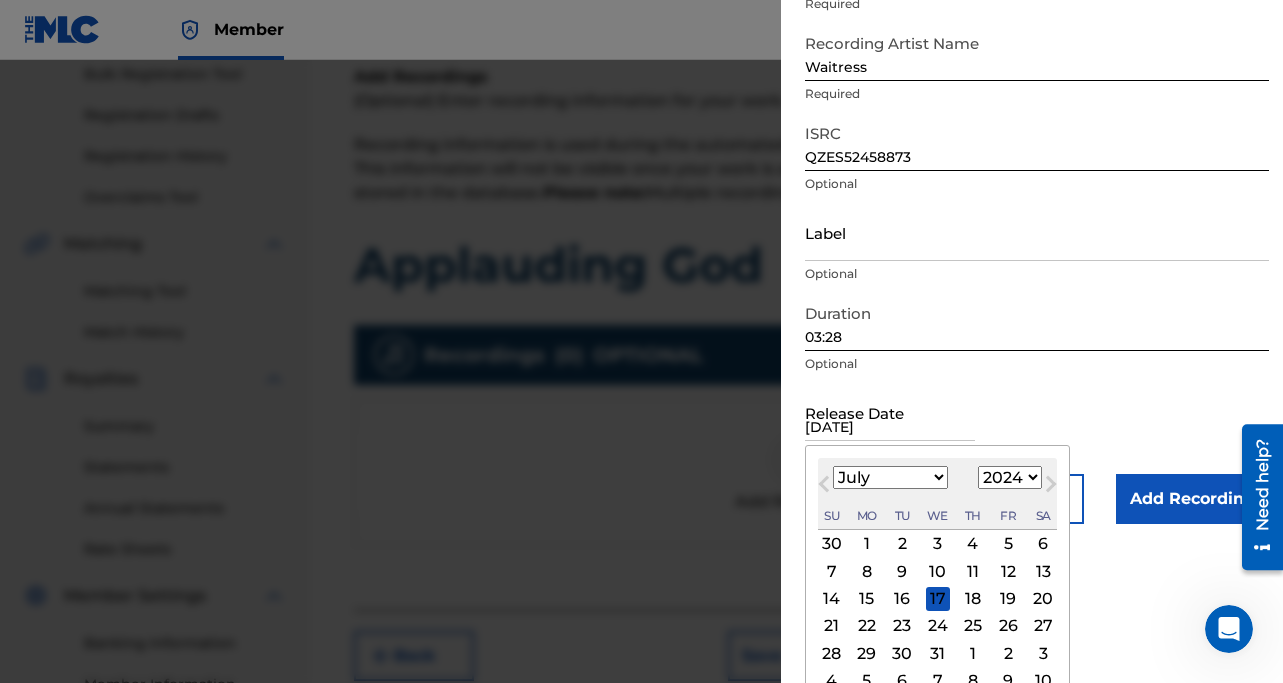 click on "January February March April May June July August September October November December" at bounding box center [890, 477] 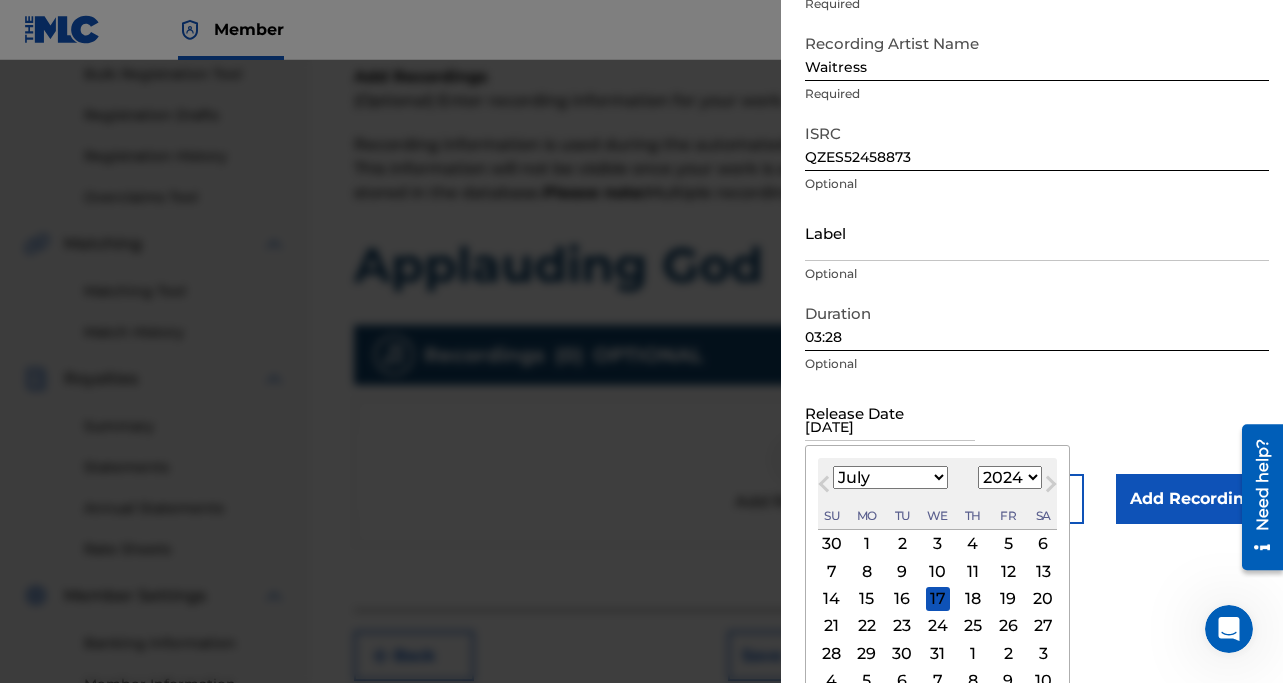 select on "2" 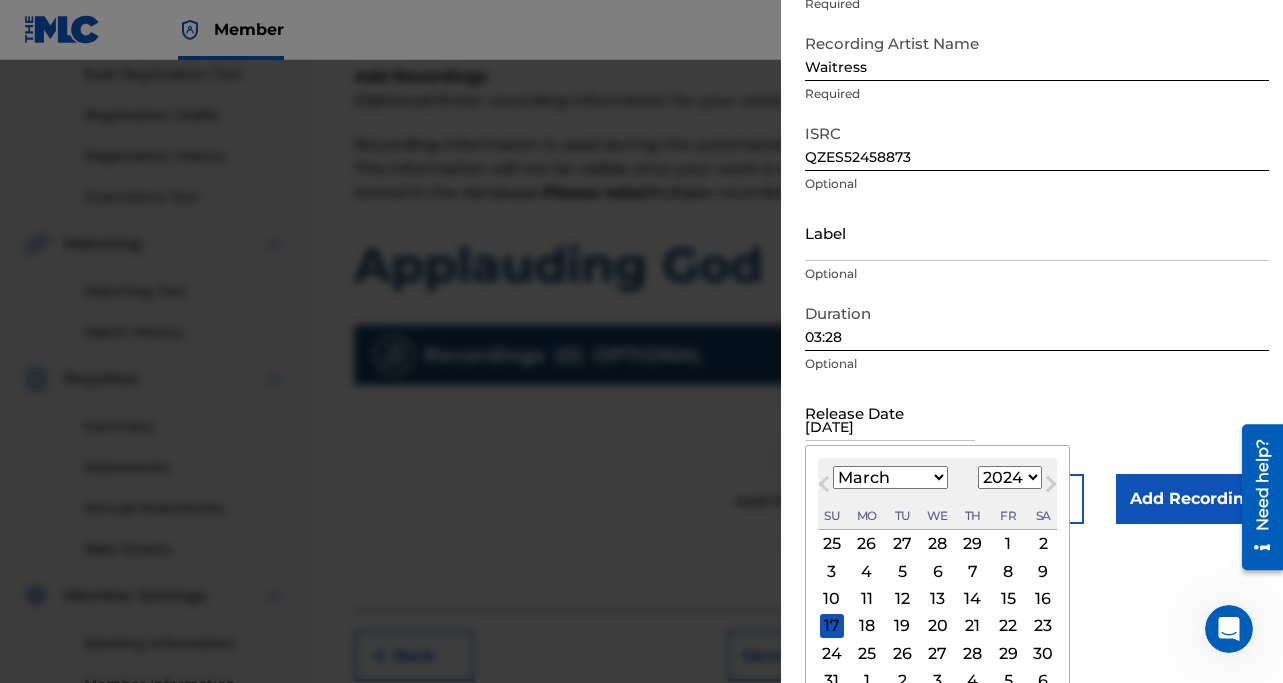 click on "15" at bounding box center (1008, 599) 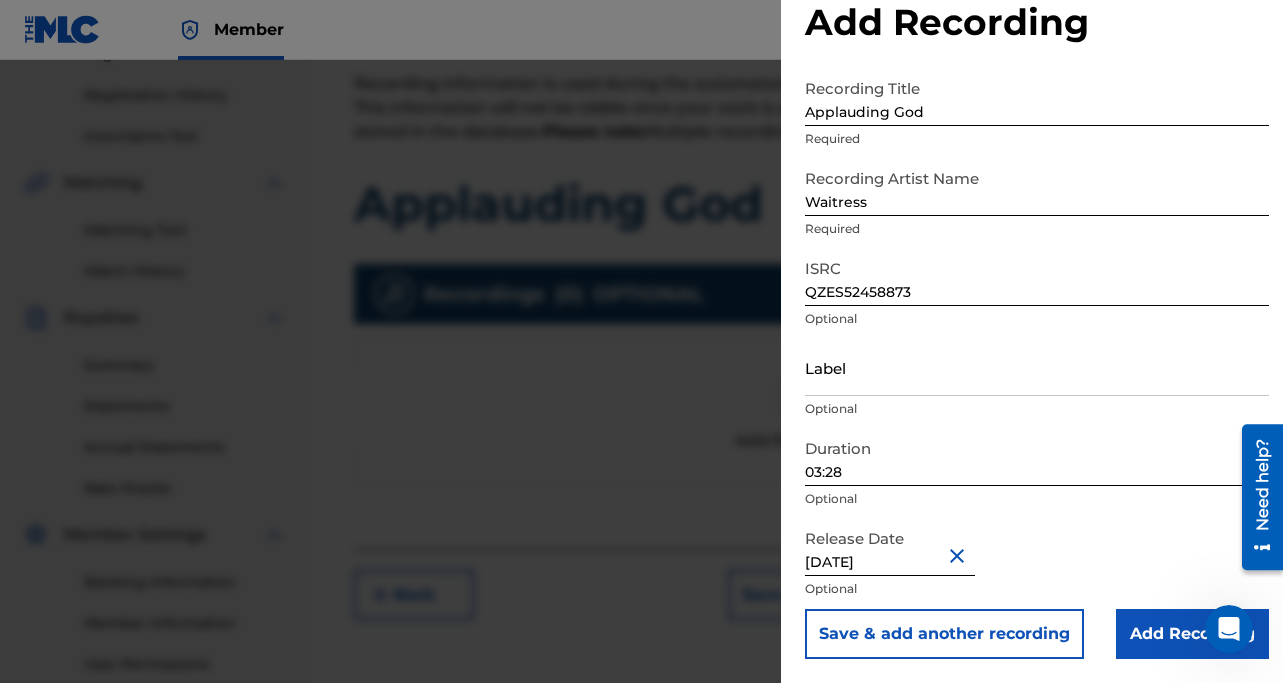scroll, scrollTop: 386, scrollLeft: 0, axis: vertical 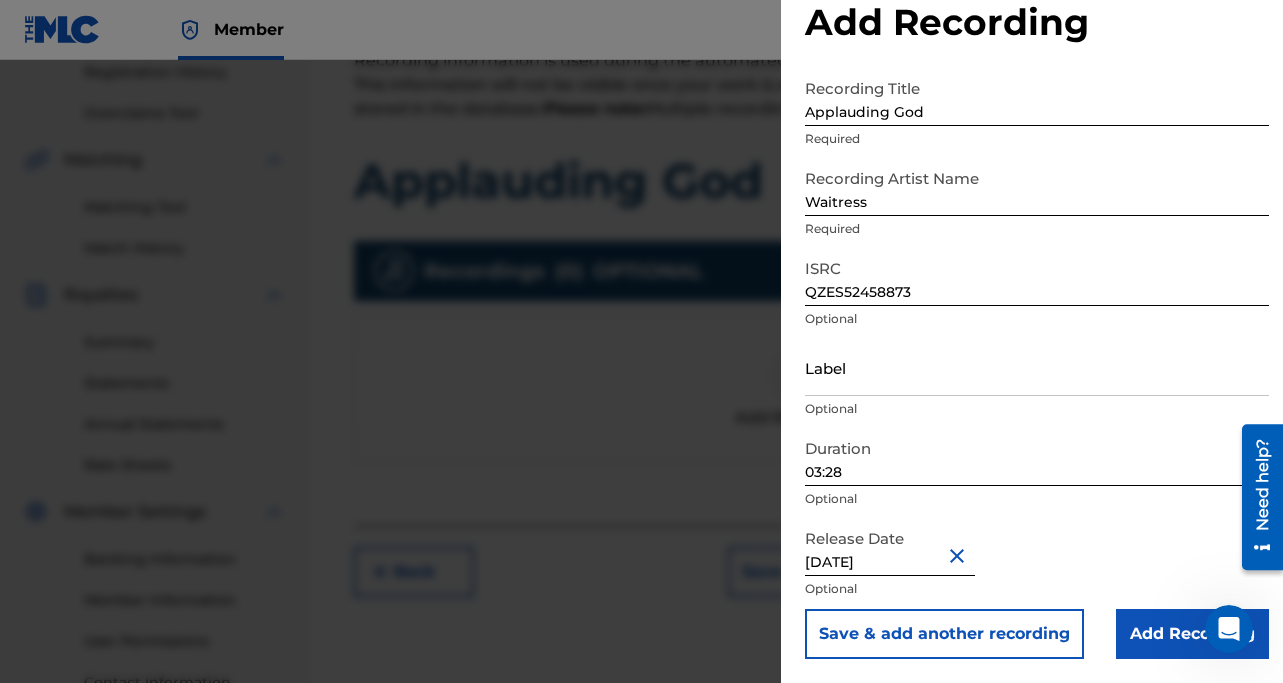 click on "Add Recording" at bounding box center (1192, 634) 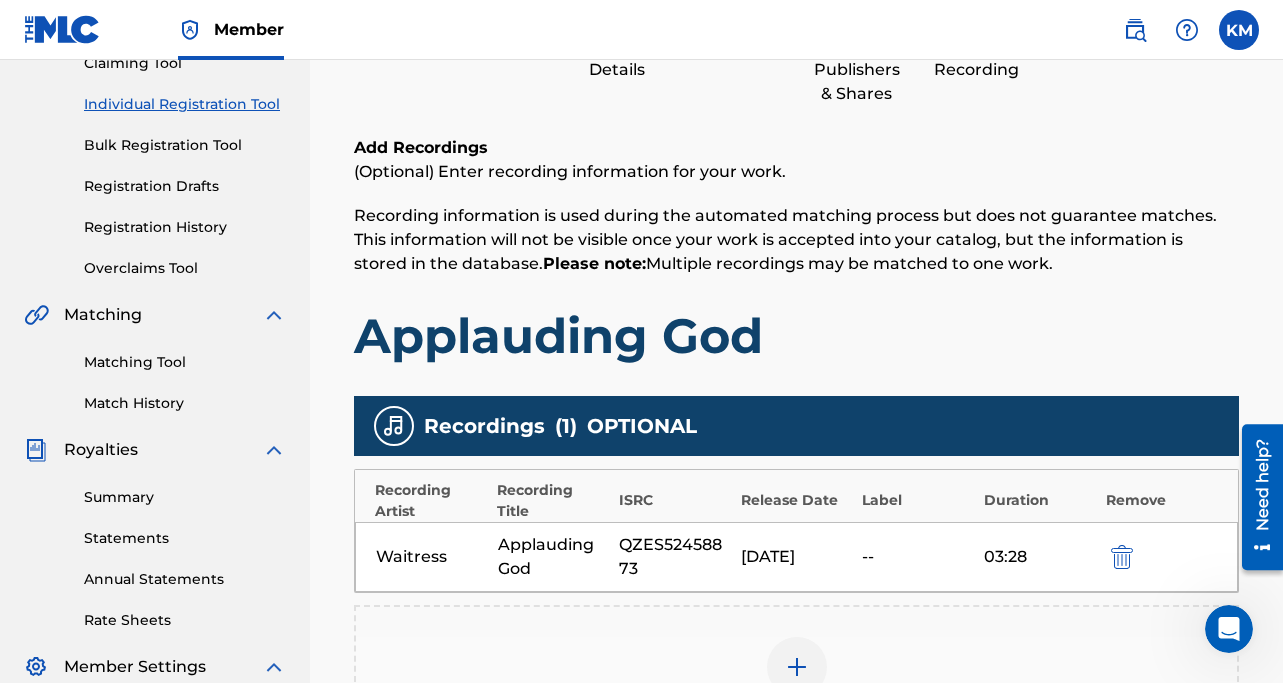 scroll, scrollTop: 557, scrollLeft: 0, axis: vertical 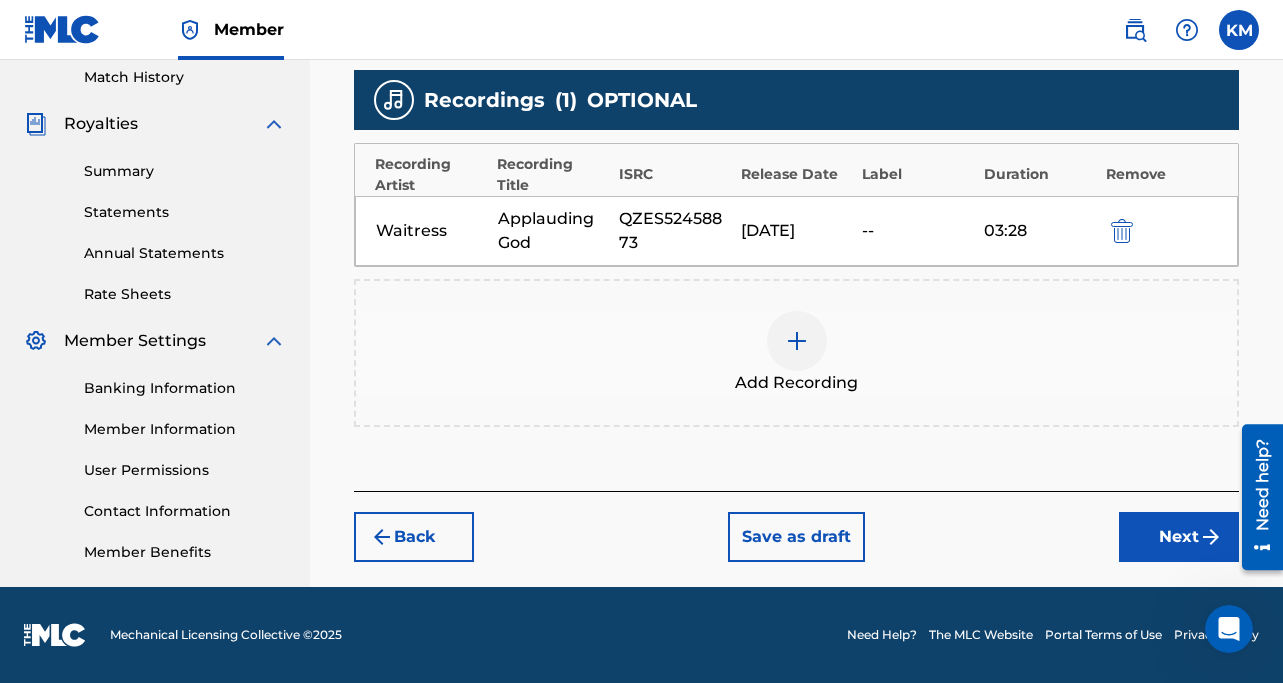 click on "Next" at bounding box center (1179, 537) 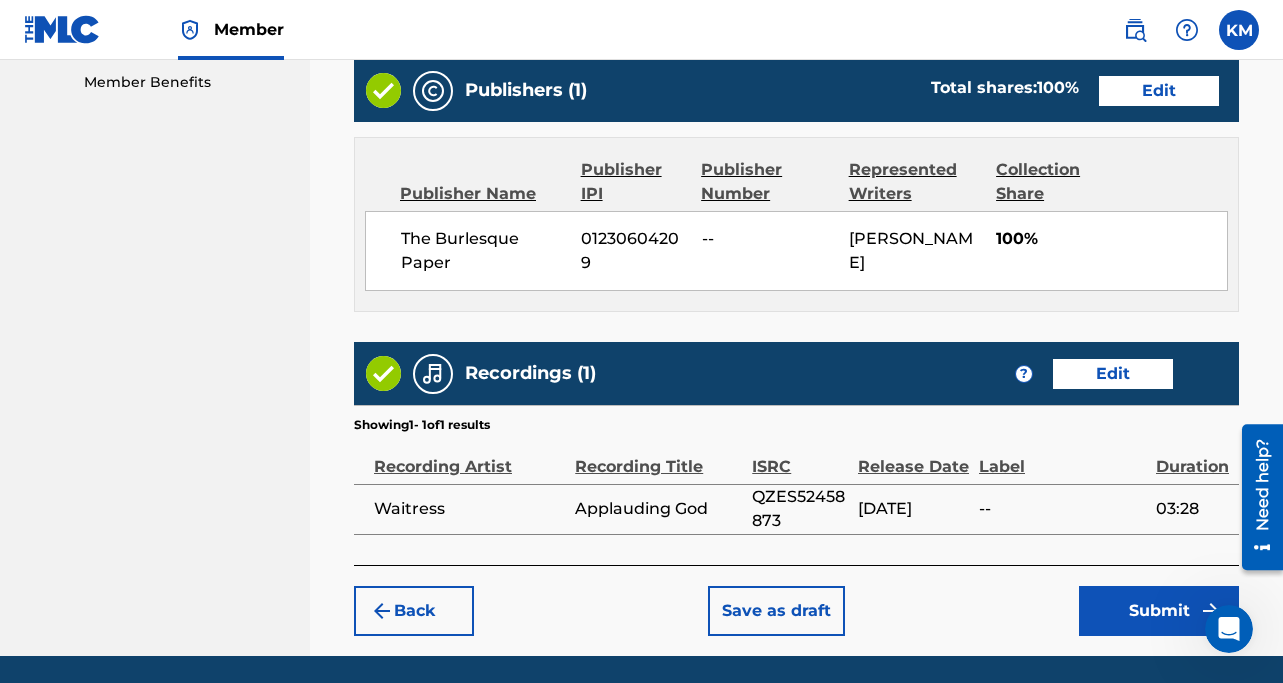 scroll, scrollTop: 1094, scrollLeft: 0, axis: vertical 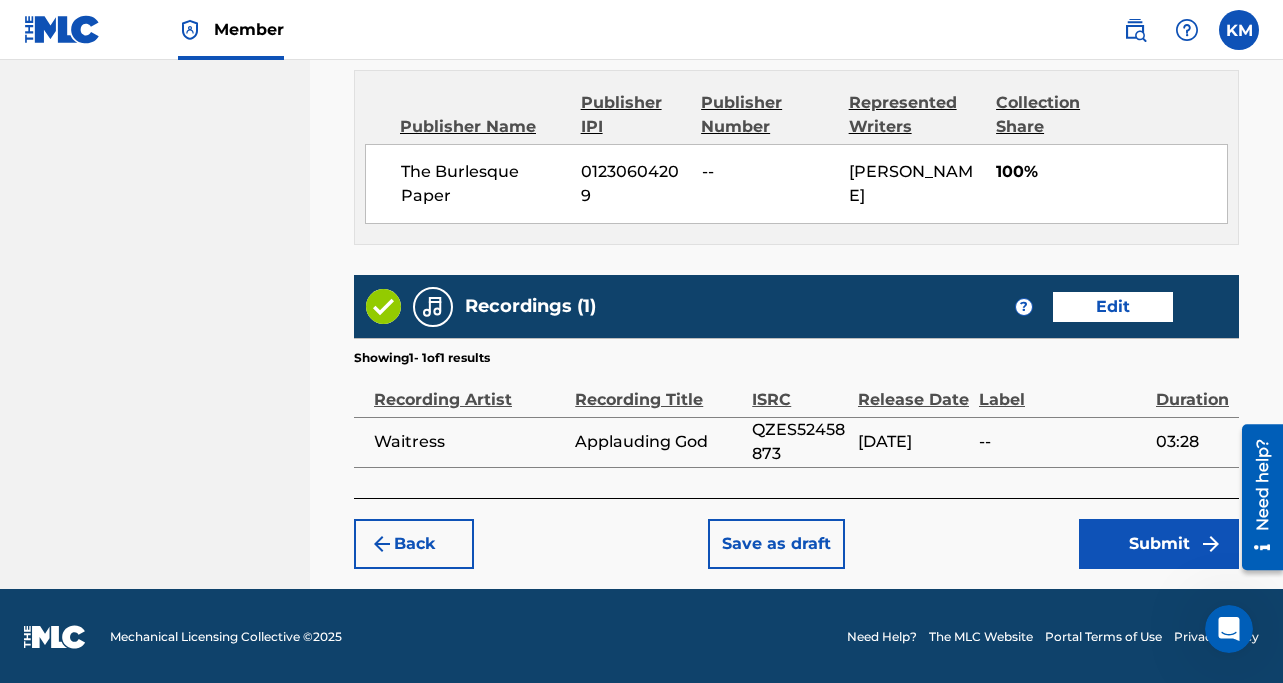 click on "Submit" at bounding box center (1159, 544) 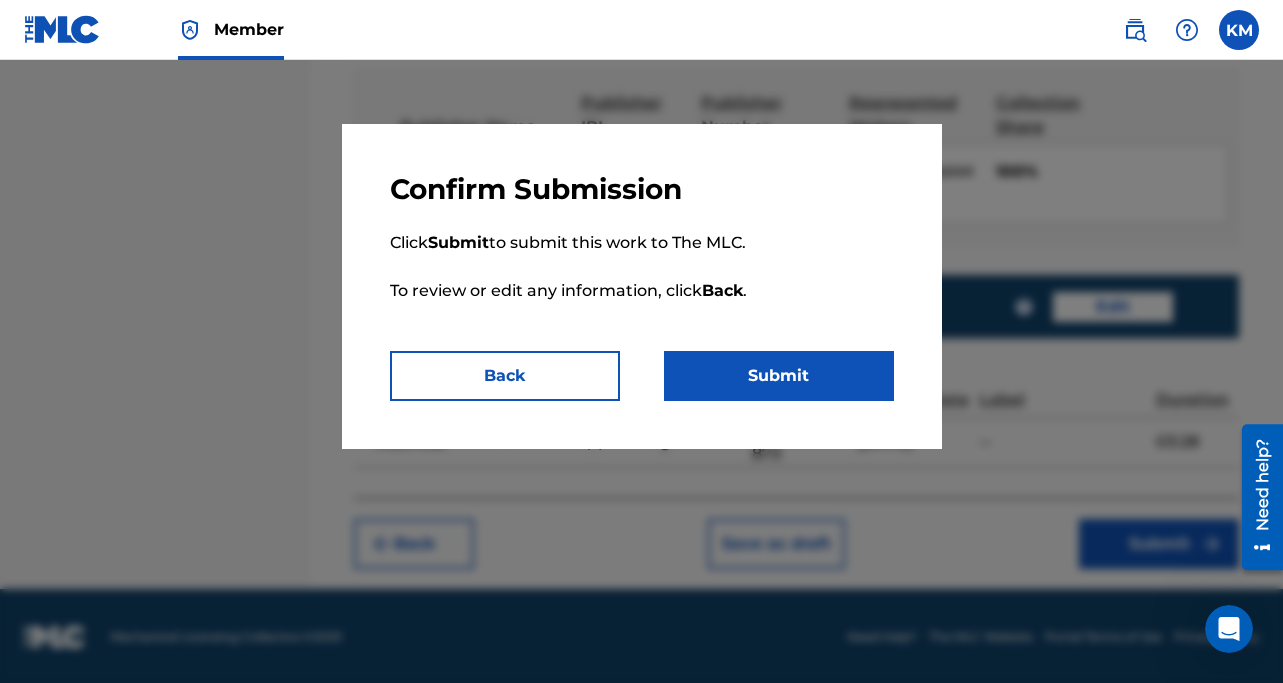 click on "Submit" at bounding box center (779, 376) 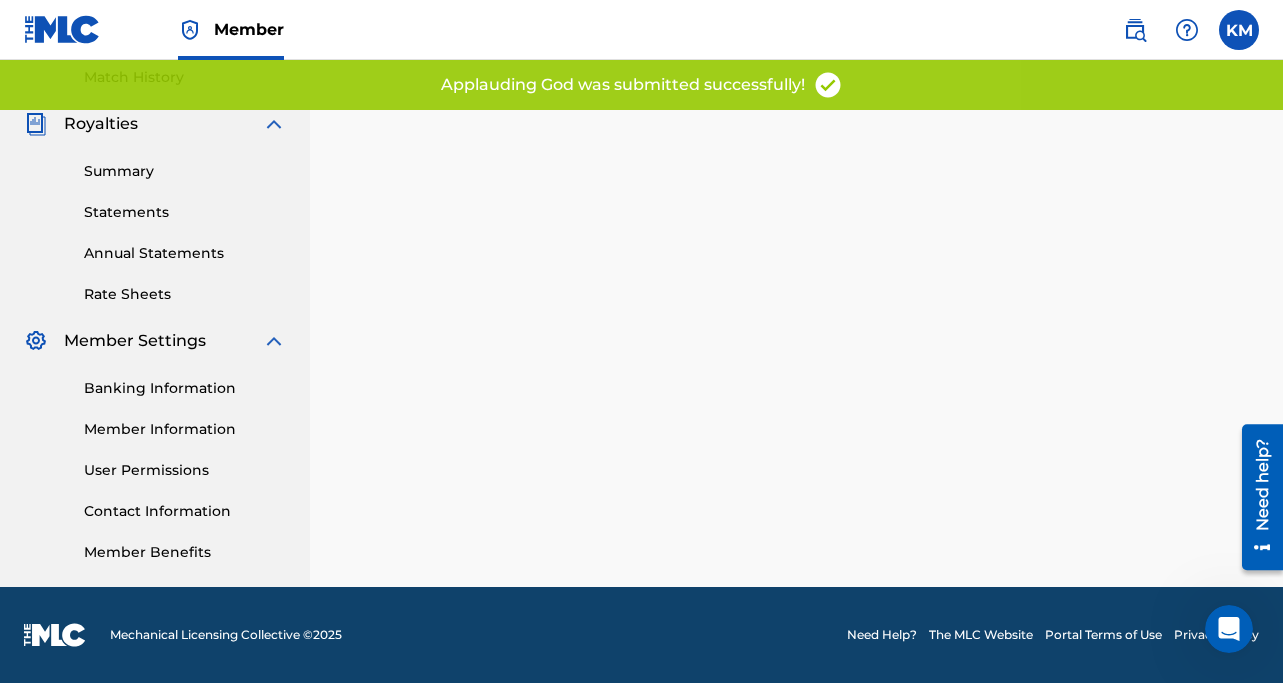 scroll, scrollTop: 0, scrollLeft: 0, axis: both 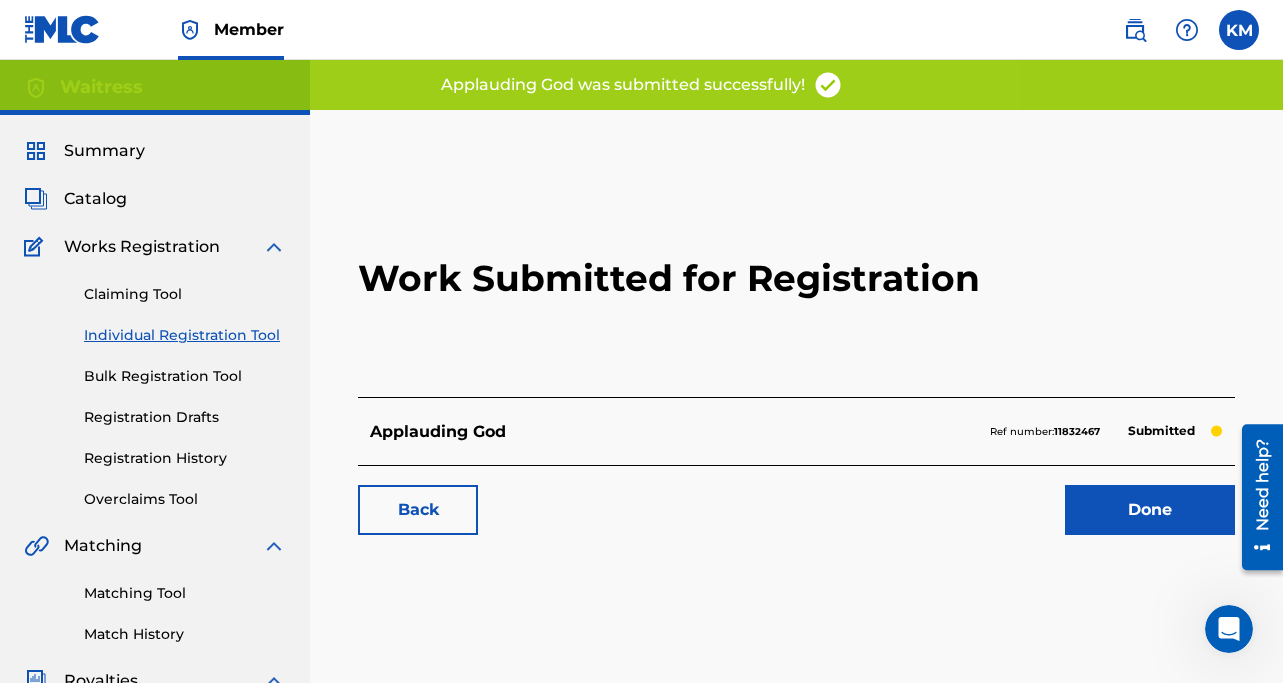 click on "Done" at bounding box center [1150, 510] 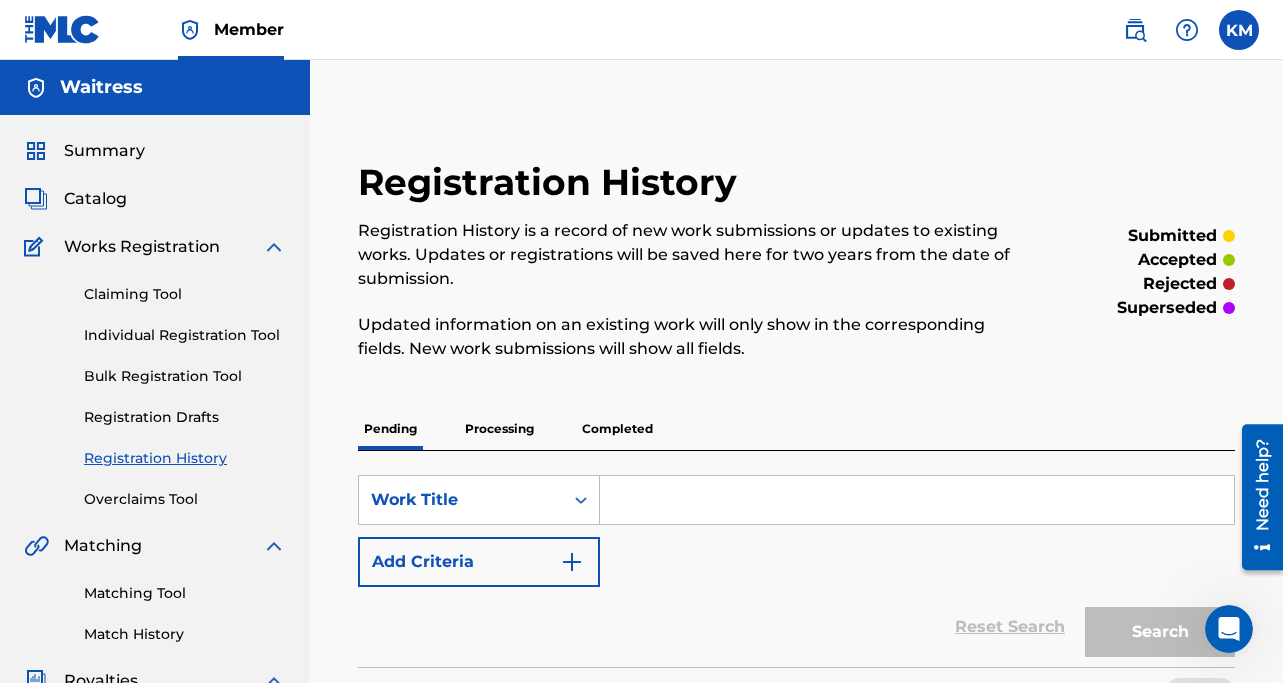 click on "Processing" at bounding box center (499, 429) 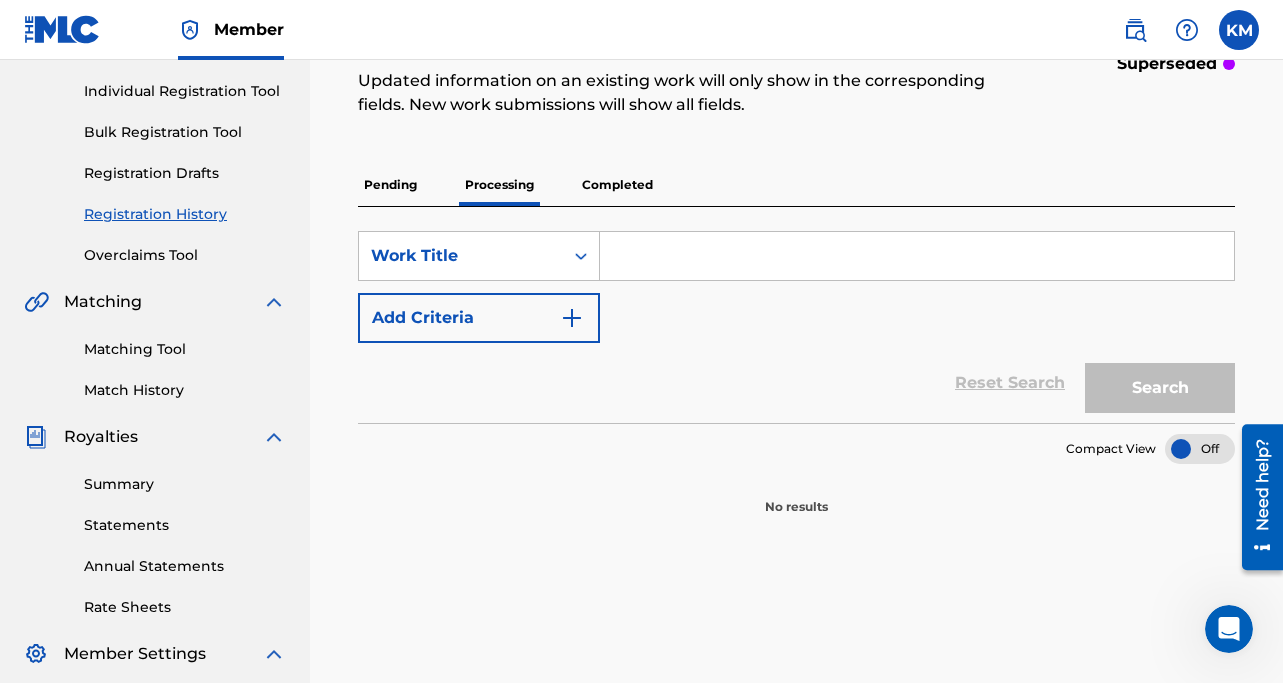 scroll, scrollTop: 266, scrollLeft: 0, axis: vertical 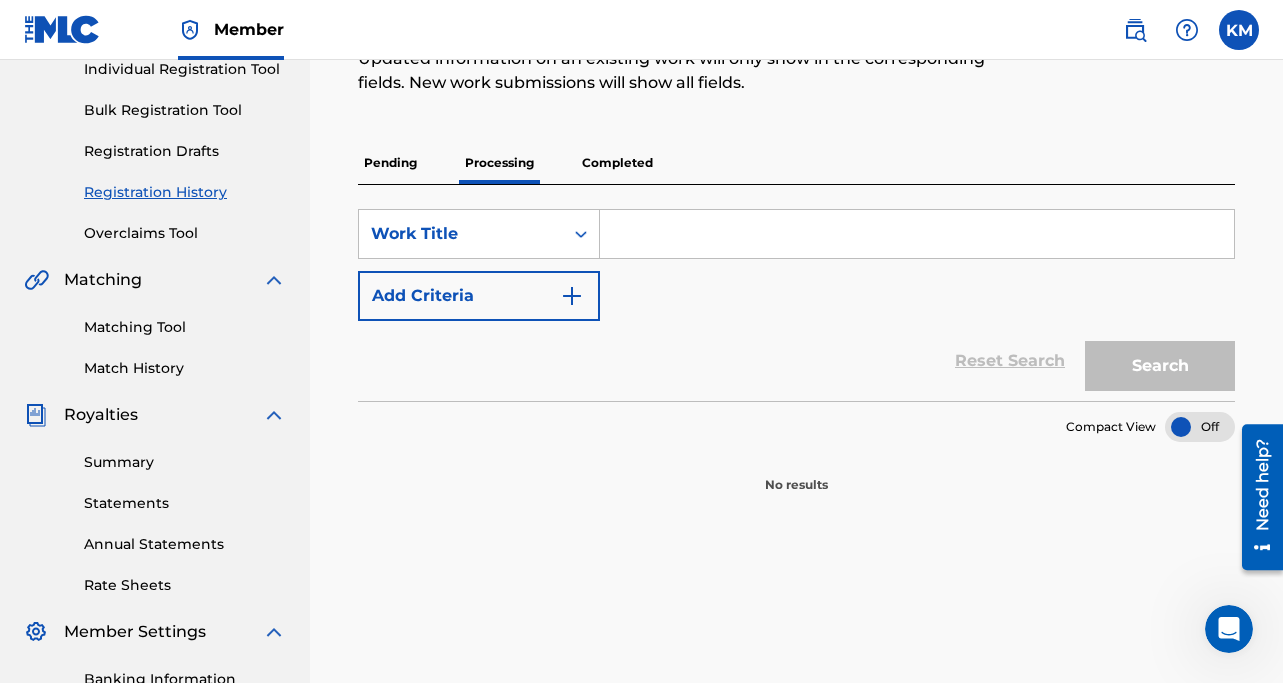 click on "Completed" at bounding box center [617, 163] 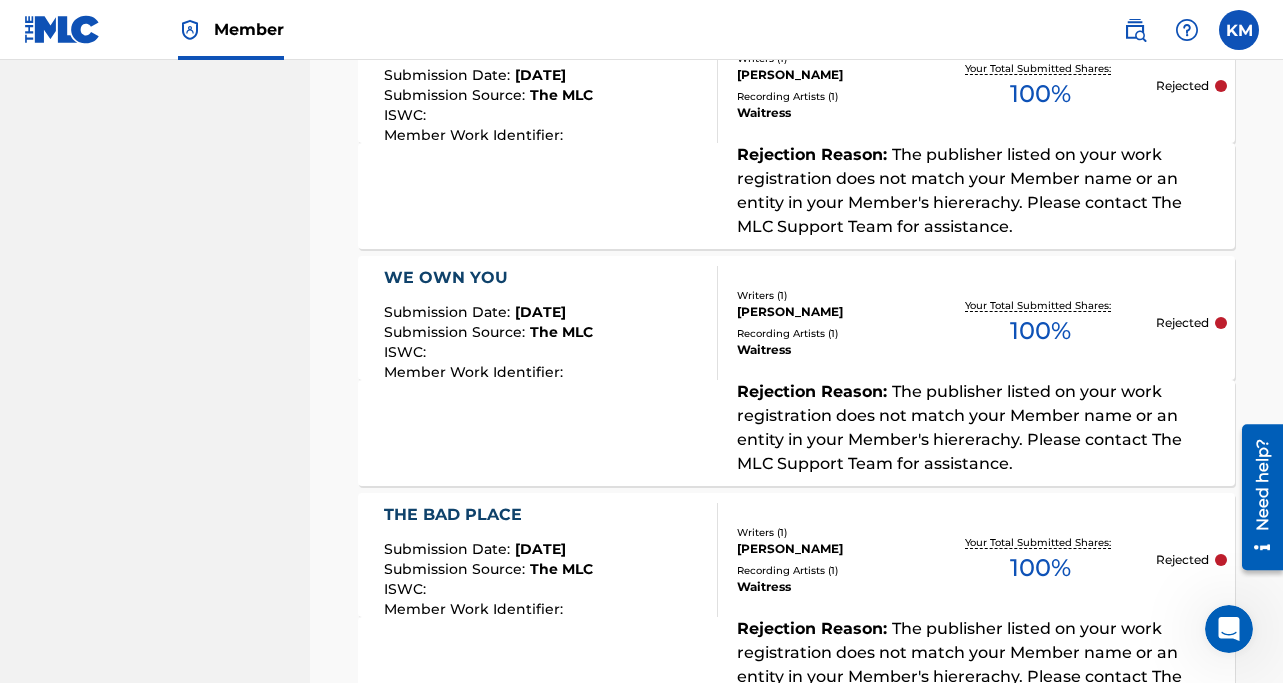 scroll, scrollTop: 1350, scrollLeft: 0, axis: vertical 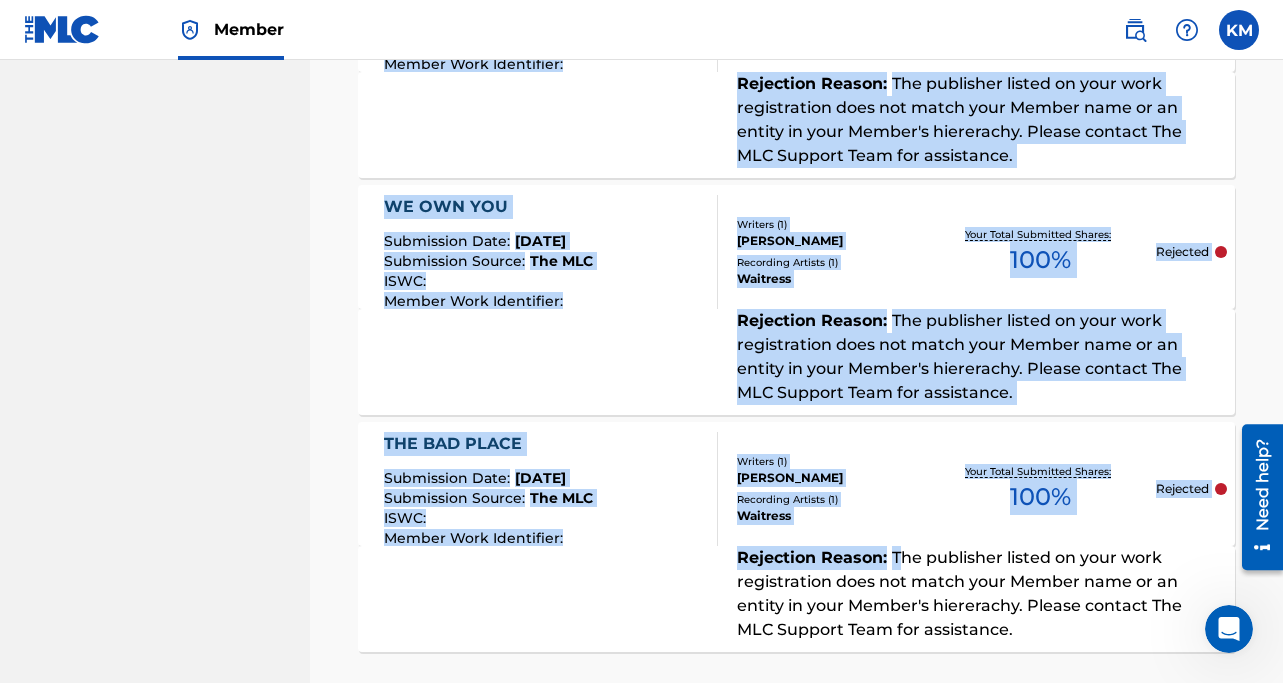 drag, startPoint x: 993, startPoint y: 657, endPoint x: 896, endPoint y: 540, distance: 151.98026 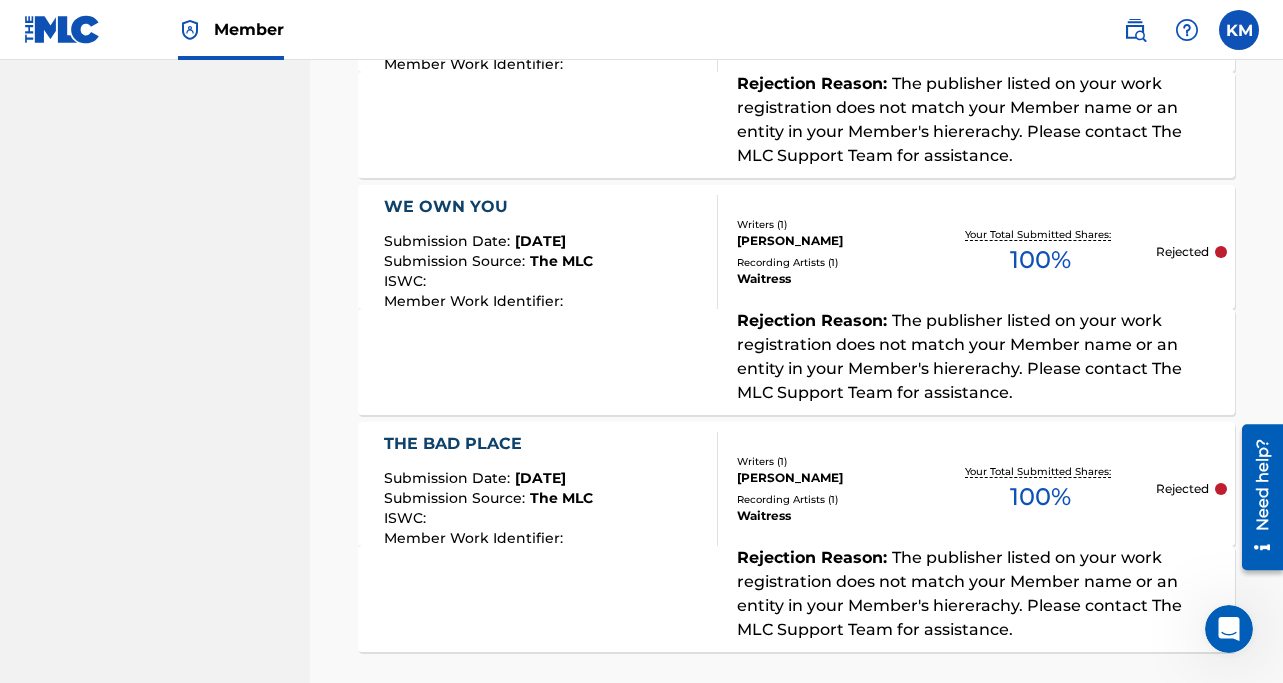 click on "Showing  1  -   5  of  5   results   Compact View APPLAUDING GOD Submission Date : [DATE] Submission Source : The MLC ISWC : Member Work Identifier : Writers ( 1 ) [PERSON_NAME] Recording Artists ( 1 ) Waitress Your Total Submitted Shares: 100 %   Rejected Rejection Reason : The publisher listed on your work registration does not match your Member name or an entity in your Member's hiererachy. Please contact The MLC Support Team for assistance. THEY CAN BLEED Submission Date : [DATE] Submission Source : The MLC ISWC : Member Work Identifier : Writers ( 1 ) [PERSON_NAME] Recording Artists ( 1 ) Waitress Your Total Submitted Shares: 100 %   Rejected Rejection Reason : The publisher listed on your work registration does not match your Member name or an entity in your Member's hiererachy. Please contact The MLC Support Team for assistance. TRUST ME, I'M LYING Submission Date : [DATE] Submission Source : The MLC ISWC : Member Work Identifier : Writers ( 1 ) [PERSON_NAME] 1 ) Waitress" at bounding box center (796, 88) 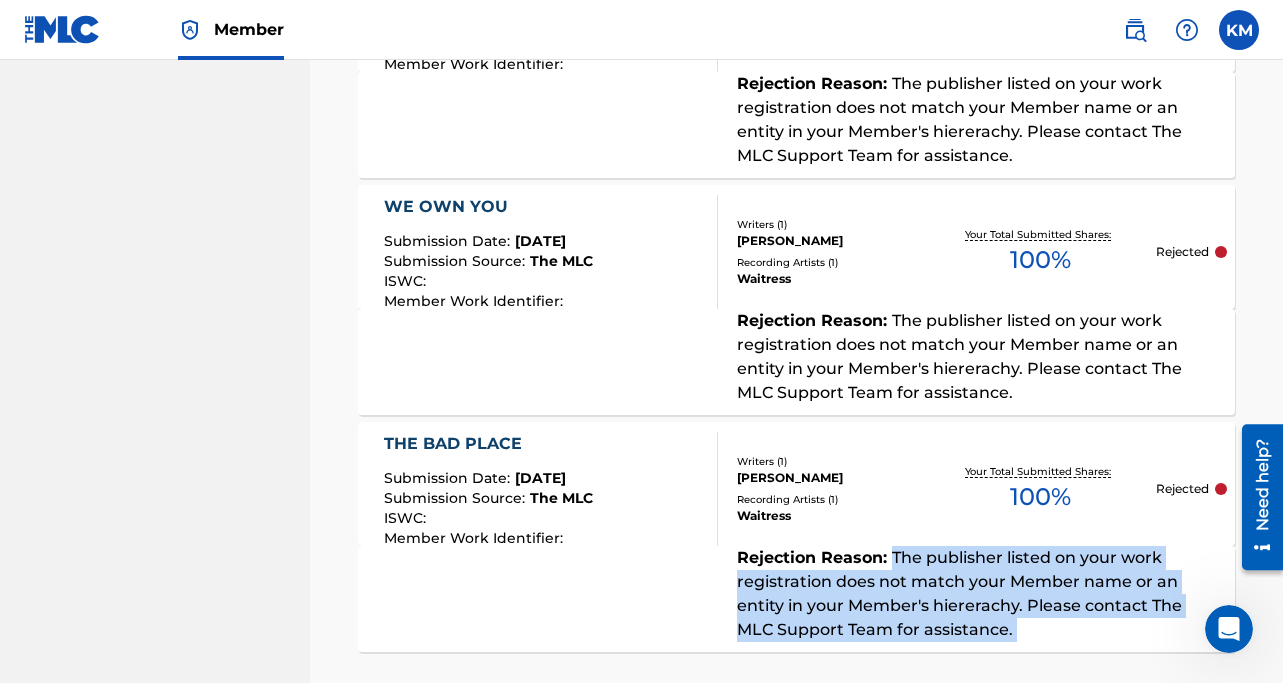 drag, startPoint x: 997, startPoint y: 642, endPoint x: 893, endPoint y: 536, distance: 148.49916 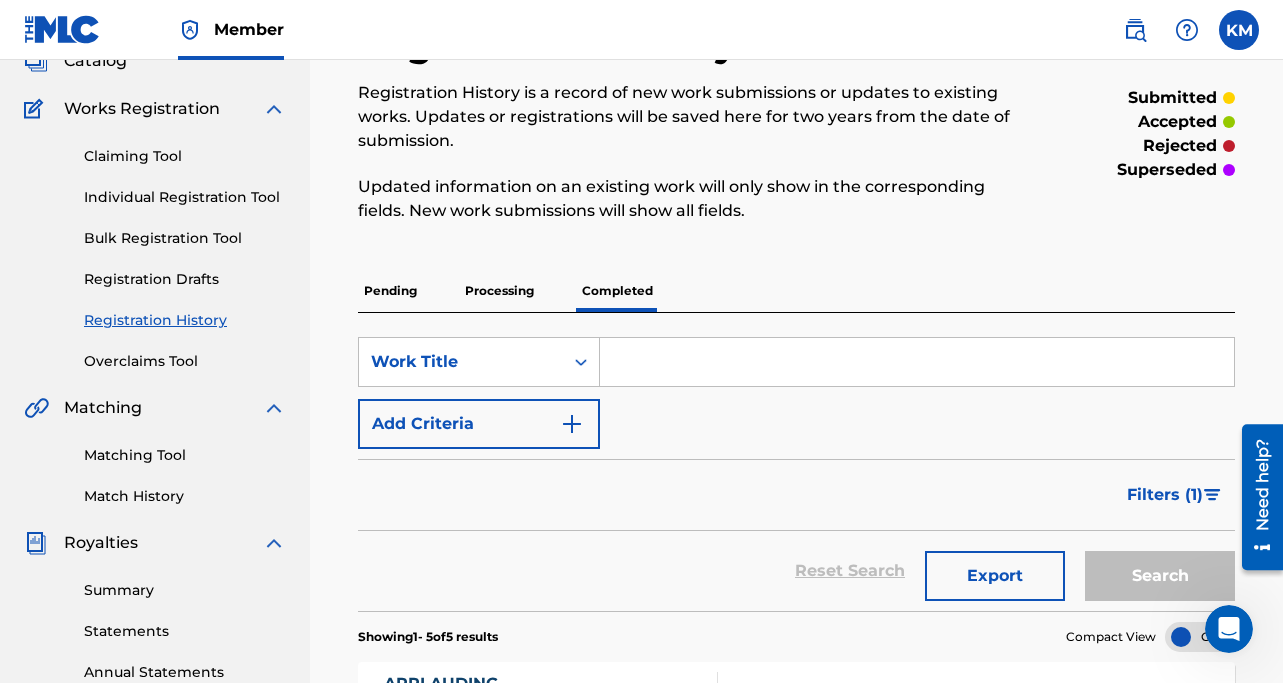 scroll, scrollTop: 0, scrollLeft: 0, axis: both 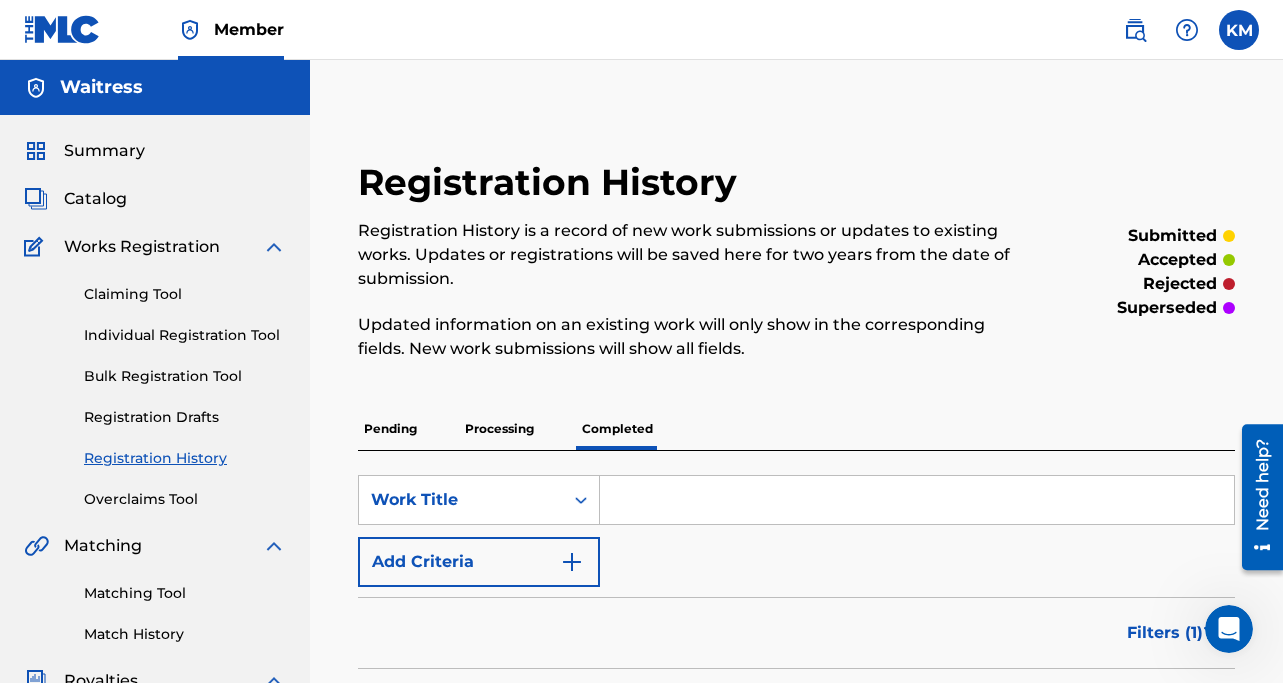 click on "Individual Registration Tool" at bounding box center (185, 335) 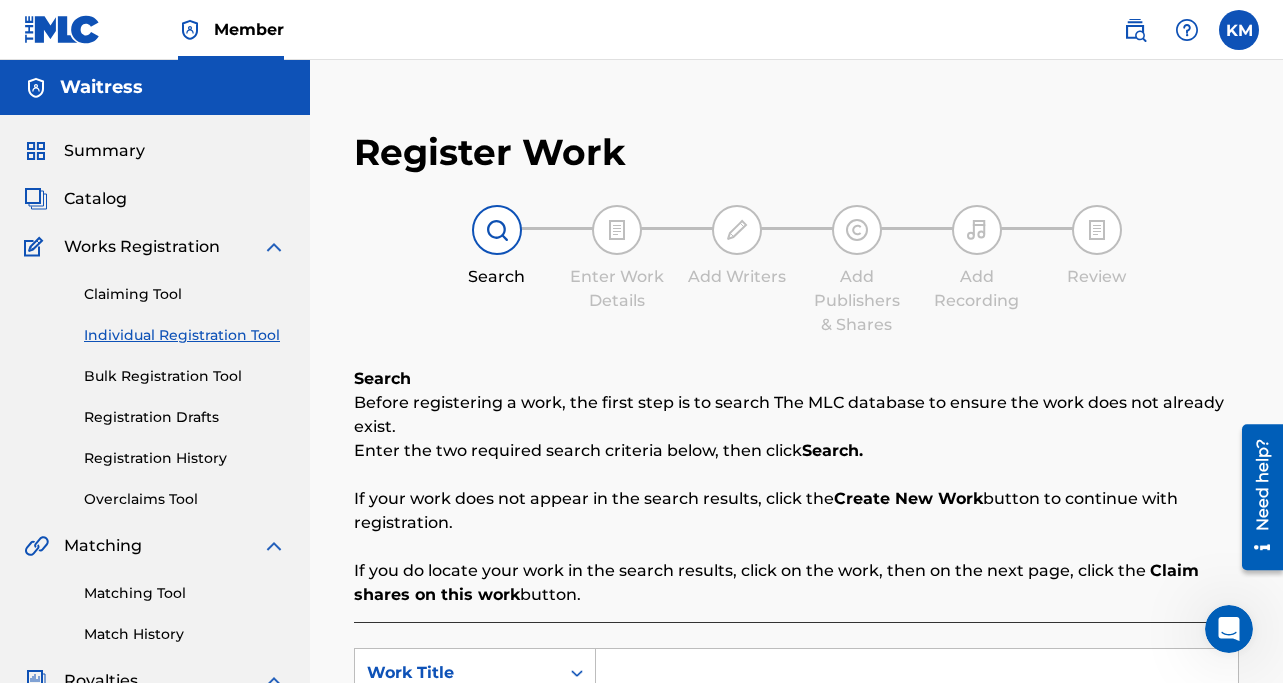 scroll, scrollTop: 202, scrollLeft: 0, axis: vertical 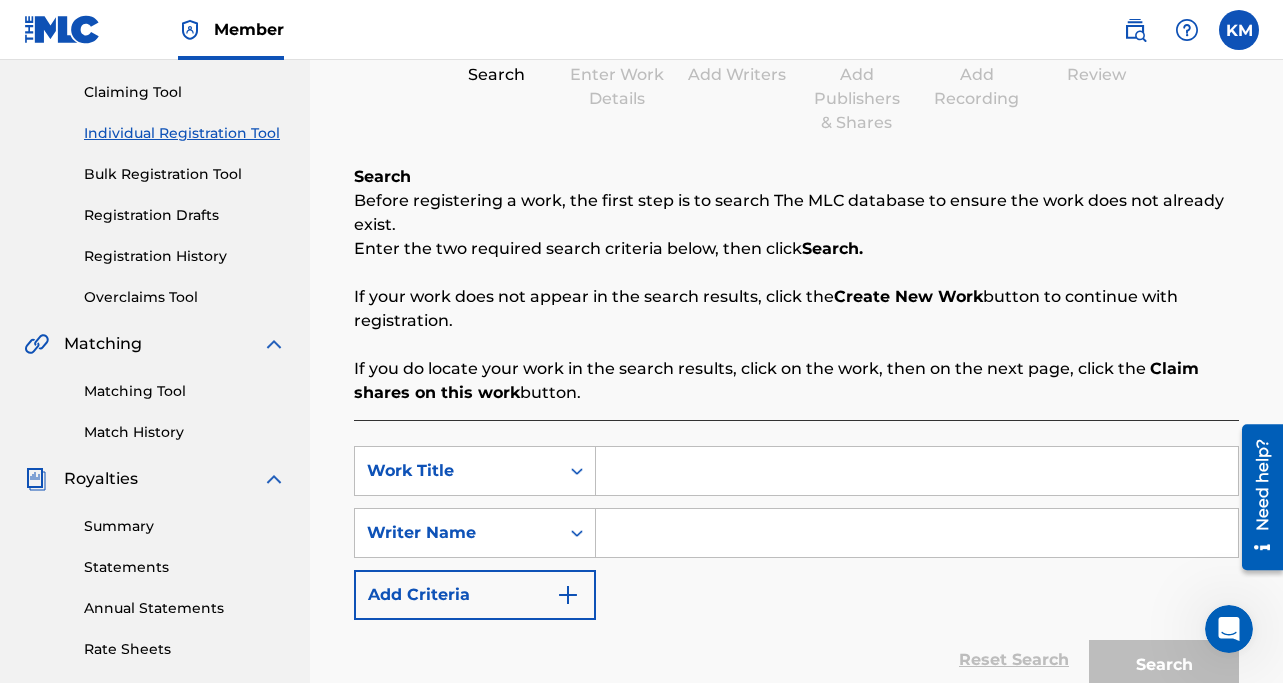 click on "Bulk Registration Tool" at bounding box center (185, 174) 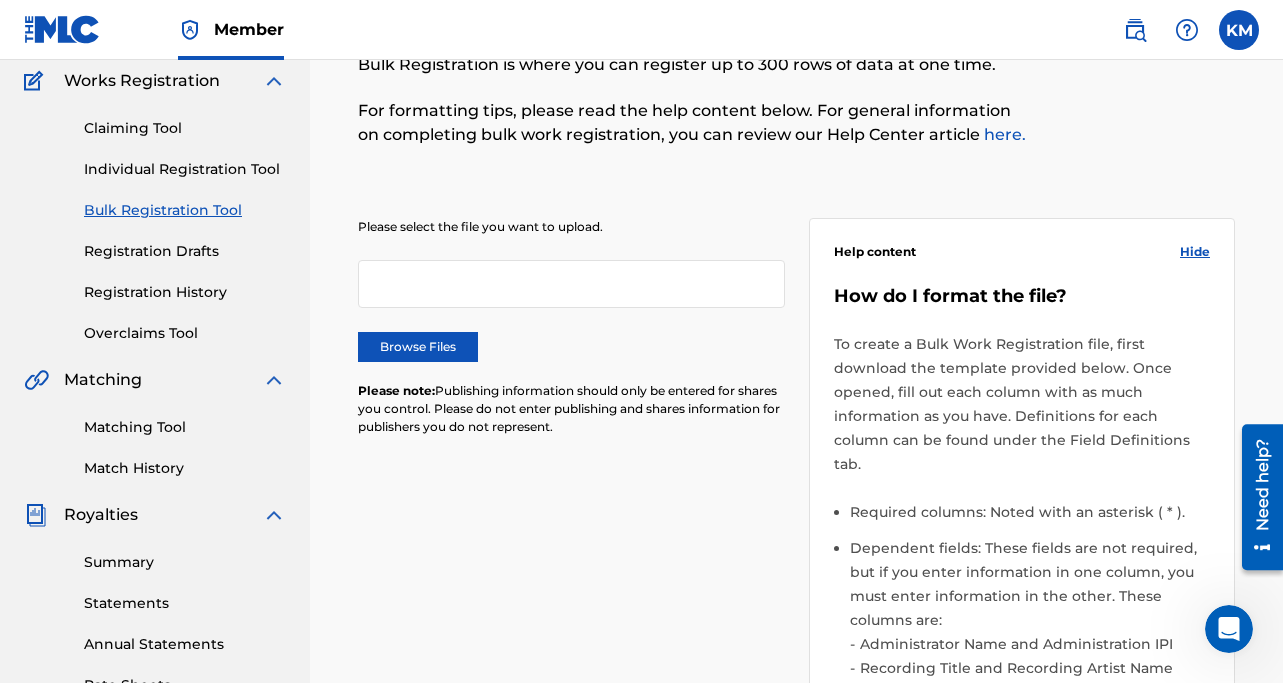 scroll, scrollTop: 163, scrollLeft: 0, axis: vertical 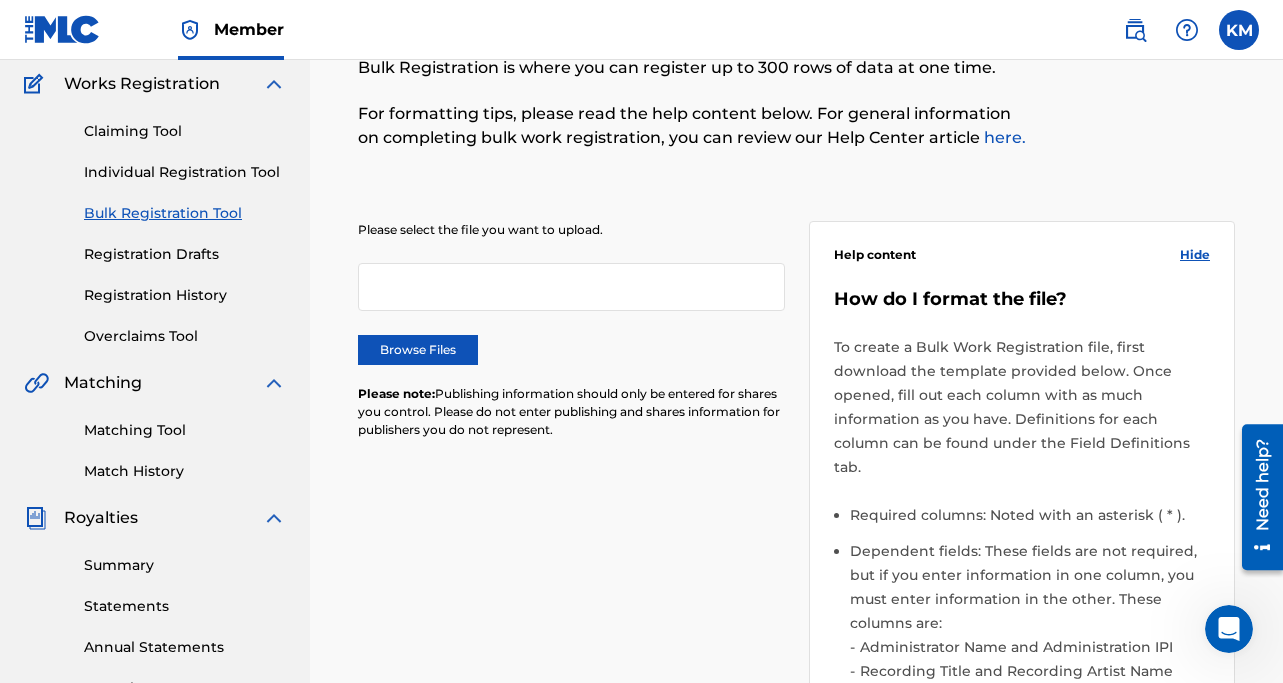 click on "Individual Registration Tool" at bounding box center [185, 172] 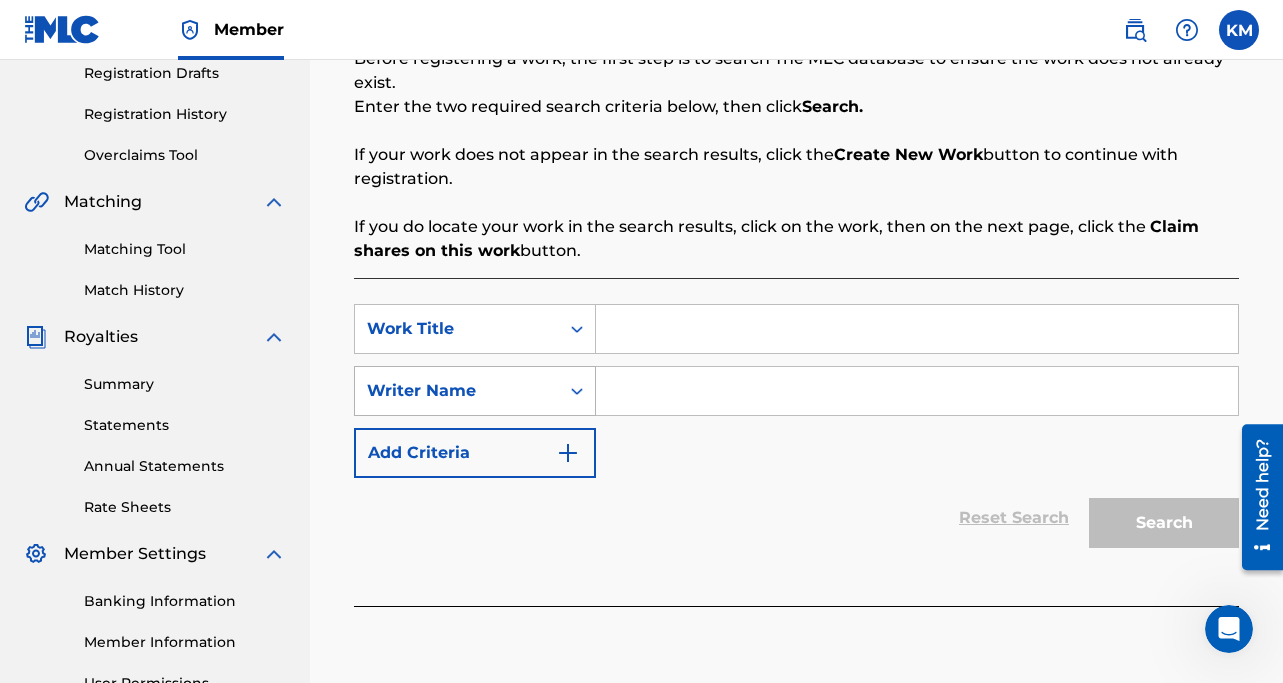scroll, scrollTop: 347, scrollLeft: 0, axis: vertical 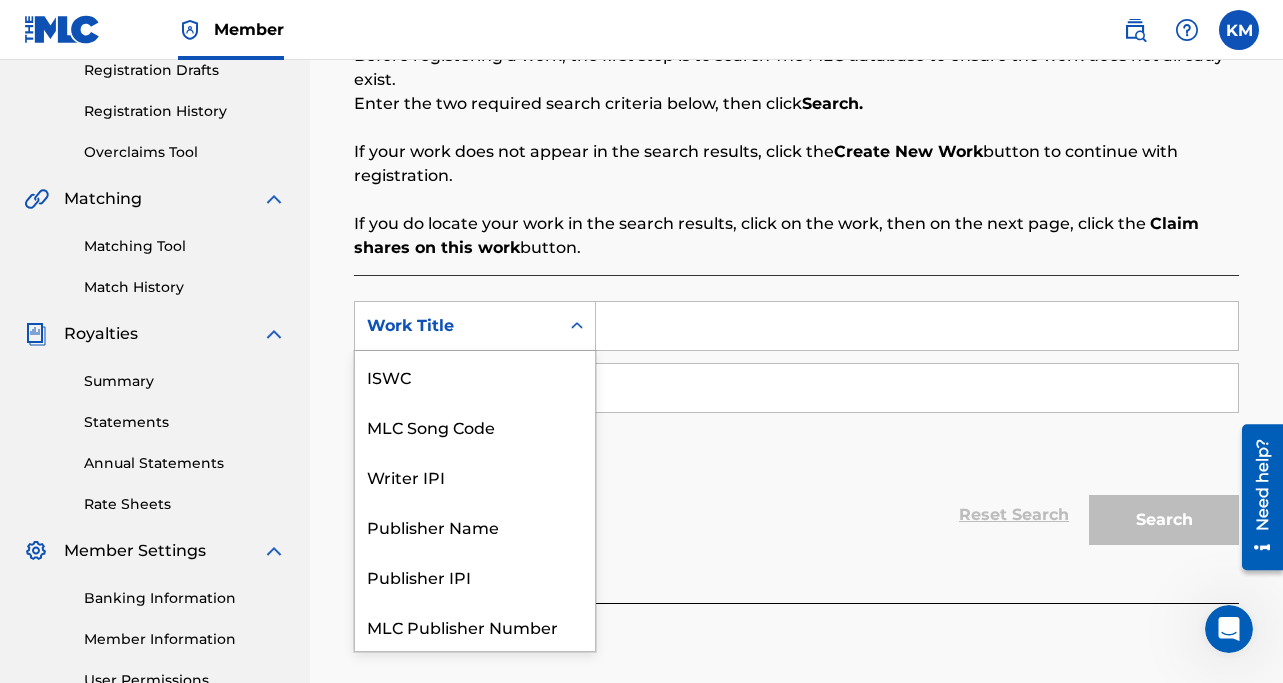 click on "Work Title" at bounding box center [457, 326] 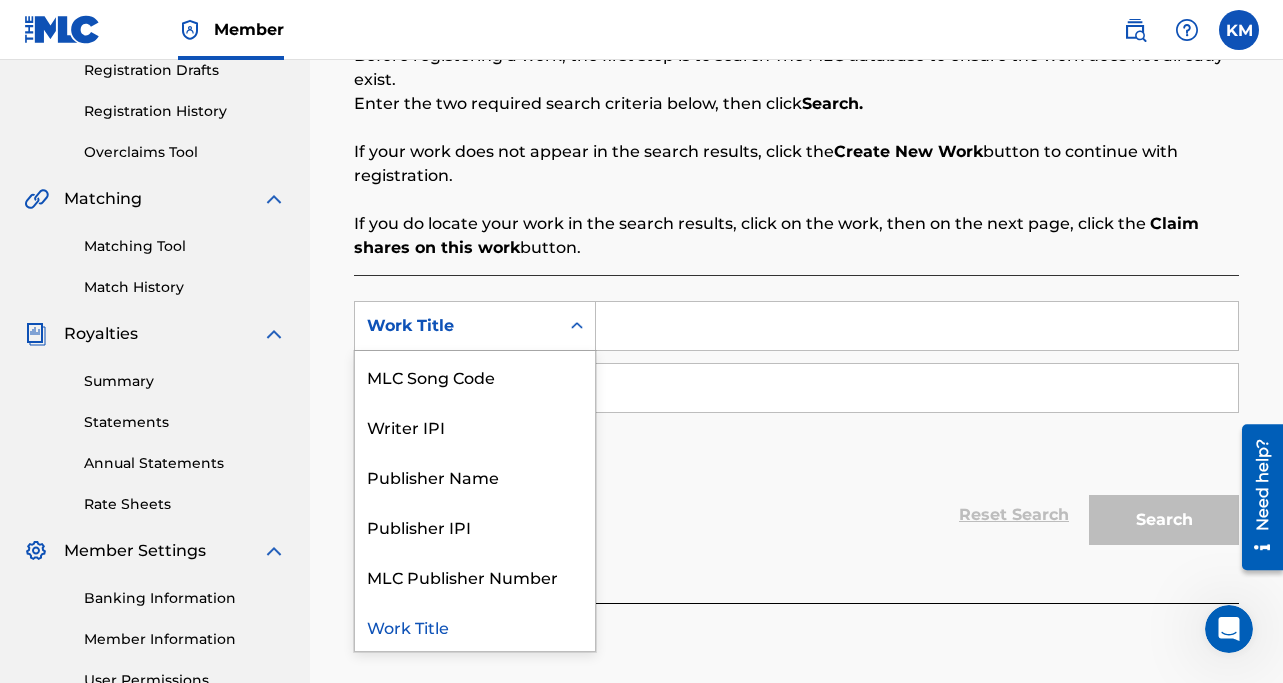 click on "Reset Search Search" at bounding box center [796, 515] 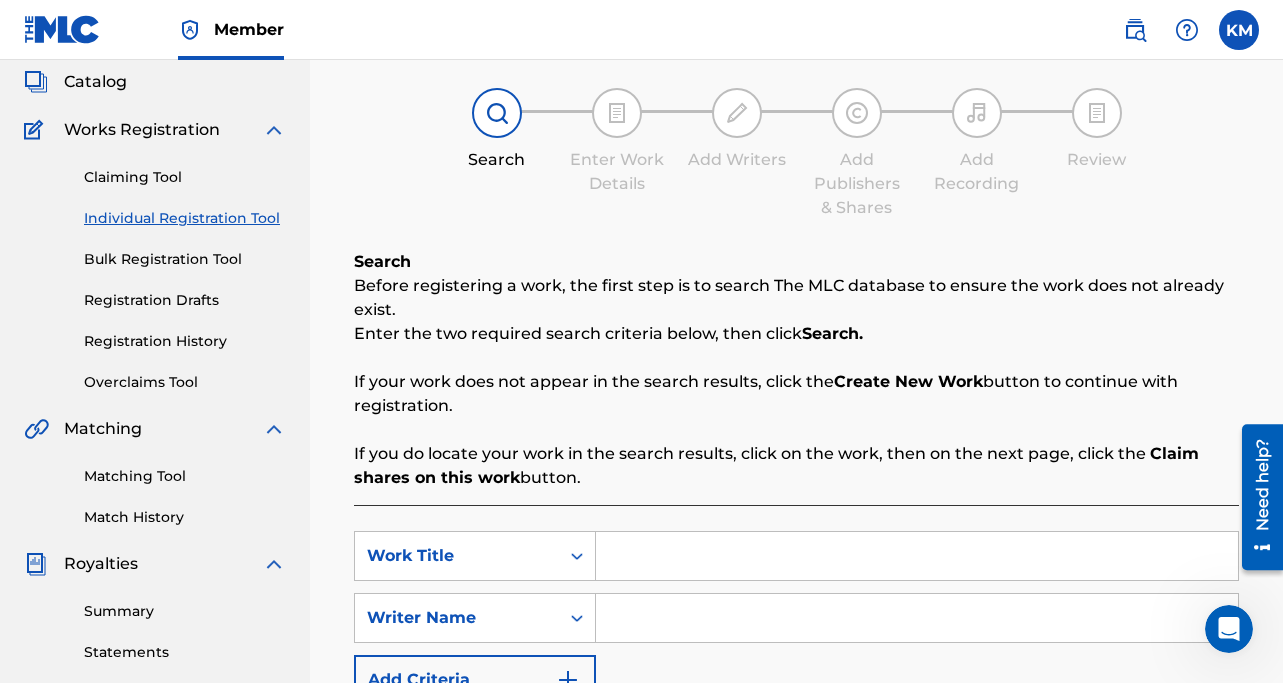 scroll, scrollTop: 84, scrollLeft: 0, axis: vertical 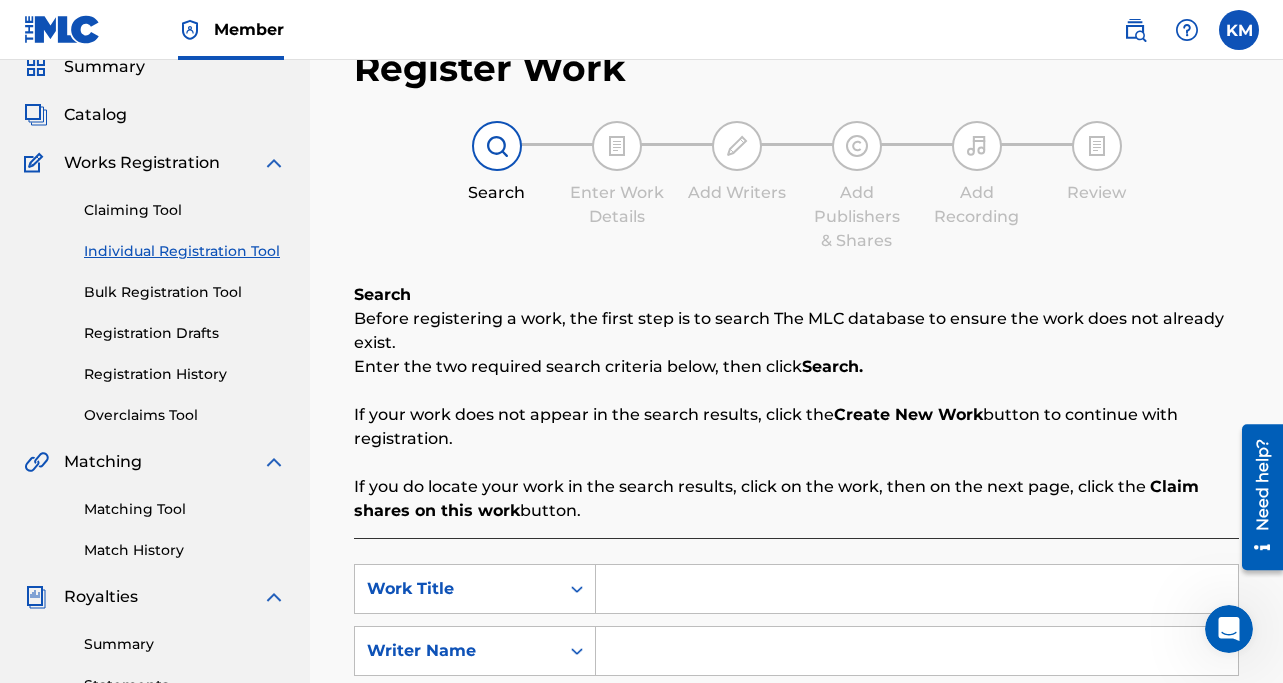 click on "Matching Tool" at bounding box center [185, 509] 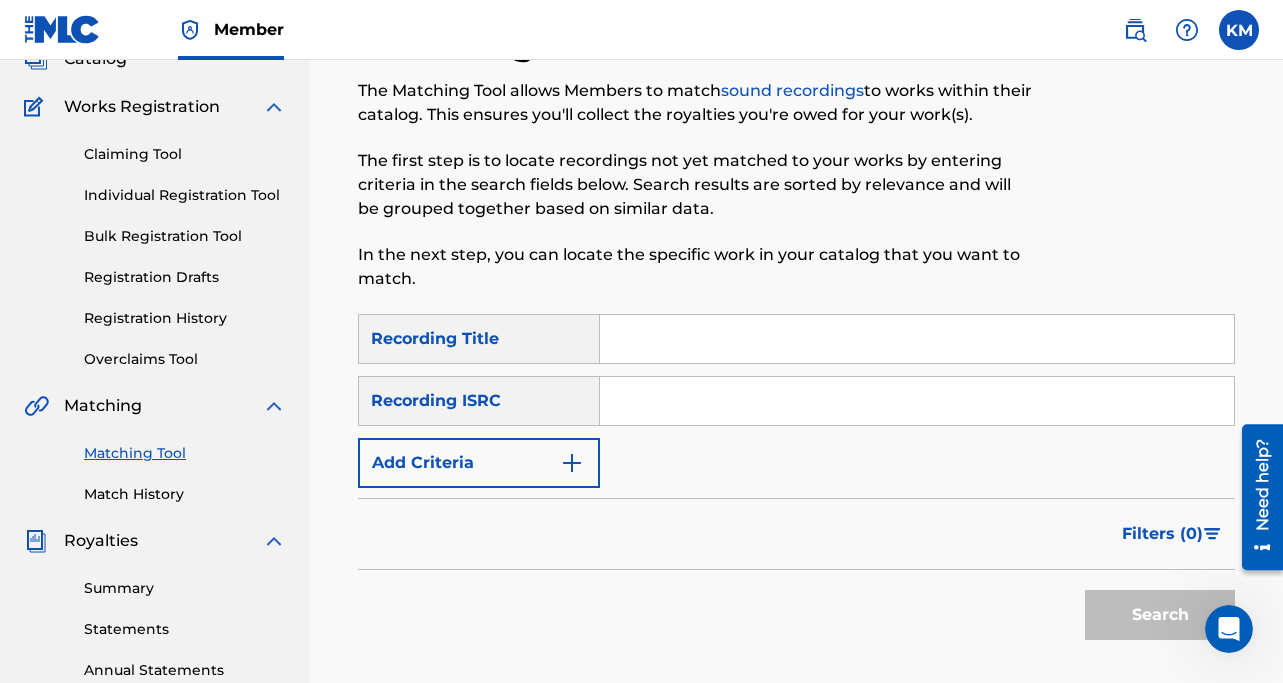 scroll, scrollTop: 154, scrollLeft: 0, axis: vertical 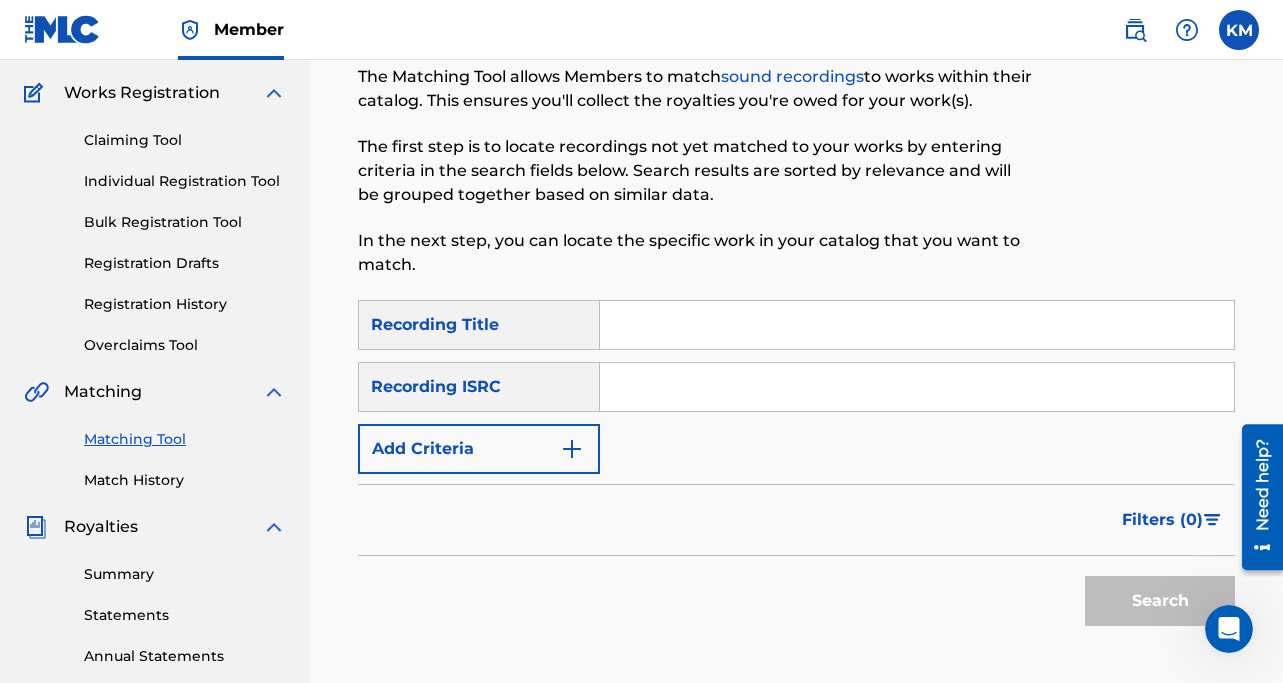 click at bounding box center (917, 325) 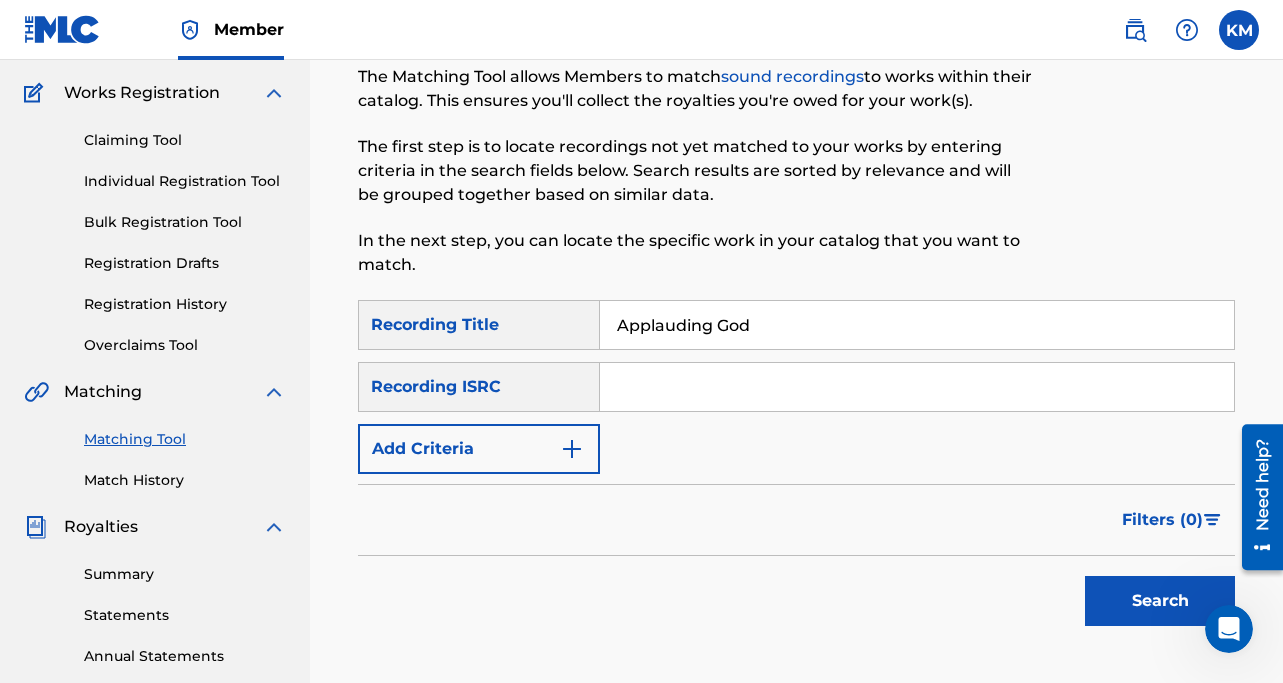 click on "Search" at bounding box center (1160, 601) 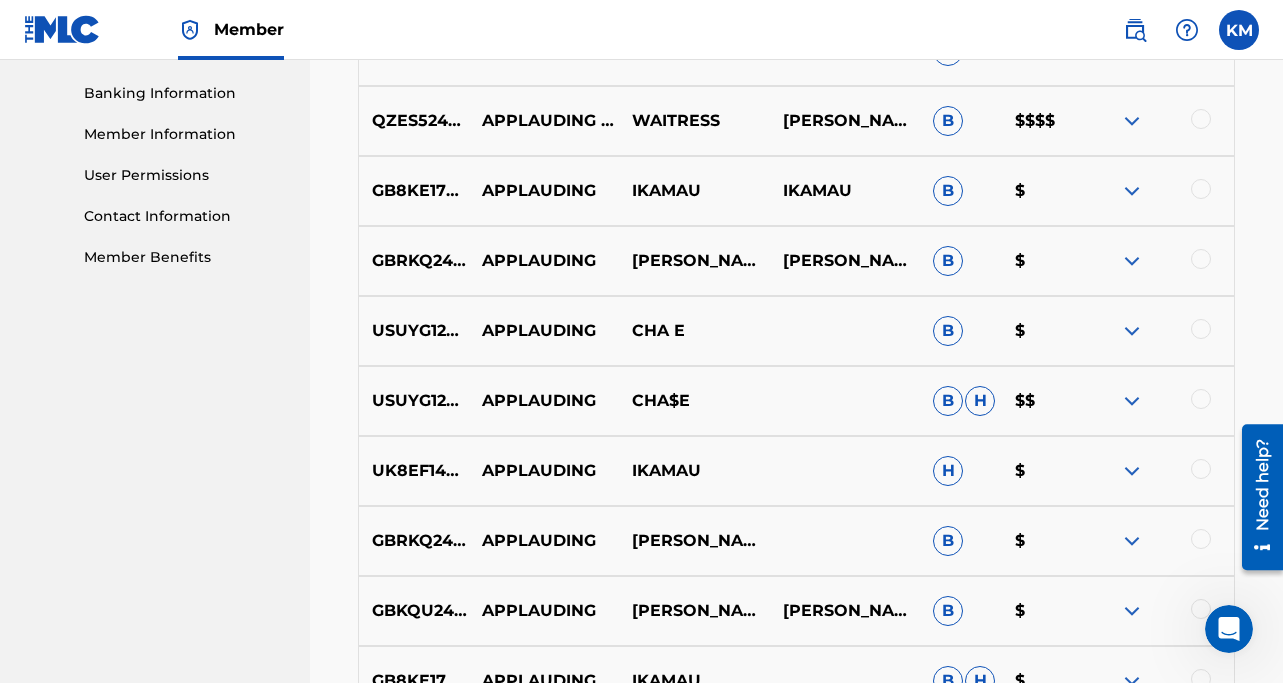 scroll, scrollTop: 700, scrollLeft: 0, axis: vertical 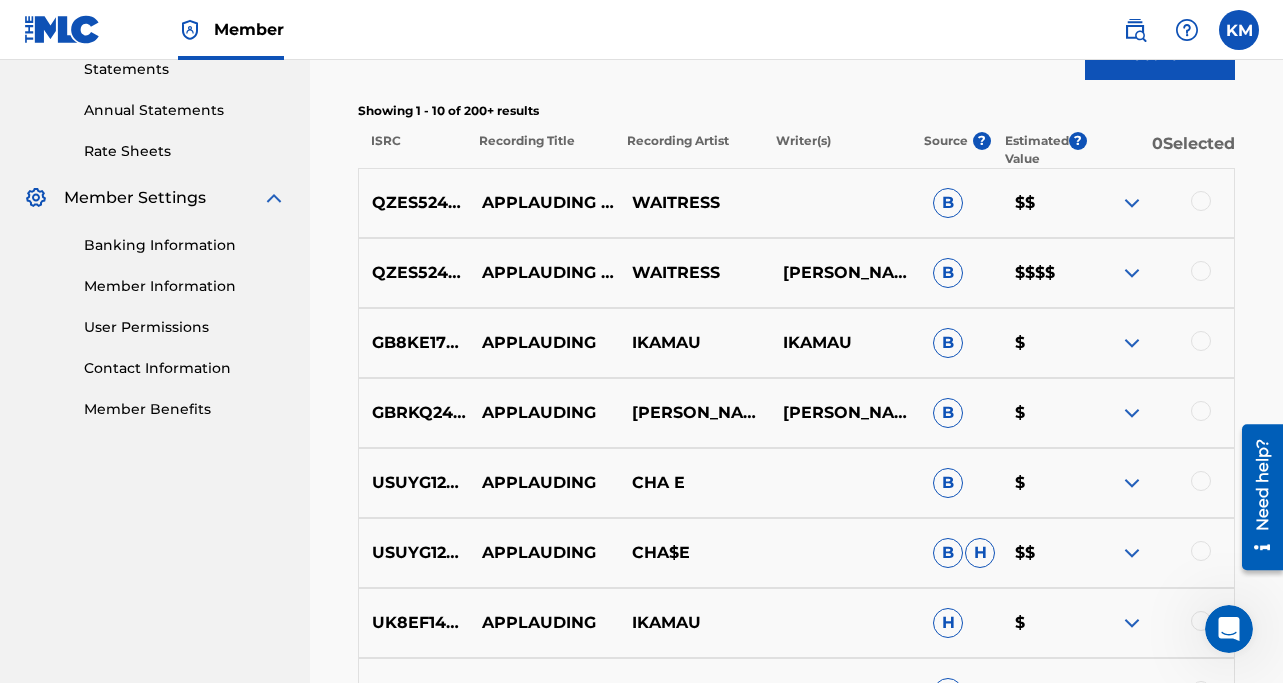 click on "WAITRESS" at bounding box center [694, 203] 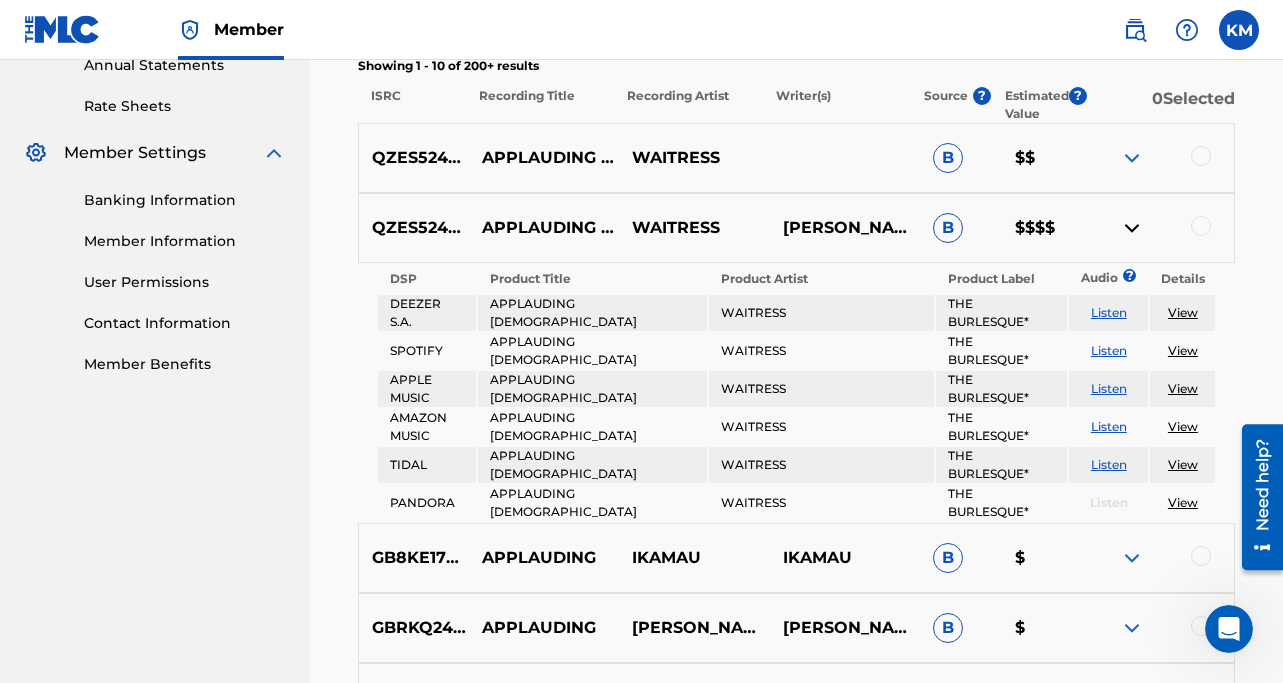 scroll, scrollTop: 744, scrollLeft: 0, axis: vertical 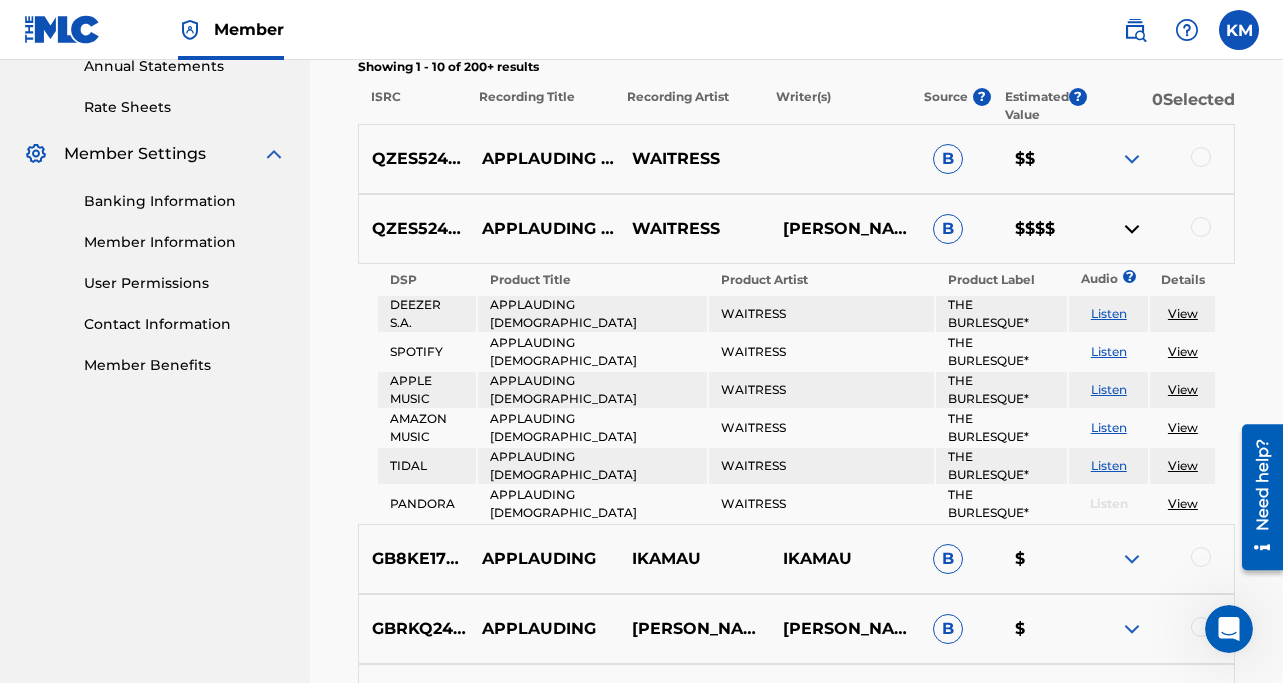 click on "View" at bounding box center [1183, 351] 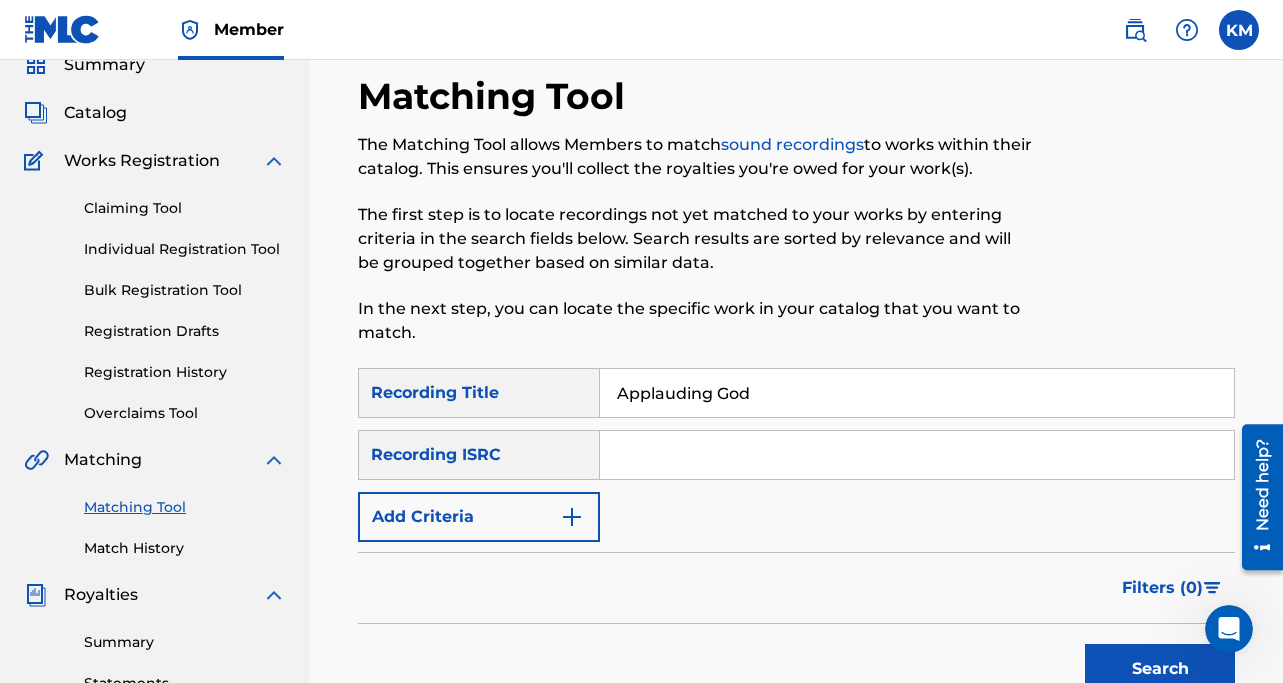 scroll, scrollTop: 282, scrollLeft: 0, axis: vertical 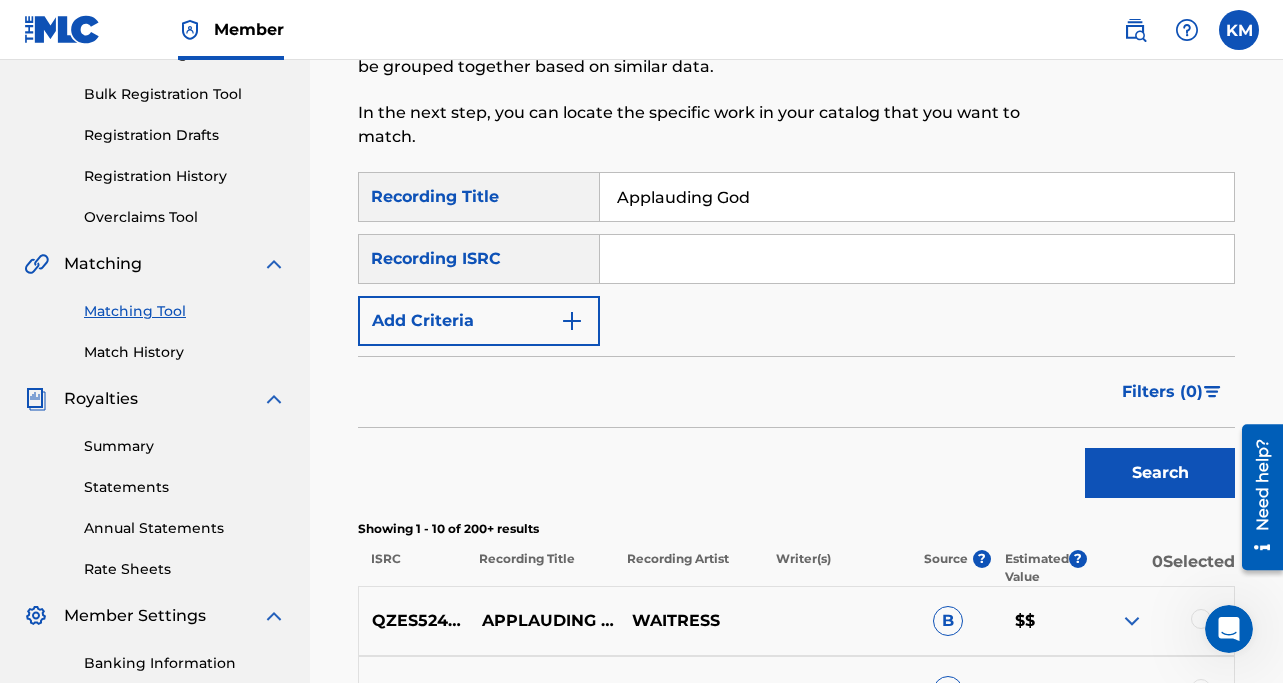 click at bounding box center [917, 259] 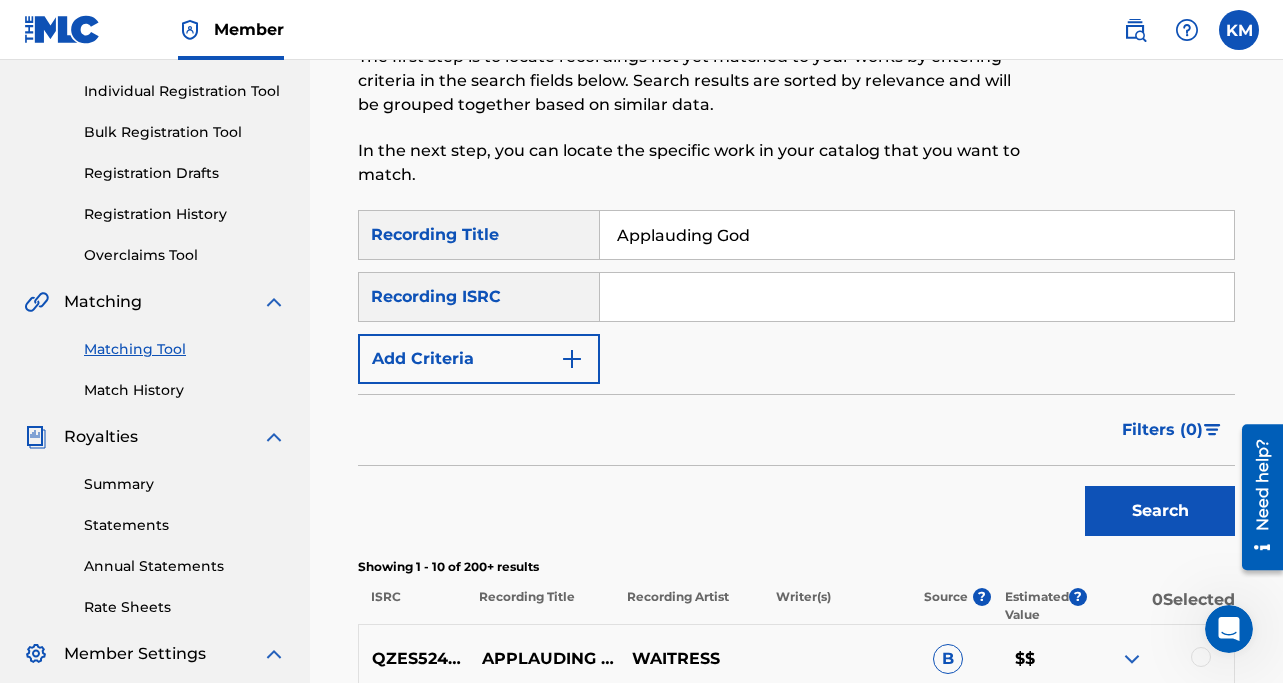 scroll, scrollTop: 225, scrollLeft: 0, axis: vertical 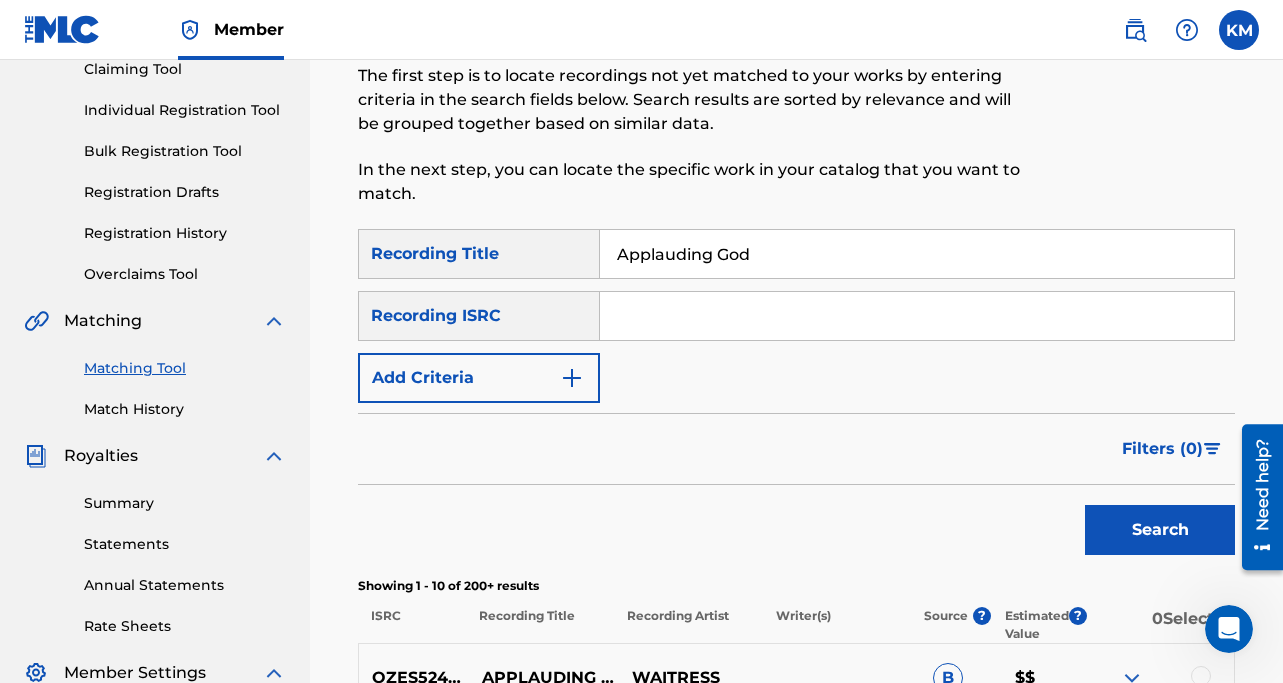 click on "Applauding God" at bounding box center [917, 254] 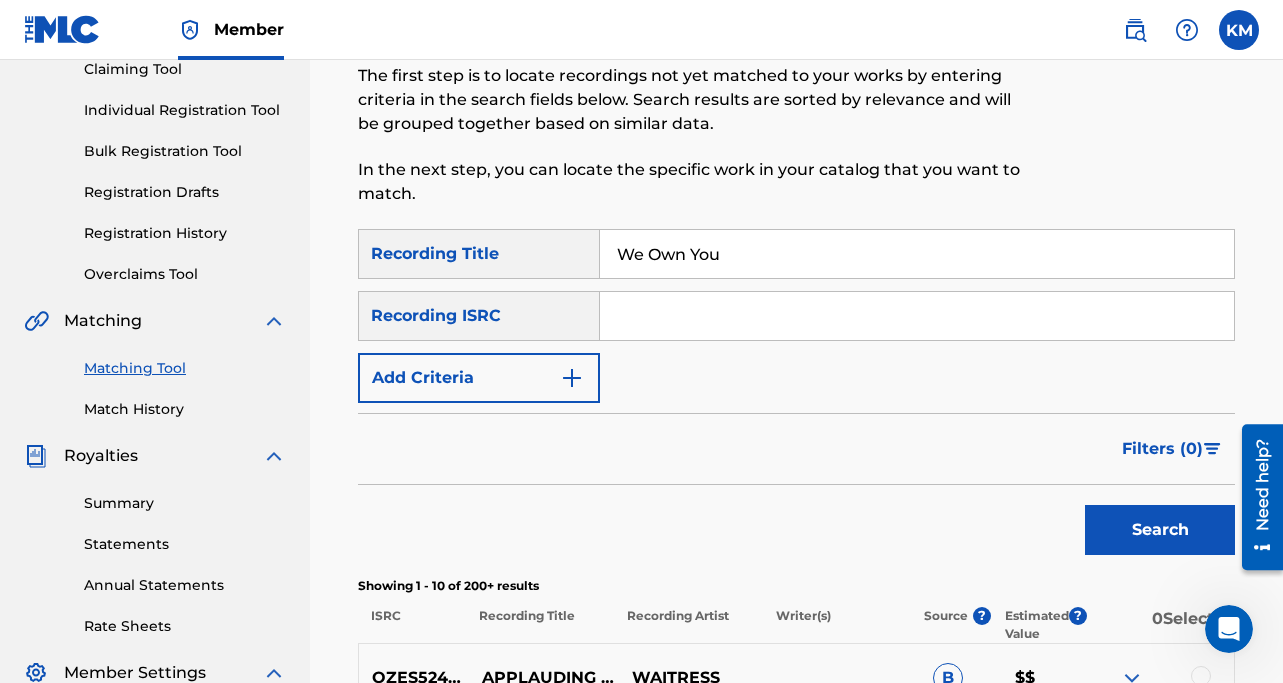 type on "We Own You" 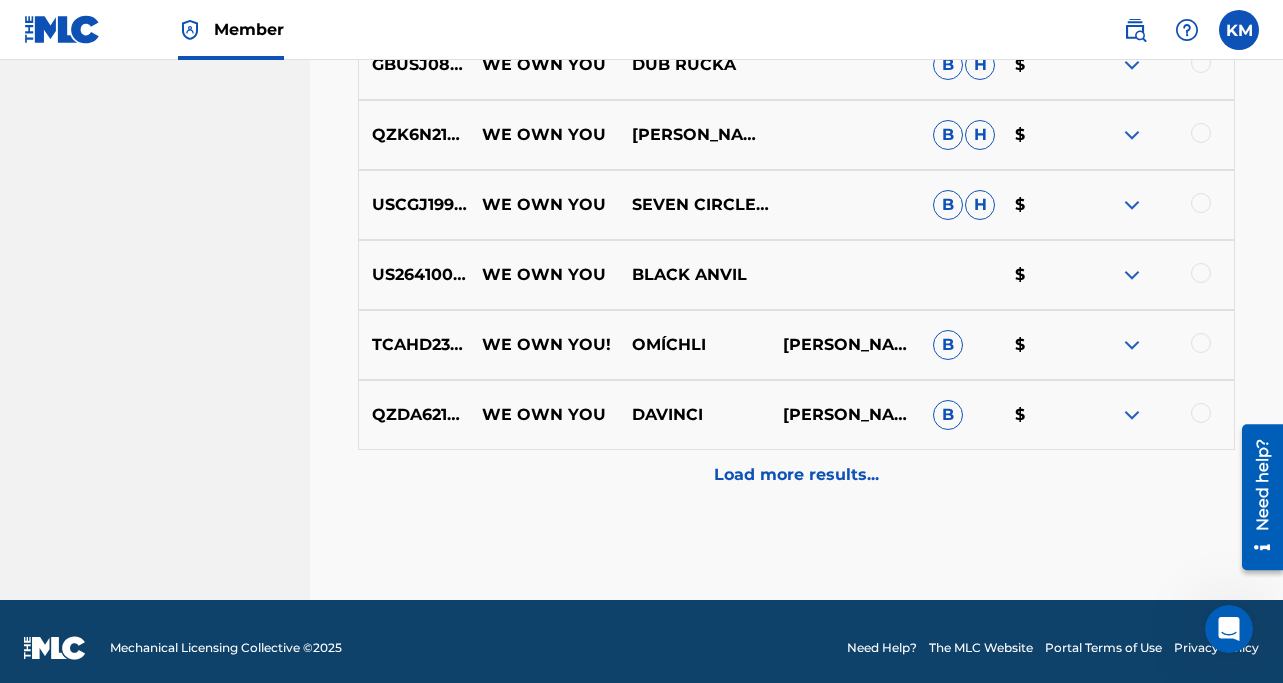 scroll, scrollTop: 1131, scrollLeft: 0, axis: vertical 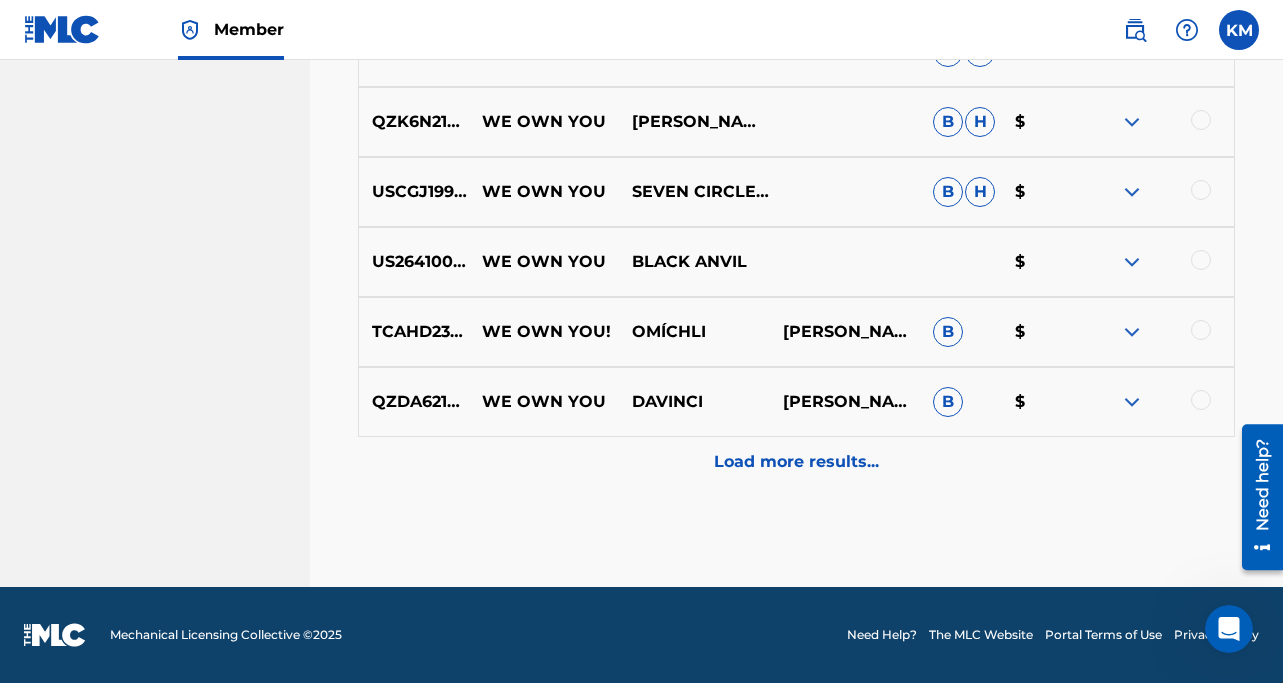 click on "Load more results..." at bounding box center [796, 462] 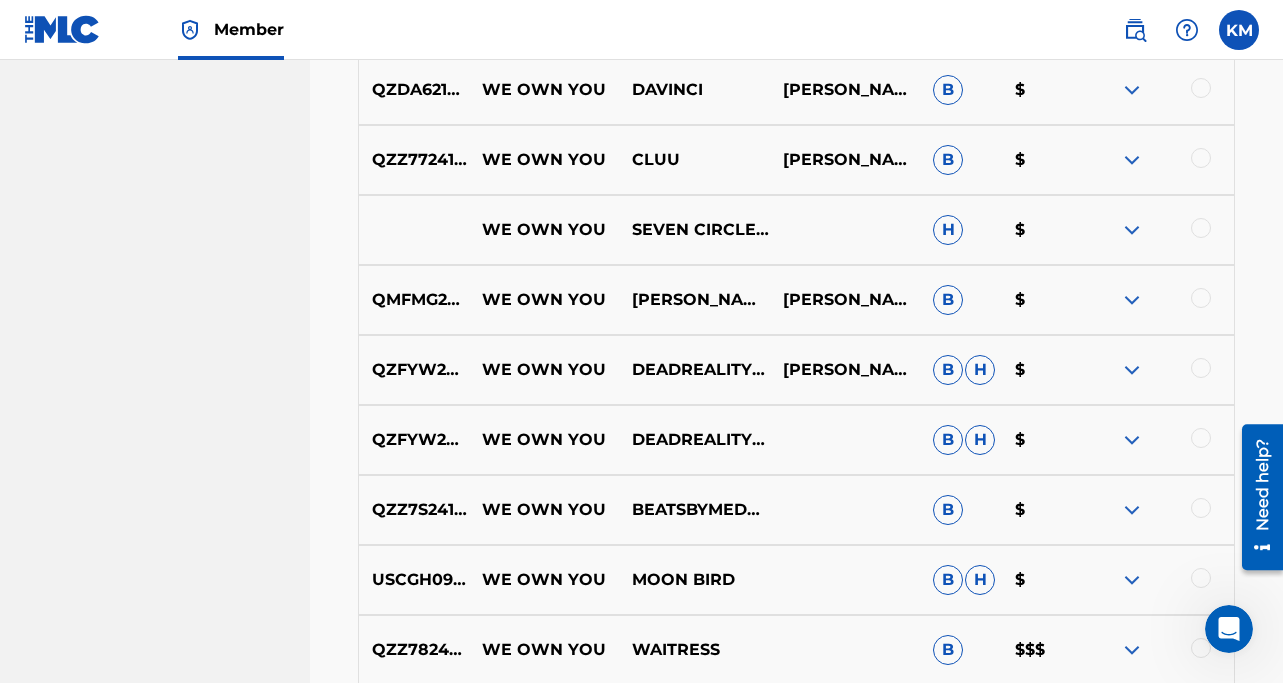 scroll, scrollTop: 1831, scrollLeft: 0, axis: vertical 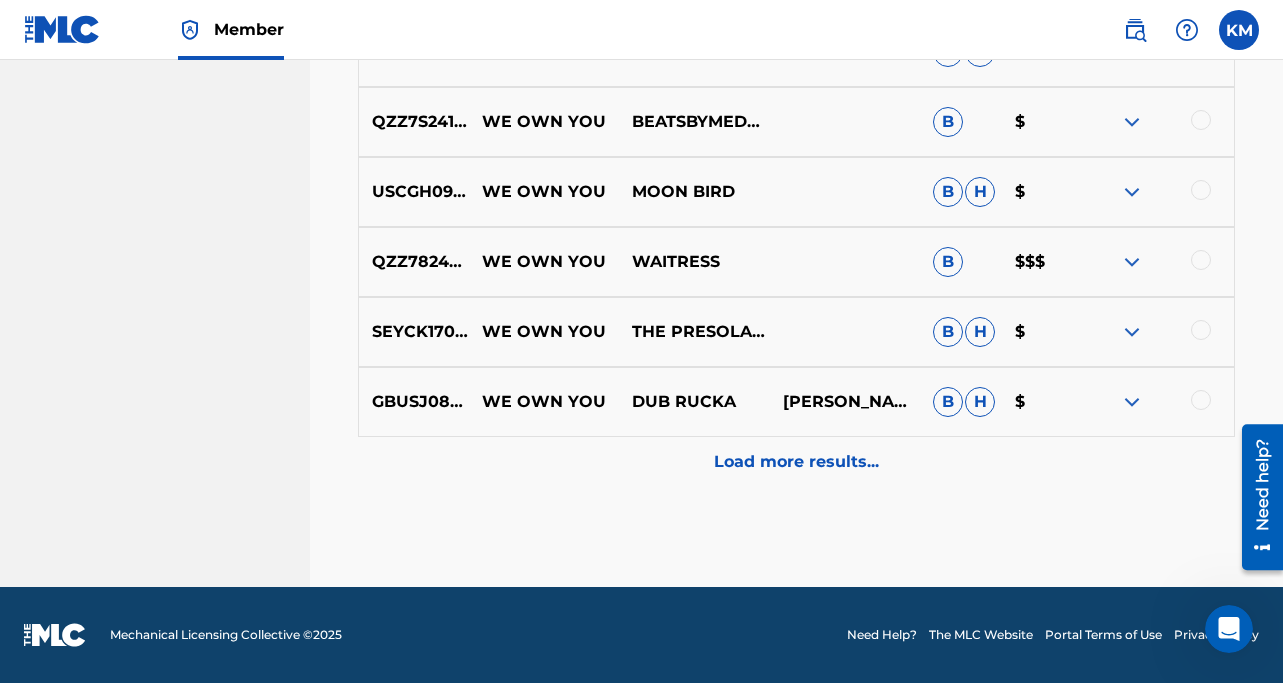 click on "QZZ782442546" at bounding box center (413, 262) 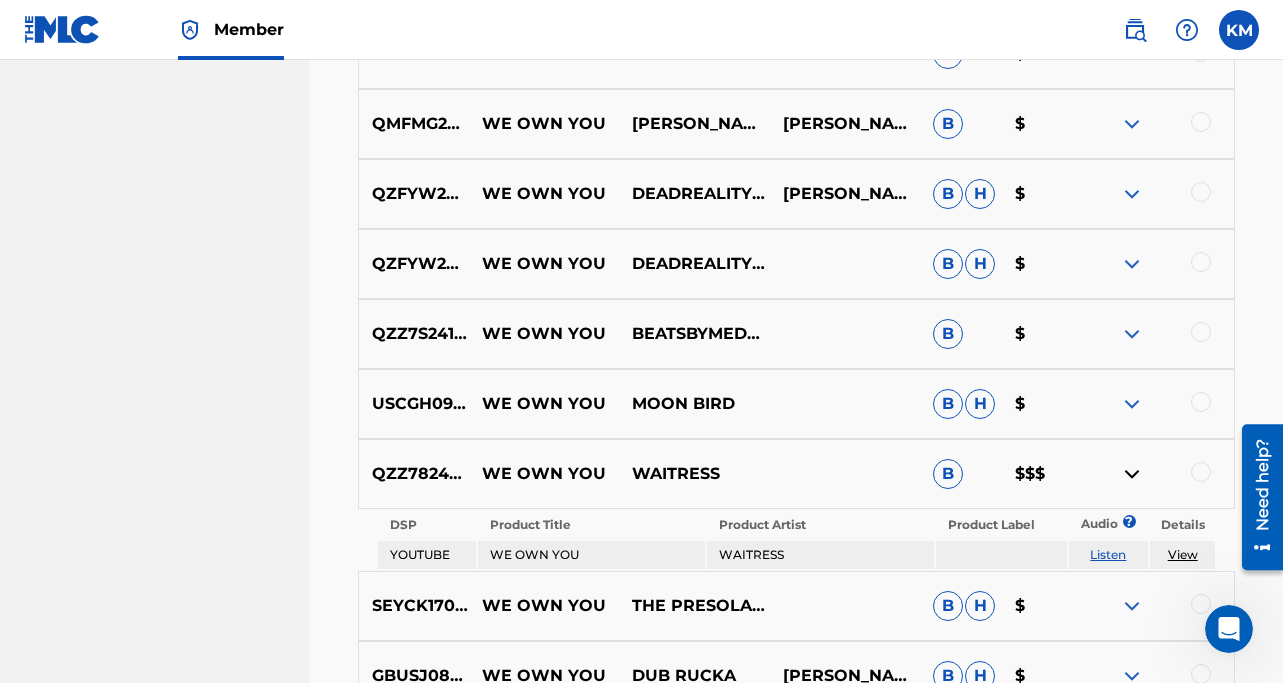 scroll, scrollTop: 1625, scrollLeft: 0, axis: vertical 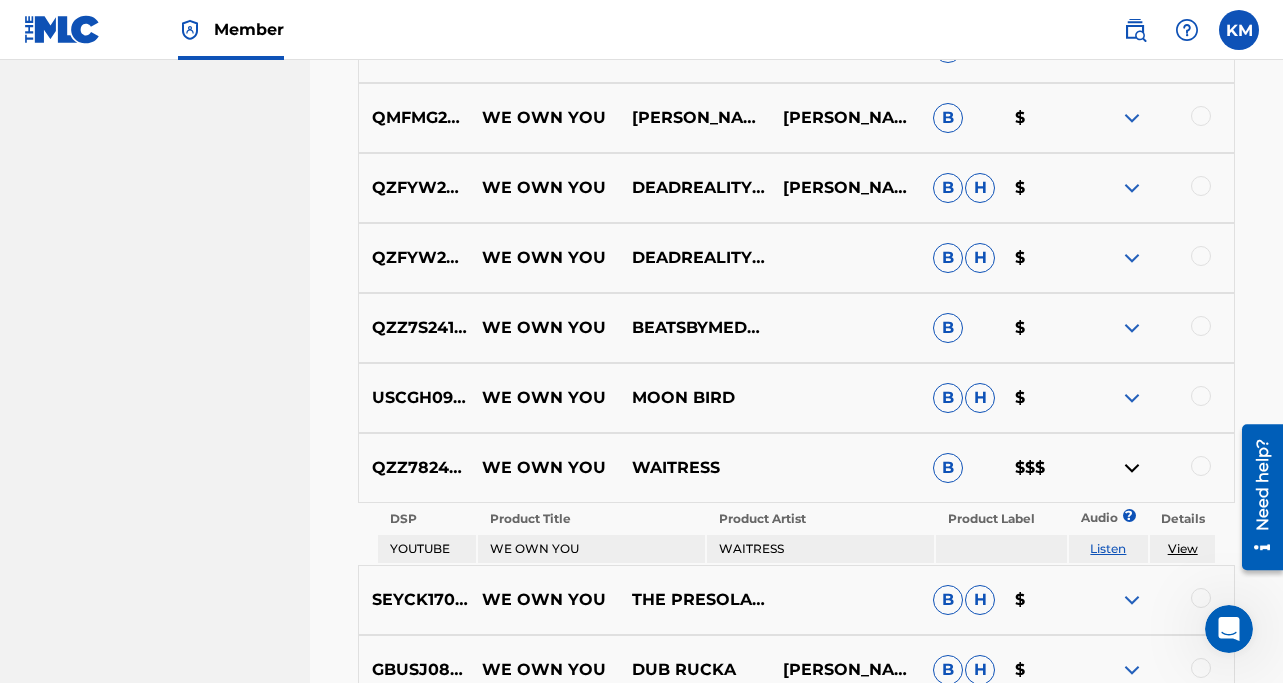 click on "WE OWN YOU" at bounding box center (543, 468) 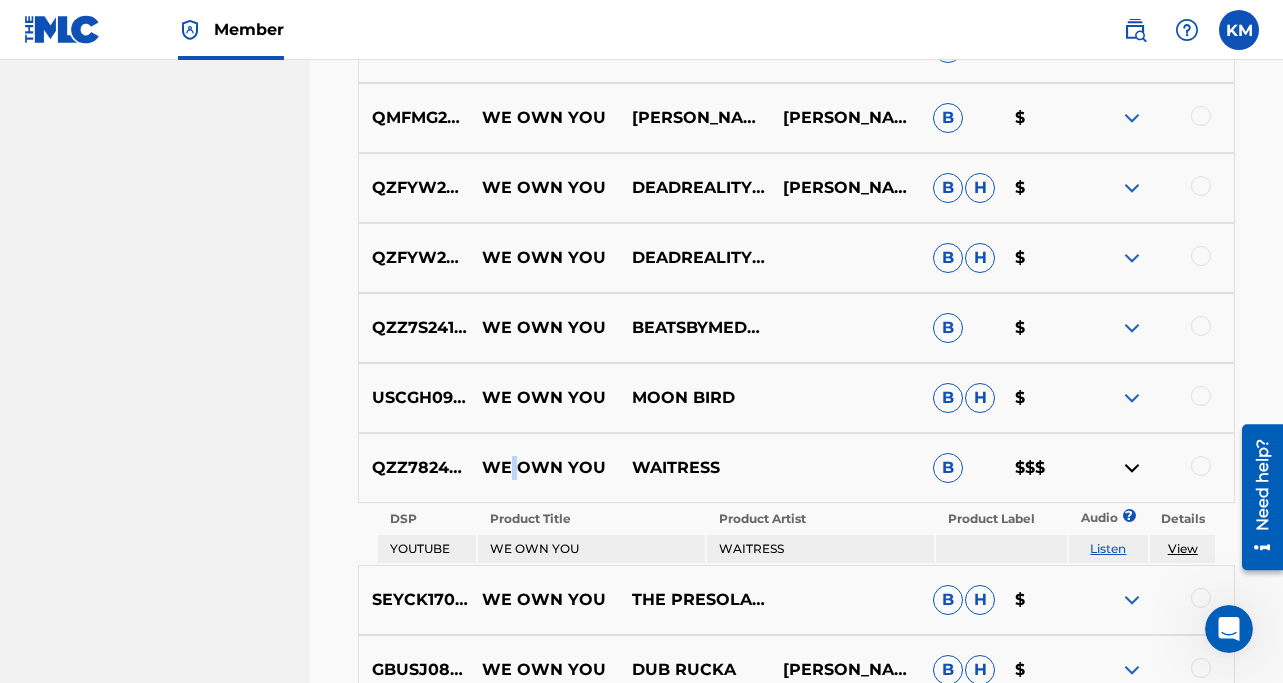 click on "WE OWN YOU" at bounding box center (543, 468) 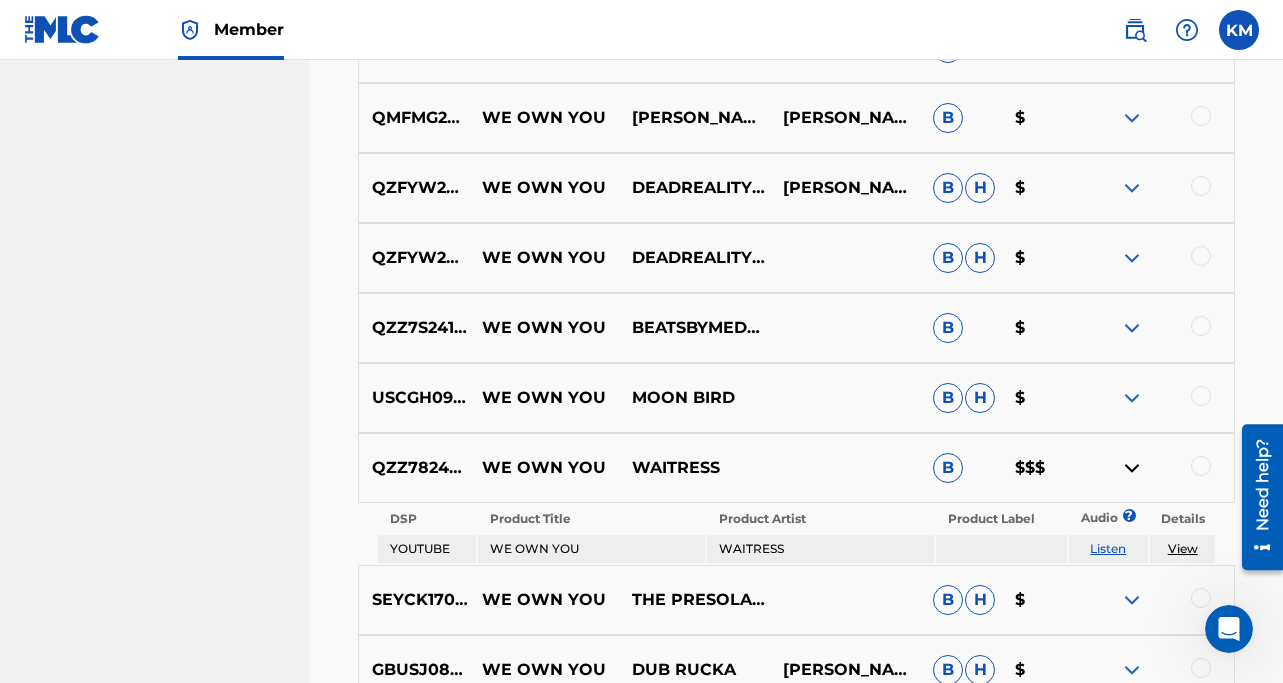click on "QZZ782442546" at bounding box center (413, 468) 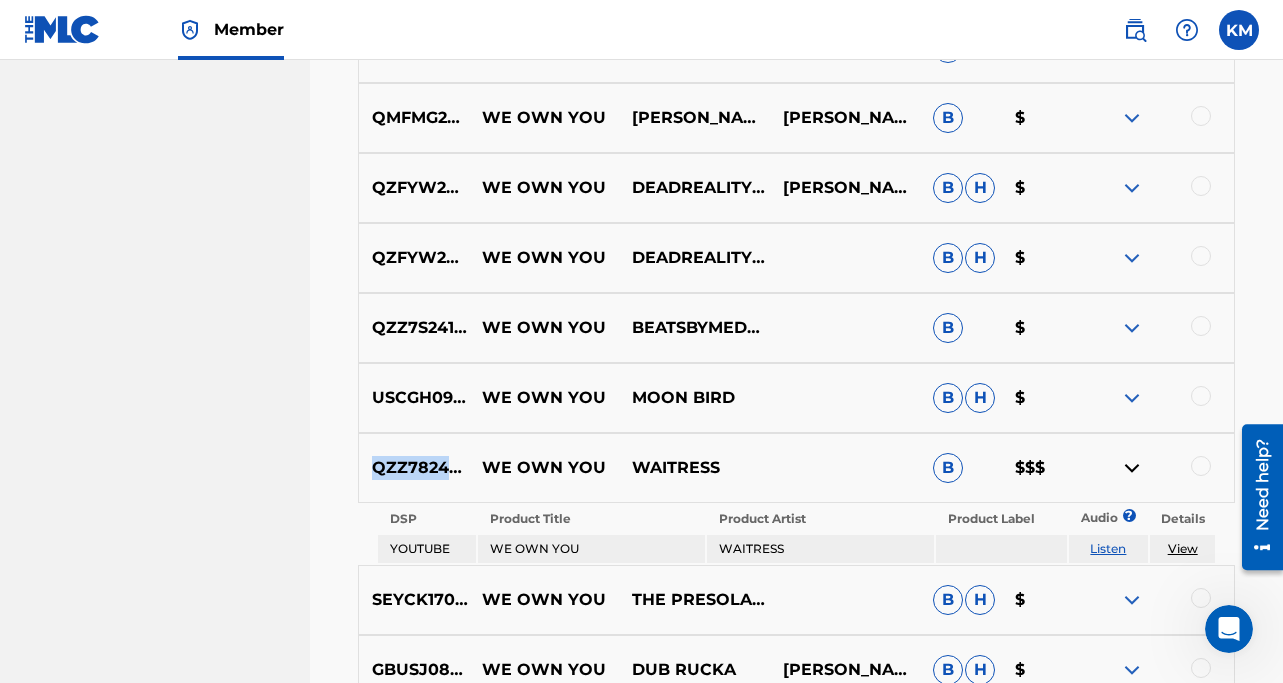 click on "QZZ782442546" at bounding box center (413, 468) 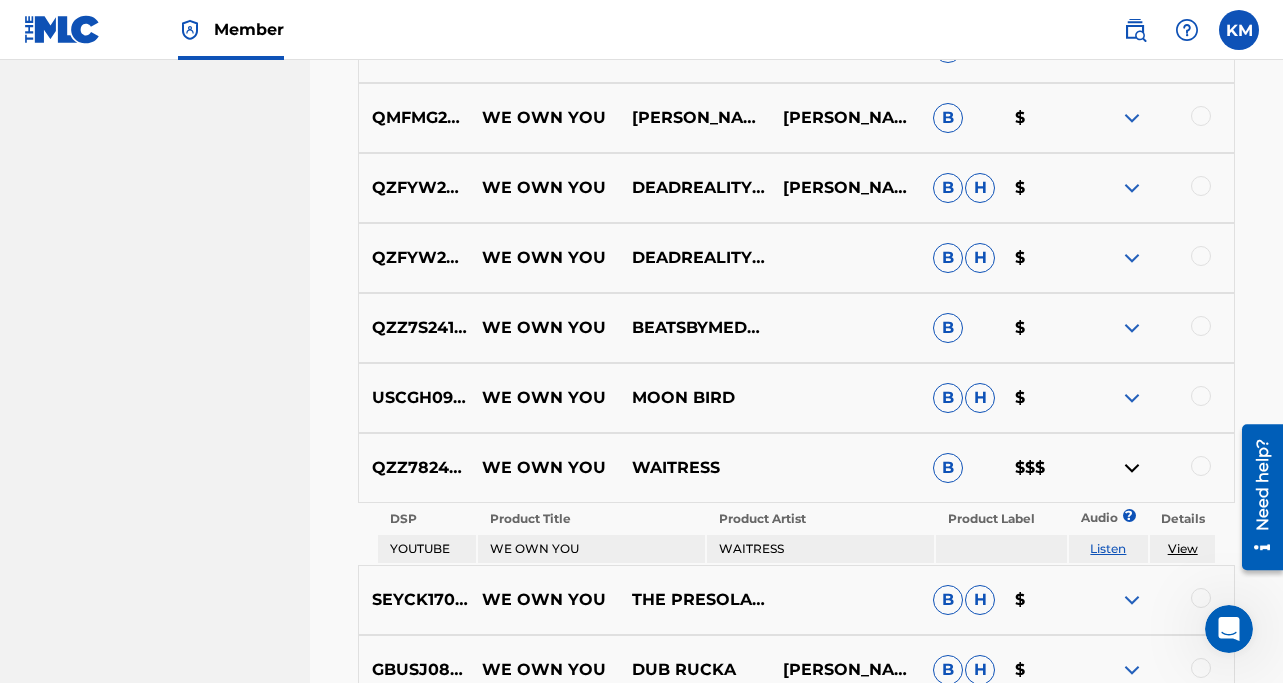 click on "WE OWN YOU" at bounding box center (543, 468) 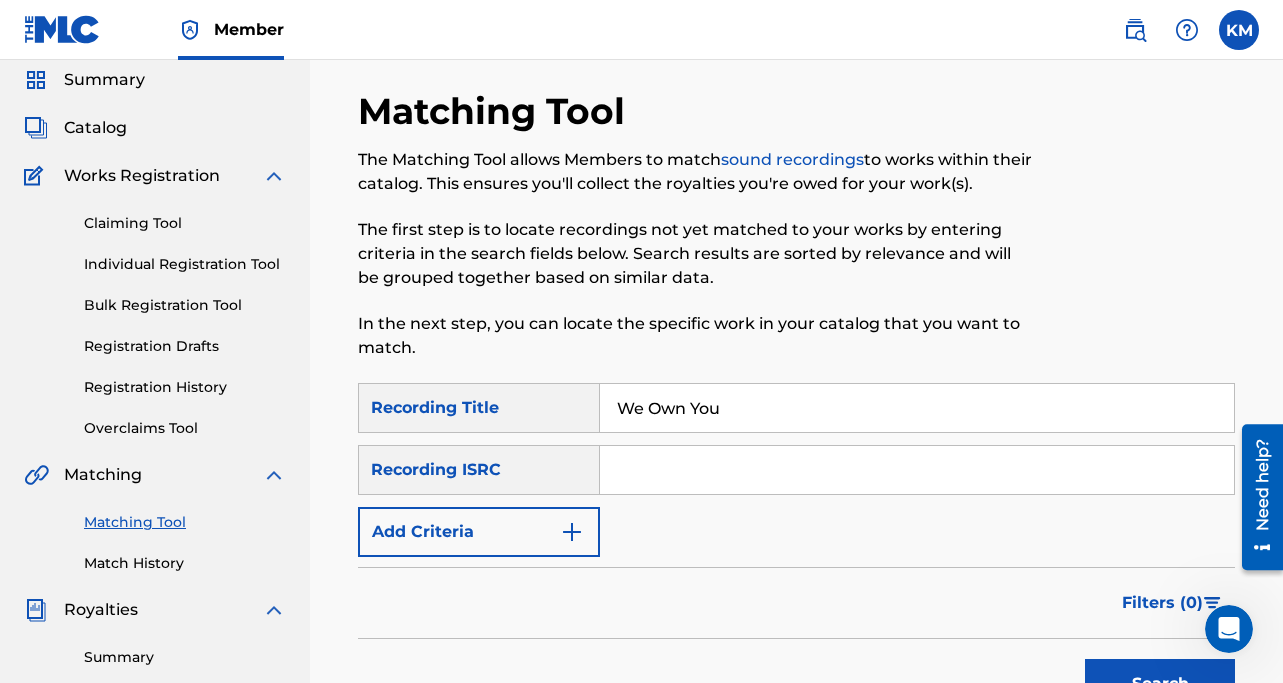 scroll, scrollTop: 65, scrollLeft: 0, axis: vertical 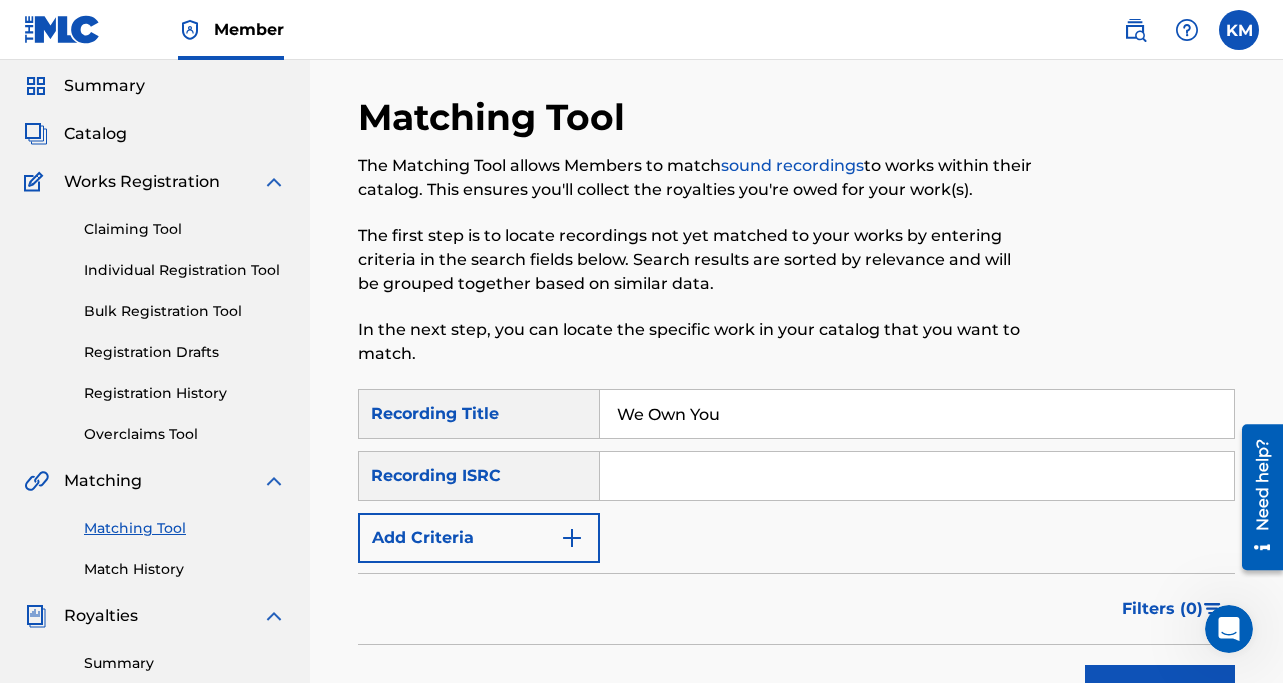 click on "Claiming Tool" at bounding box center (185, 229) 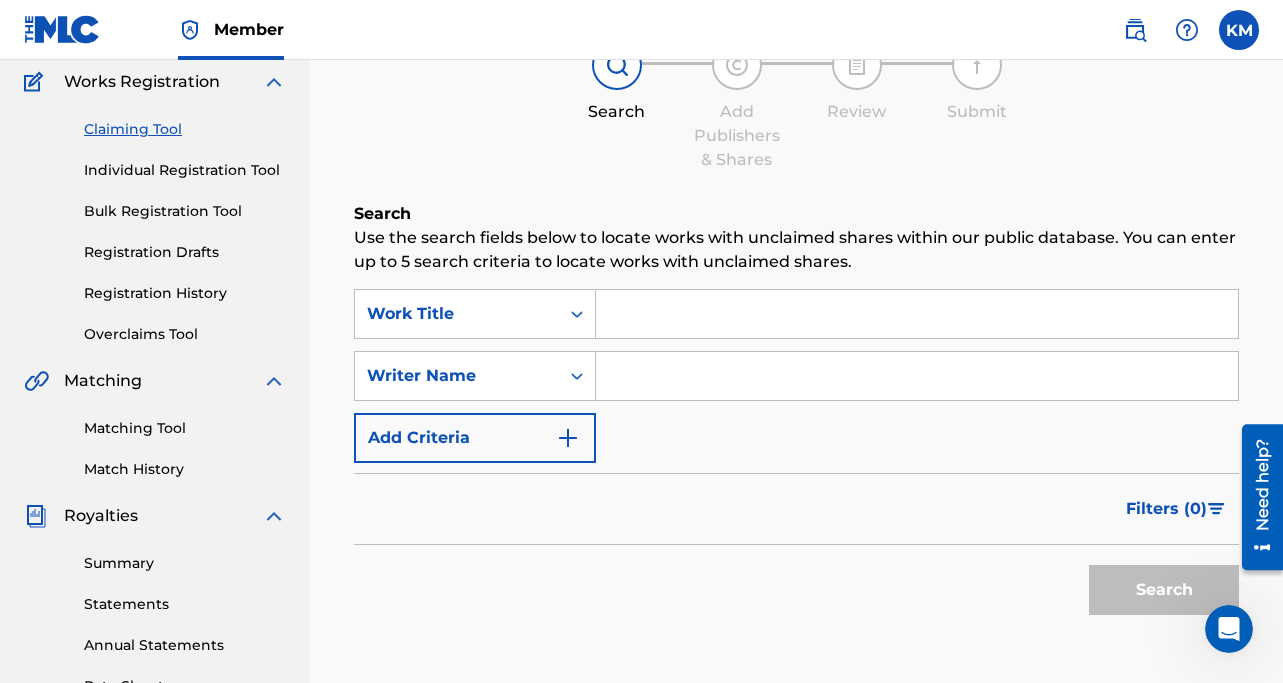 scroll, scrollTop: 166, scrollLeft: 0, axis: vertical 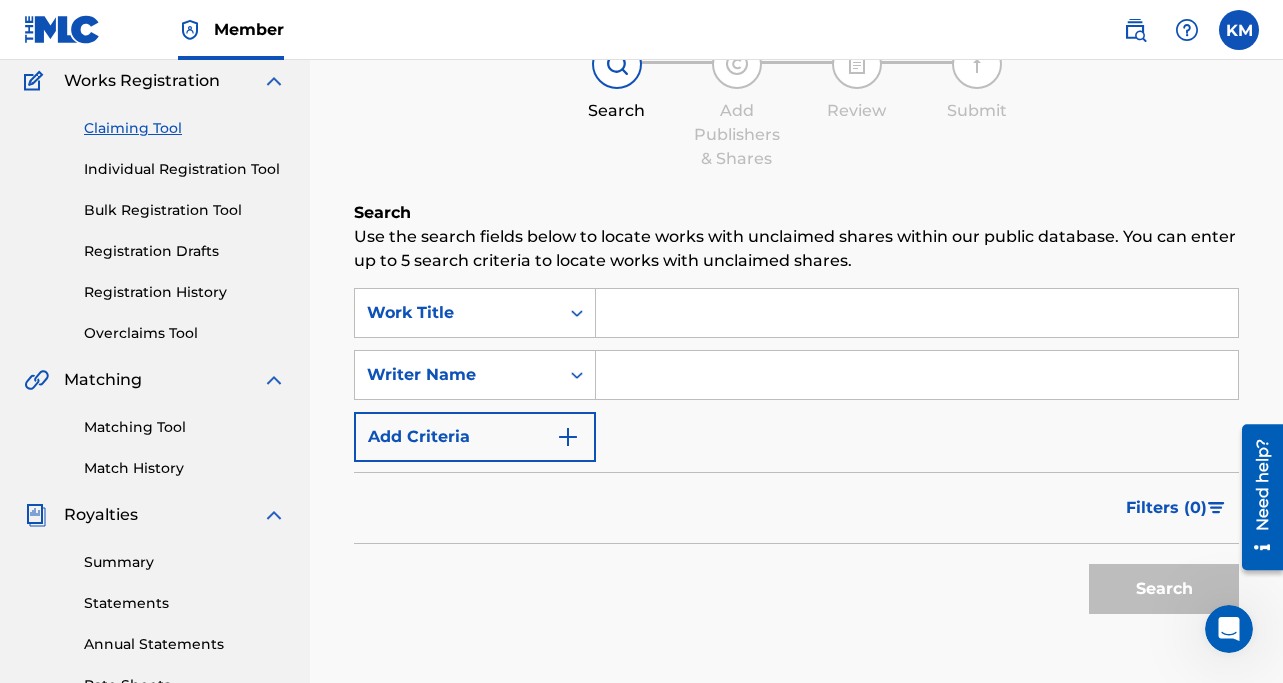 click at bounding box center [917, 313] 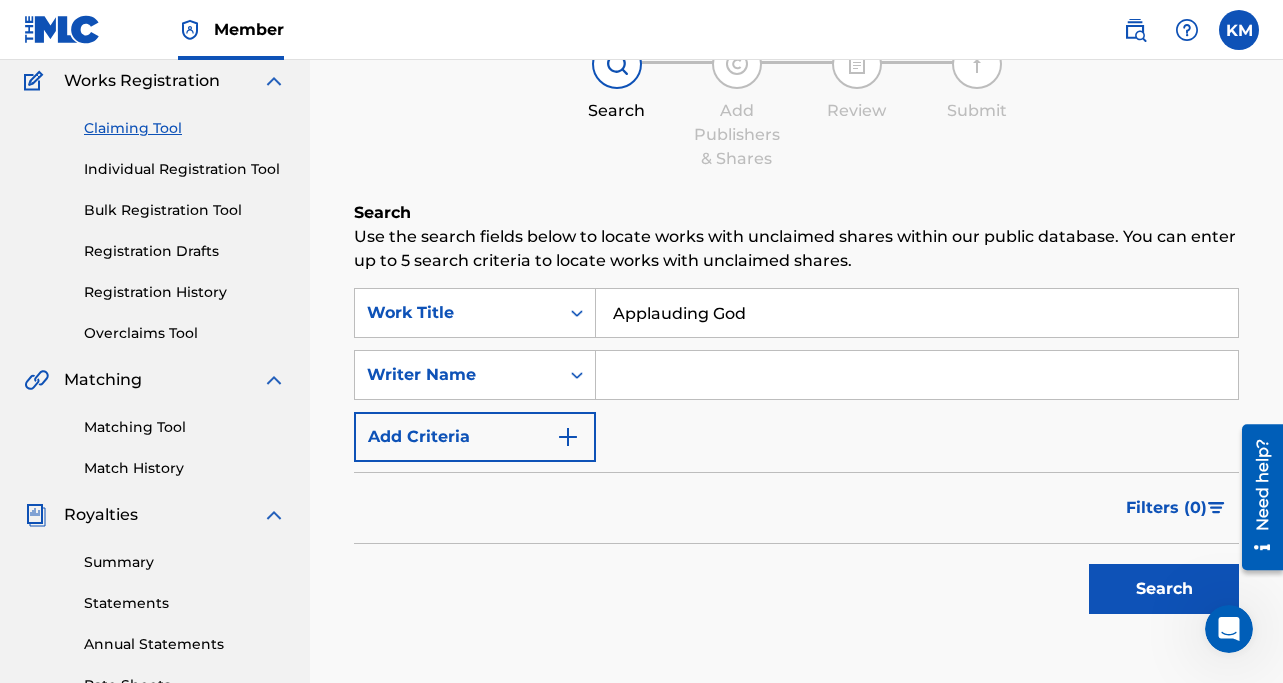 type on "Applauding God" 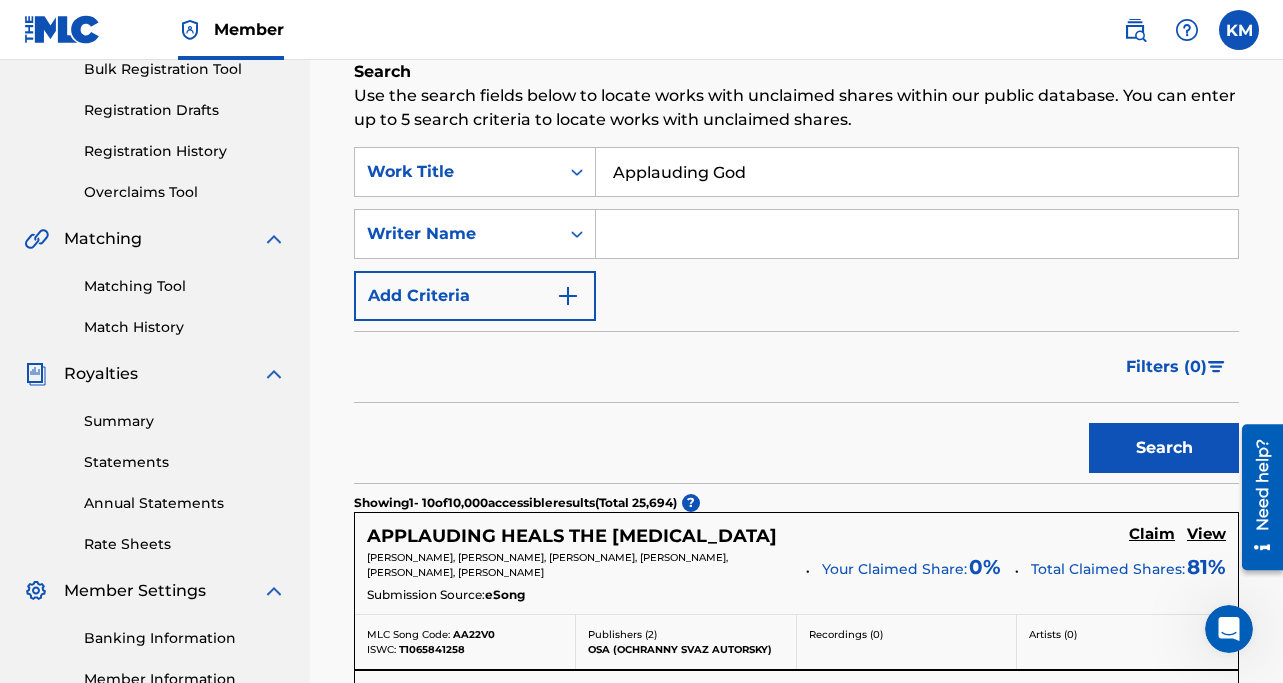 scroll, scrollTop: 374, scrollLeft: 0, axis: vertical 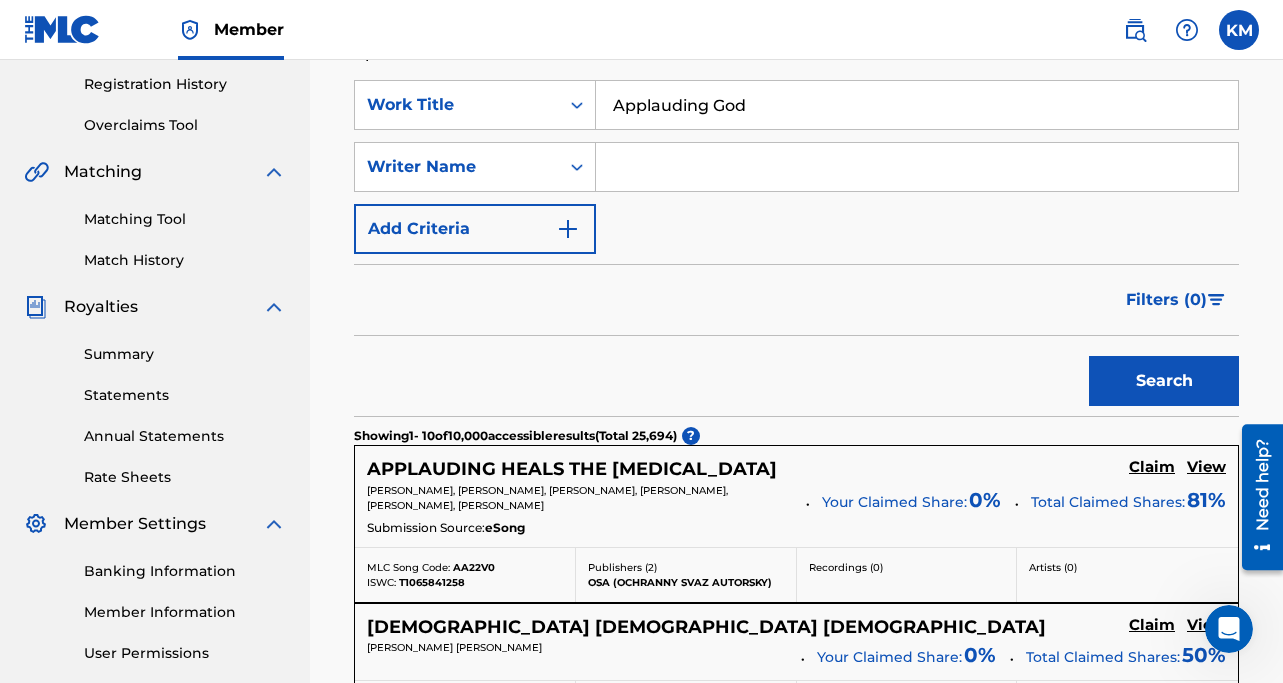 click at bounding box center [917, 167] 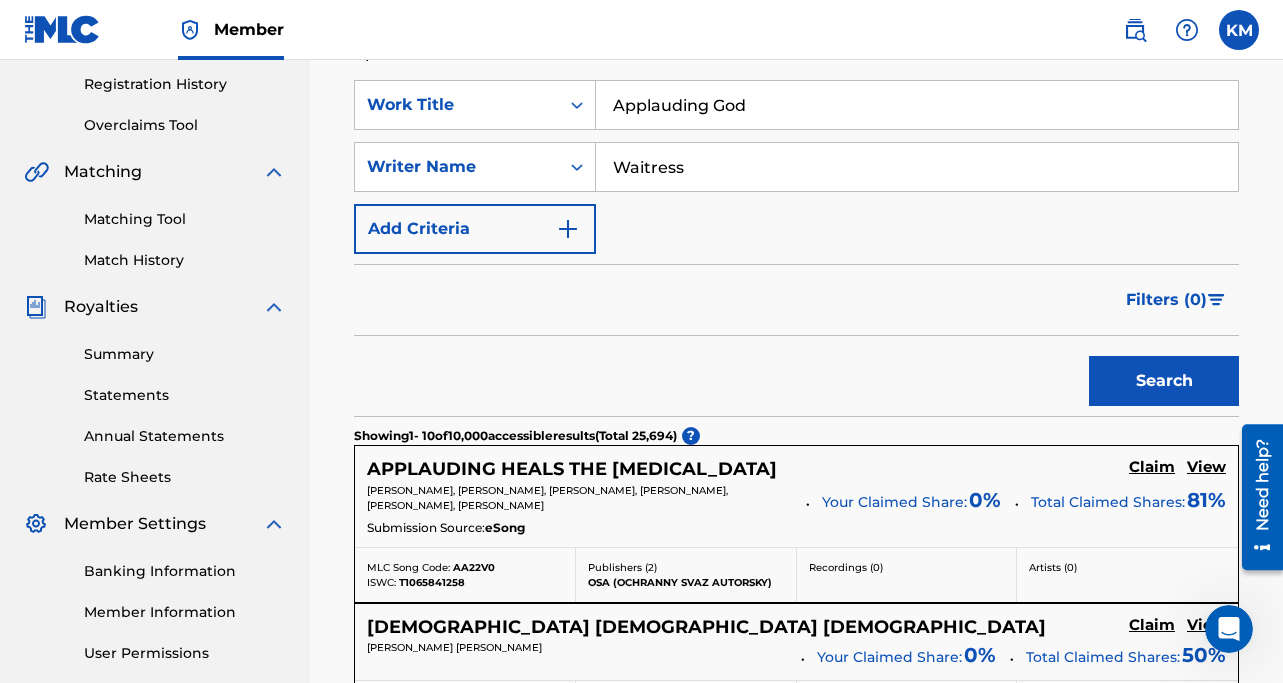 click on "Search" at bounding box center (1164, 381) 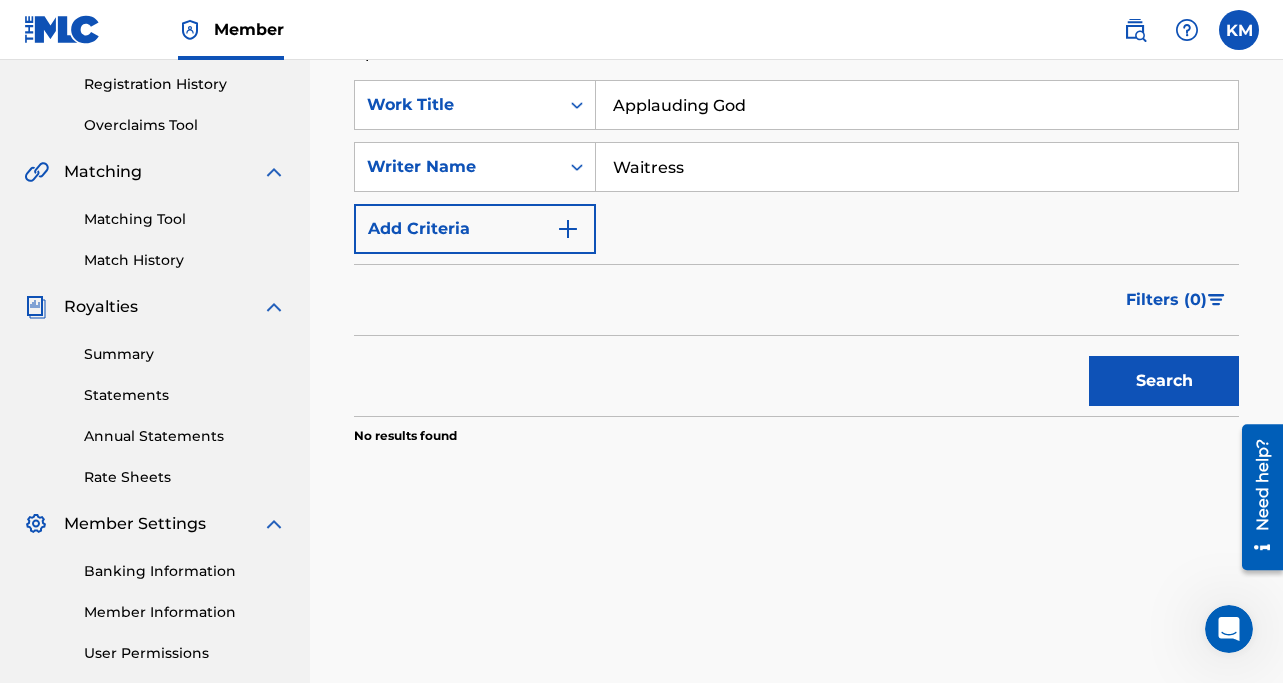 click on "Waitress" at bounding box center (917, 167) 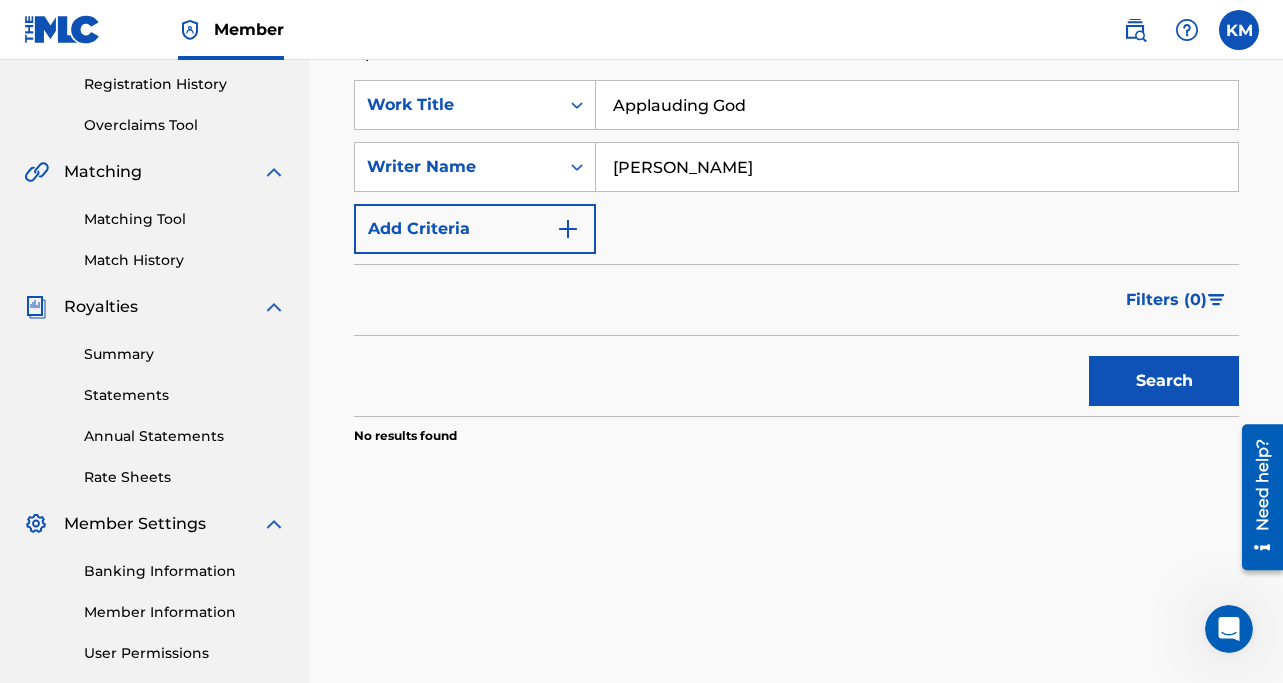 type on "[PERSON_NAME]" 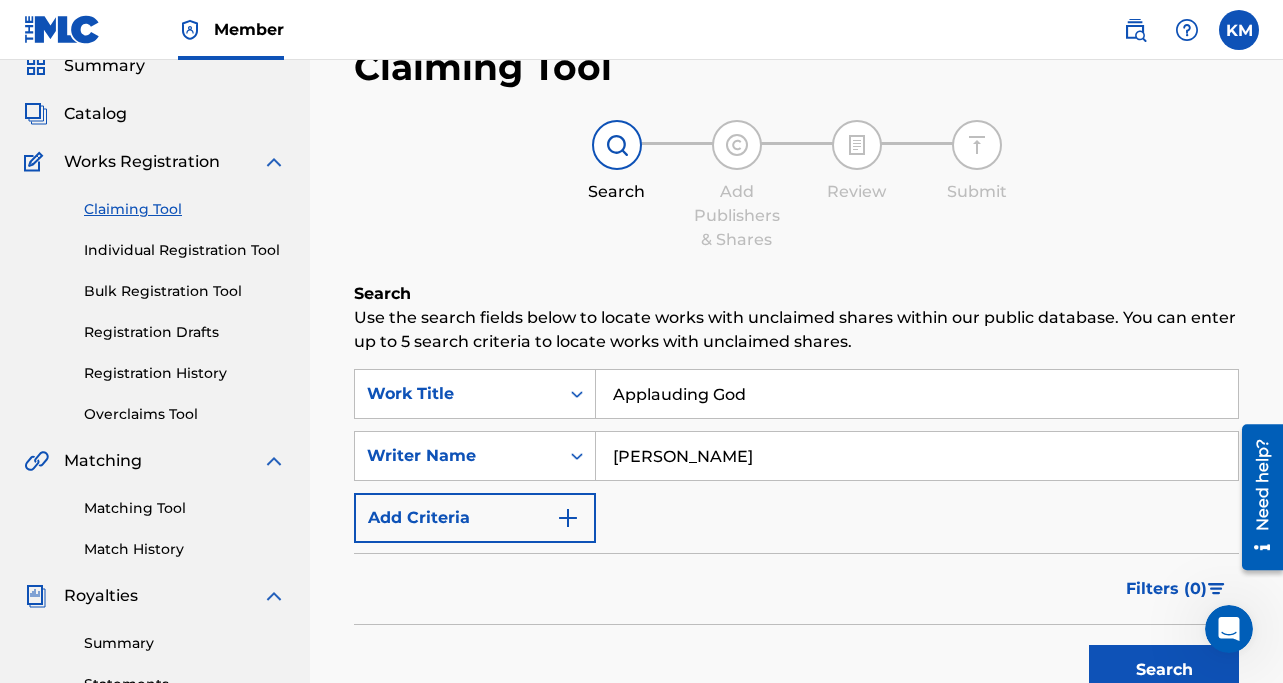 scroll, scrollTop: 19, scrollLeft: 0, axis: vertical 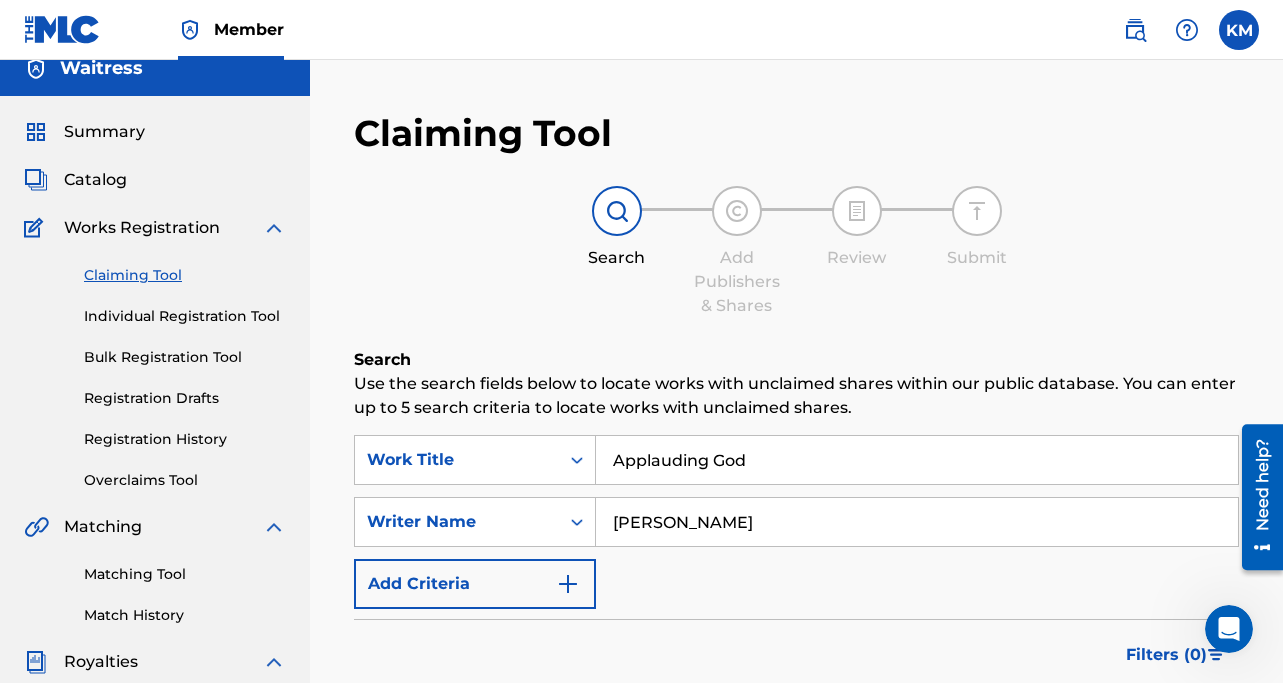 click on "Individual Registration Tool" at bounding box center [185, 316] 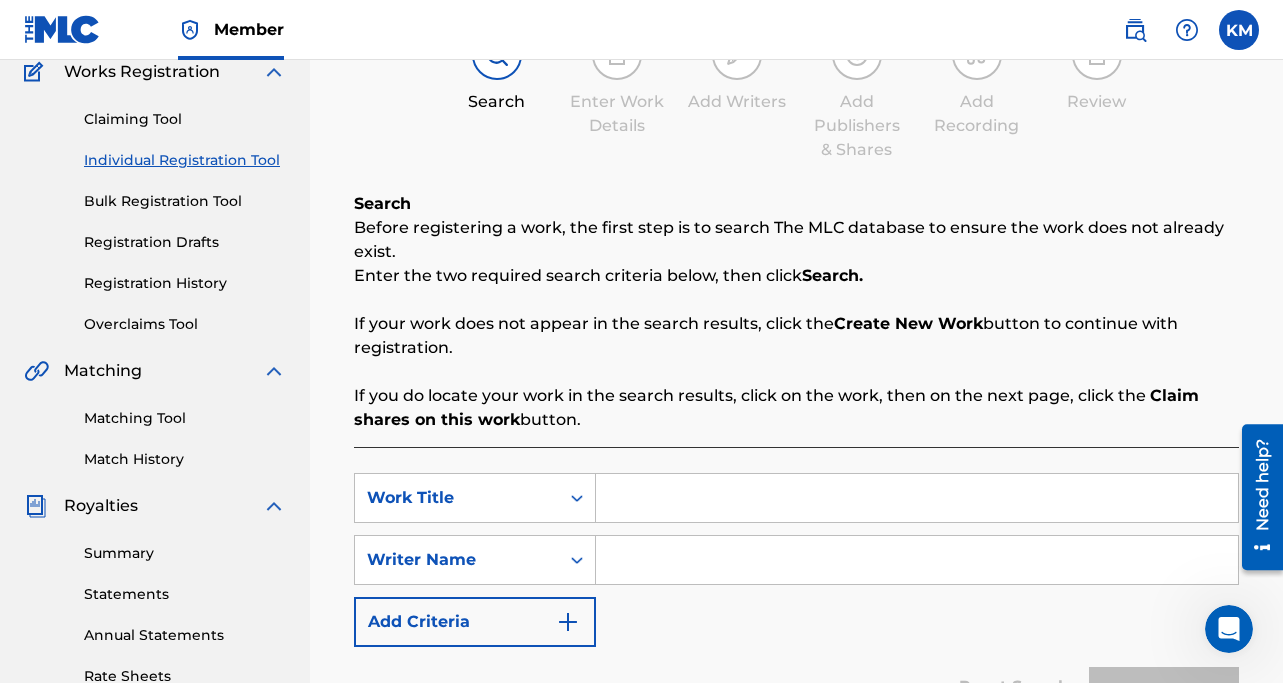 scroll, scrollTop: 298, scrollLeft: 0, axis: vertical 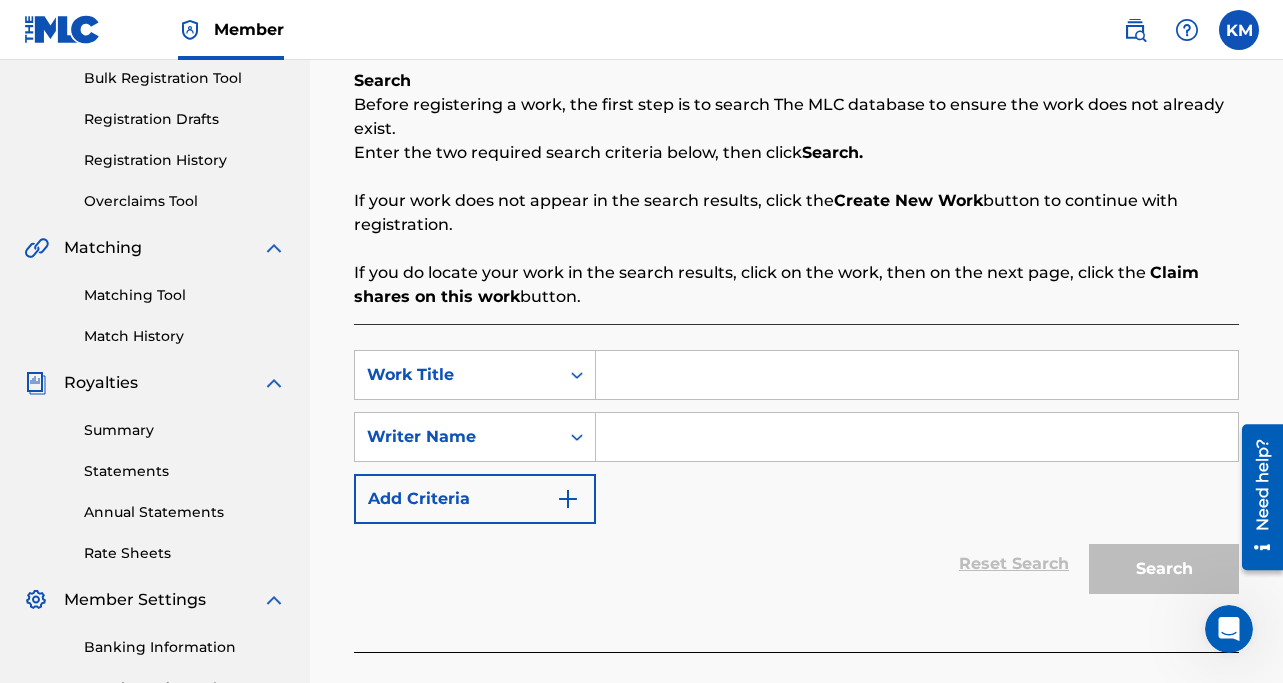 click at bounding box center [917, 375] 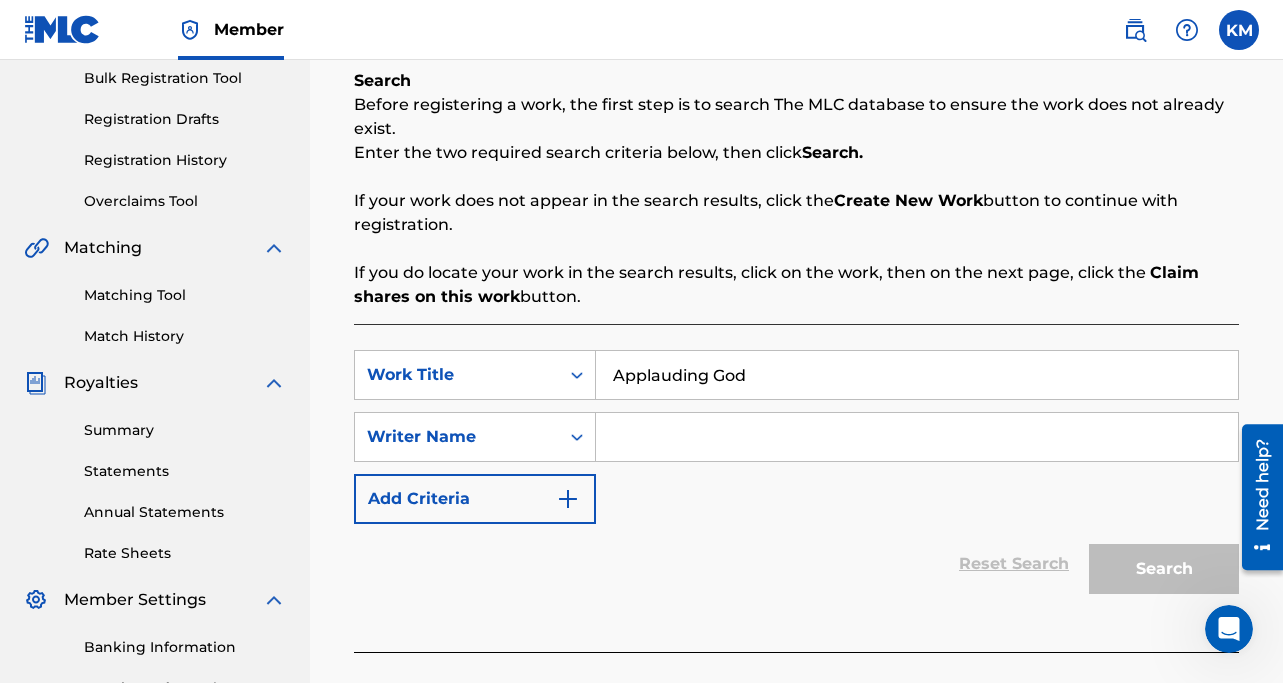 type on "Applauding God" 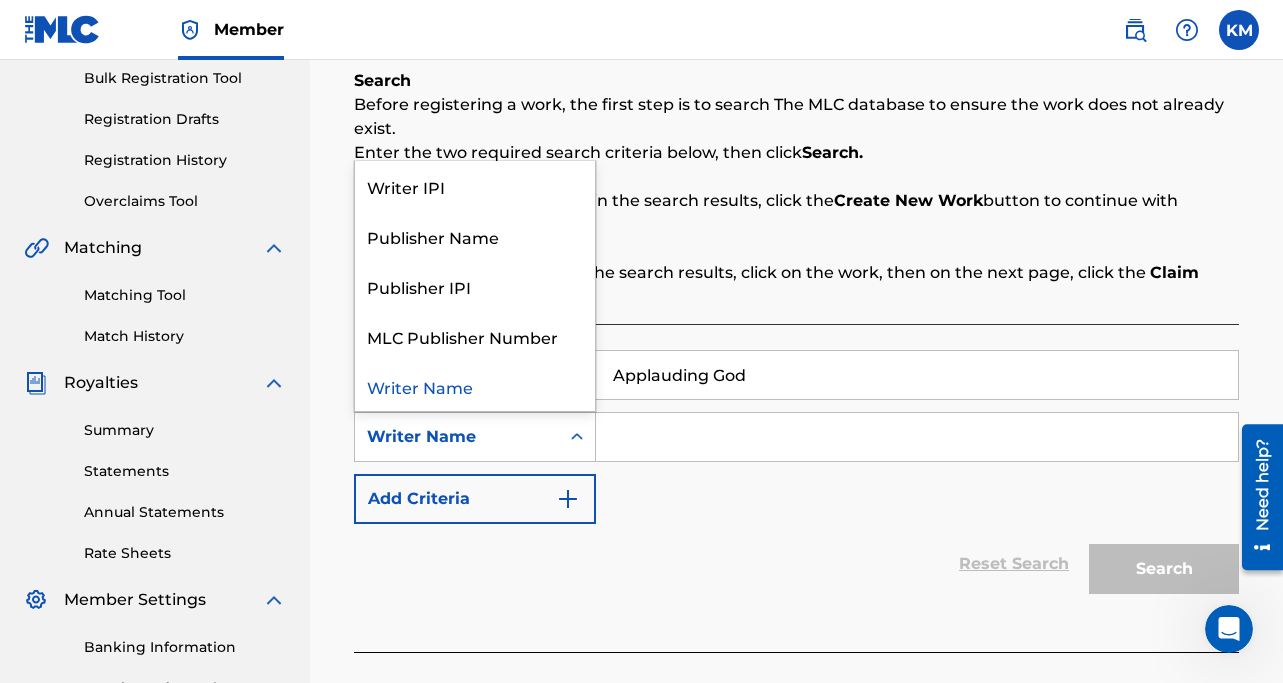 click on "Writer Name" at bounding box center [457, 437] 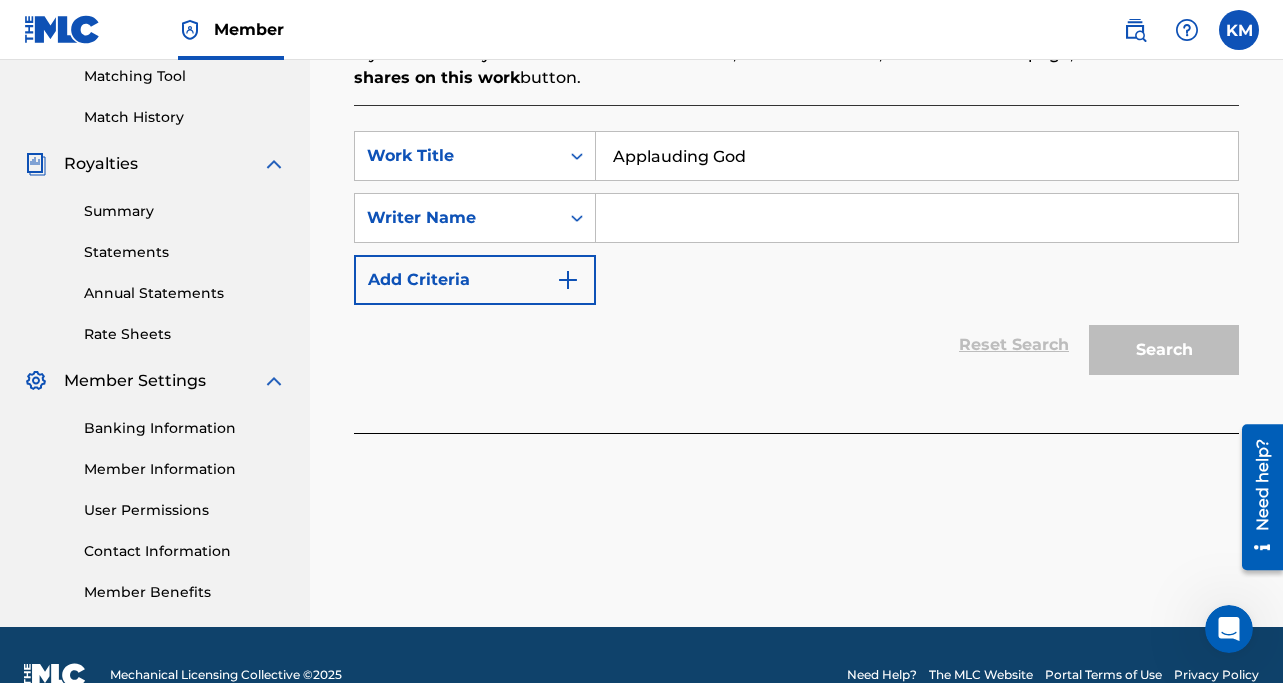 scroll, scrollTop: 557, scrollLeft: 0, axis: vertical 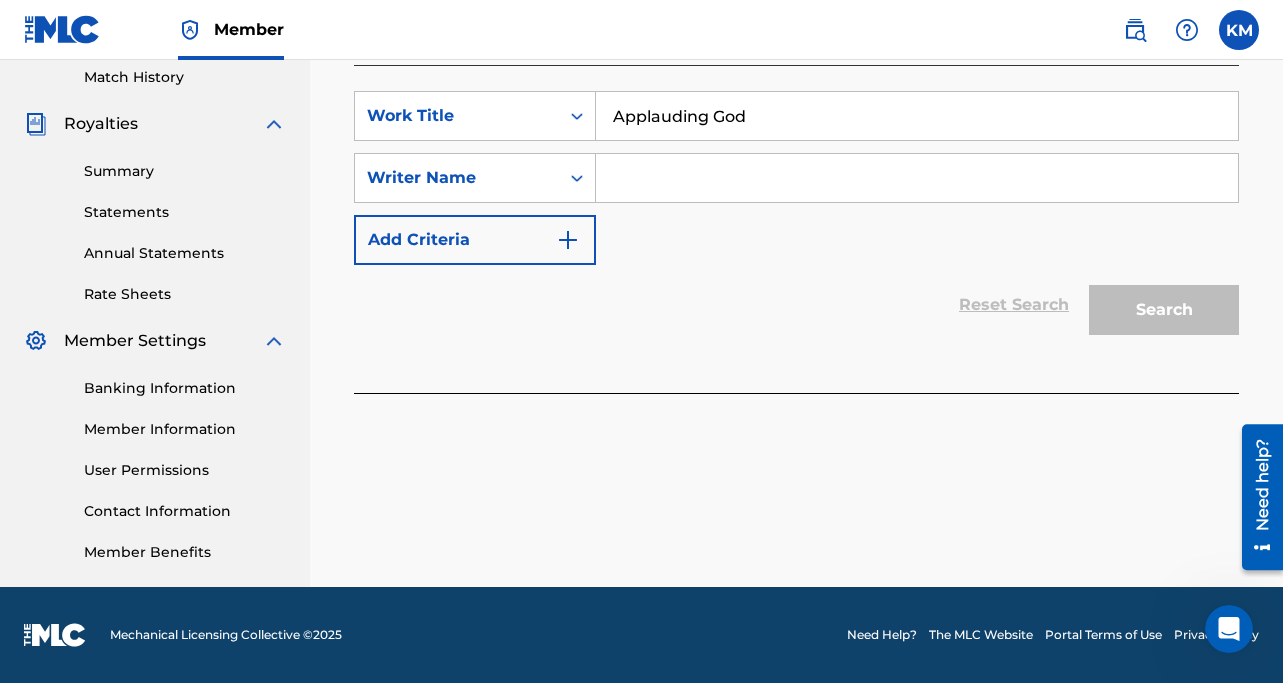 click at bounding box center [917, 178] 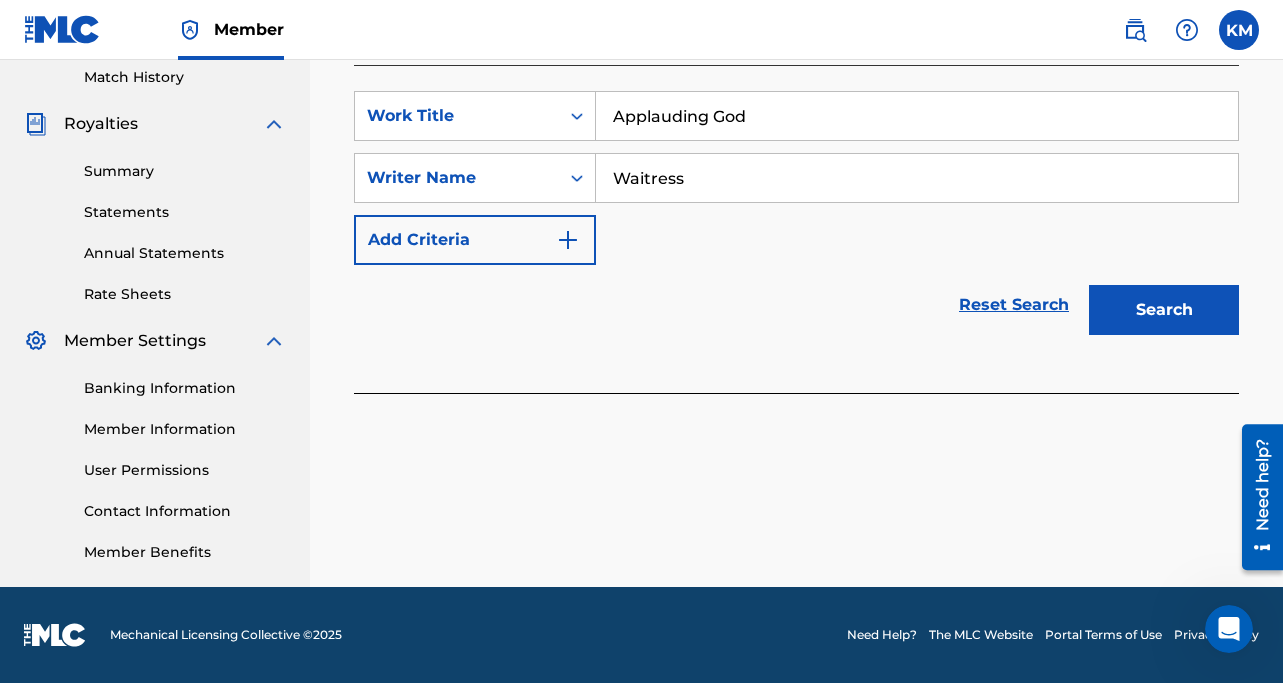 type on "Waitress" 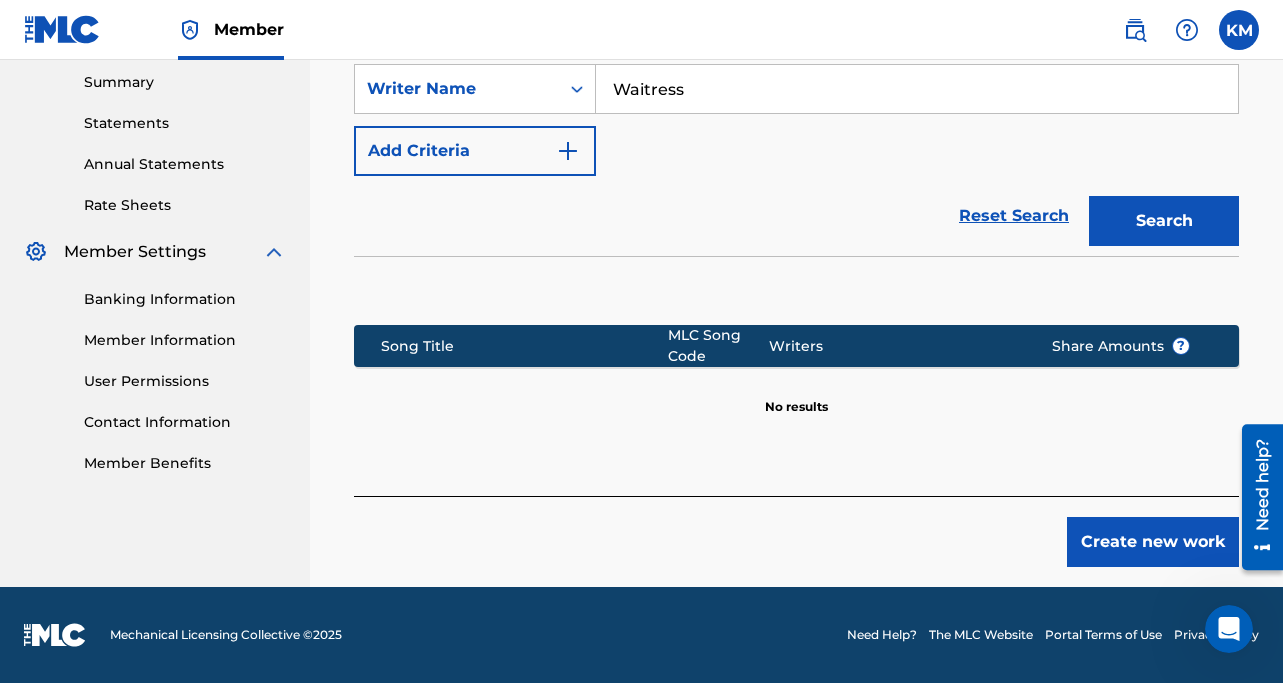 click on "Create new work" at bounding box center [1153, 542] 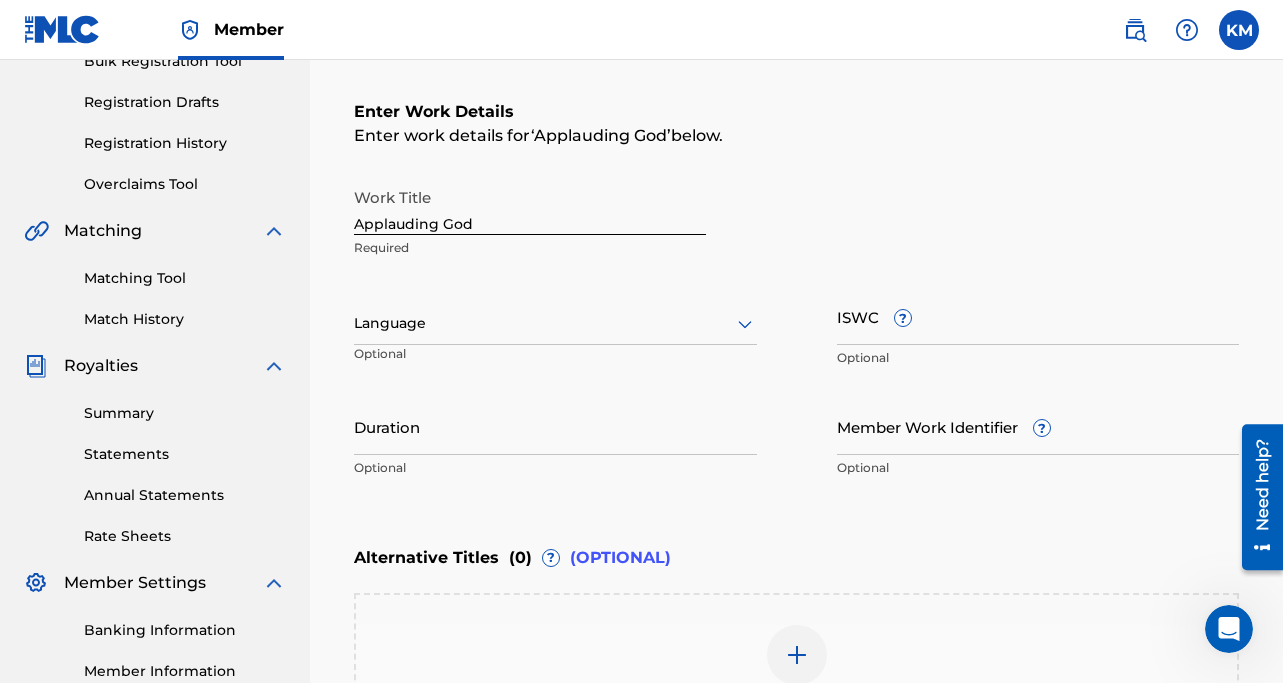 scroll, scrollTop: 282, scrollLeft: 0, axis: vertical 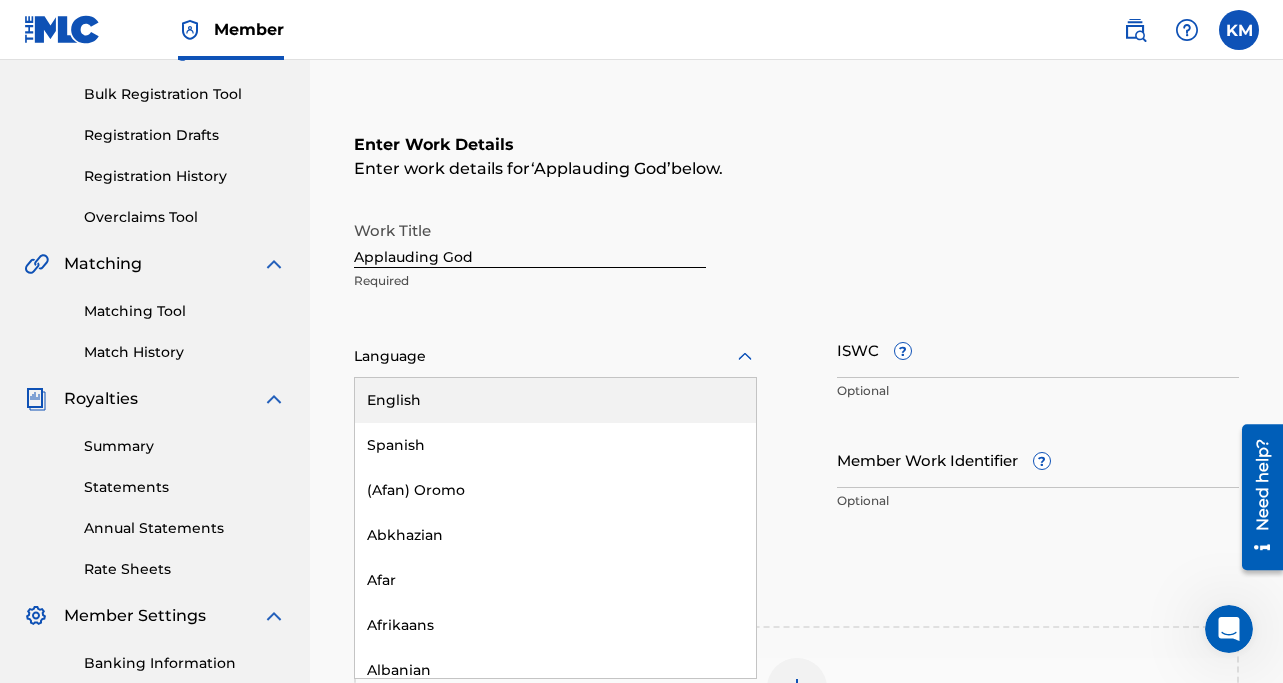 click at bounding box center [555, 356] 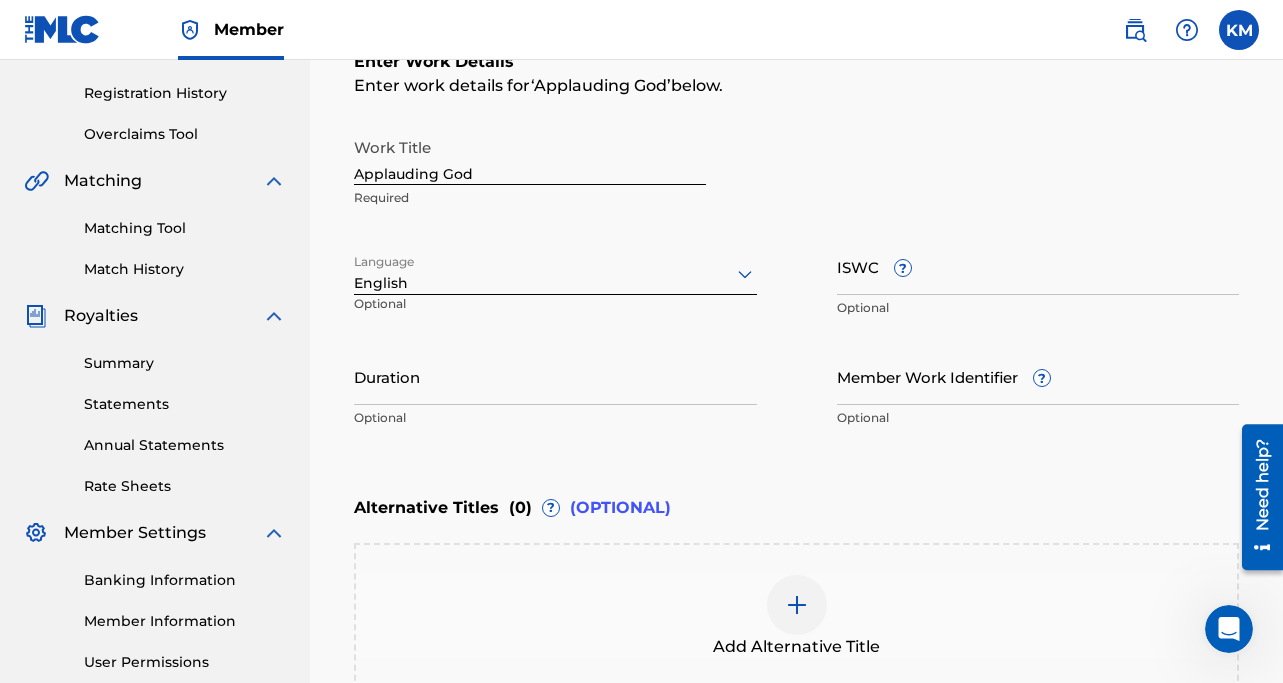 scroll, scrollTop: 378, scrollLeft: 0, axis: vertical 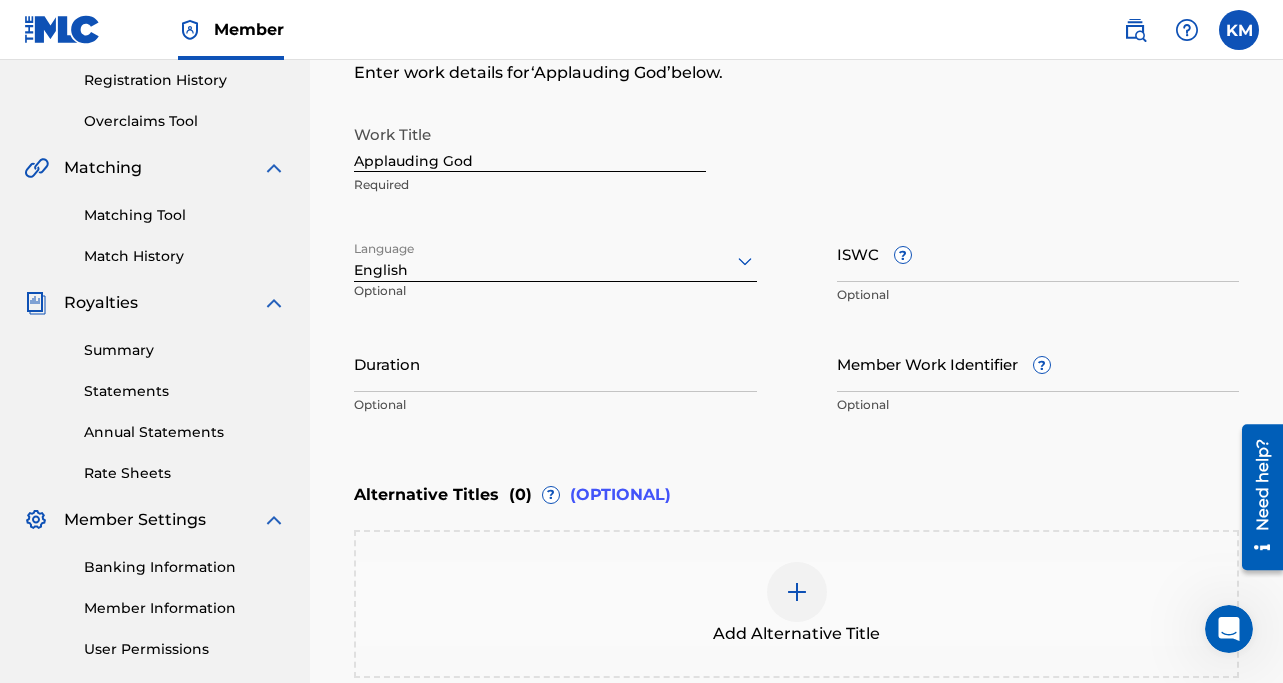 click on "Duration" at bounding box center (555, 363) 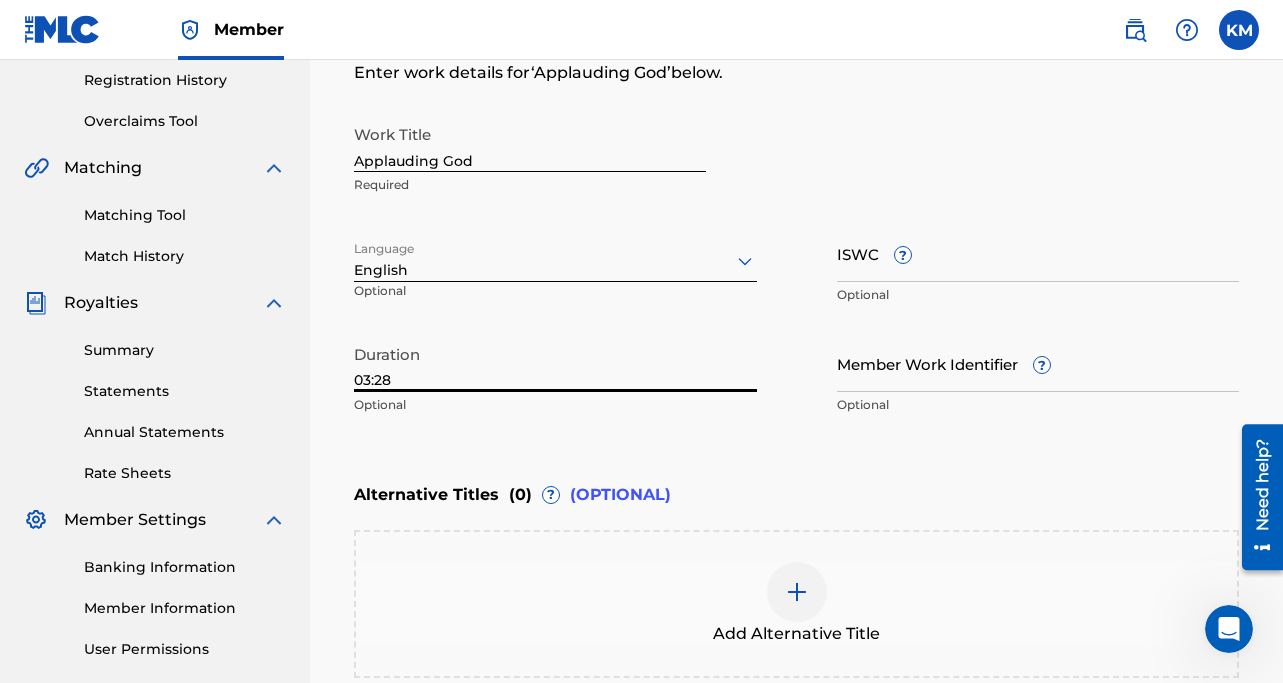 type on "03:28" 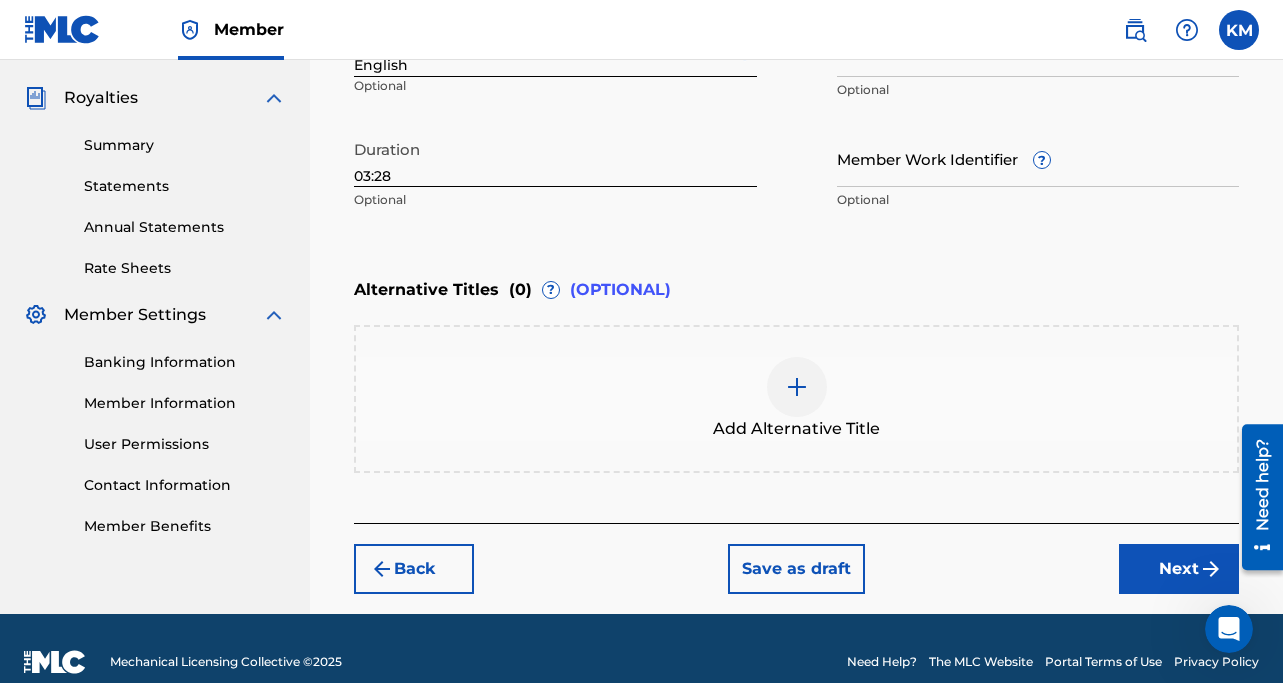 scroll, scrollTop: 609, scrollLeft: 0, axis: vertical 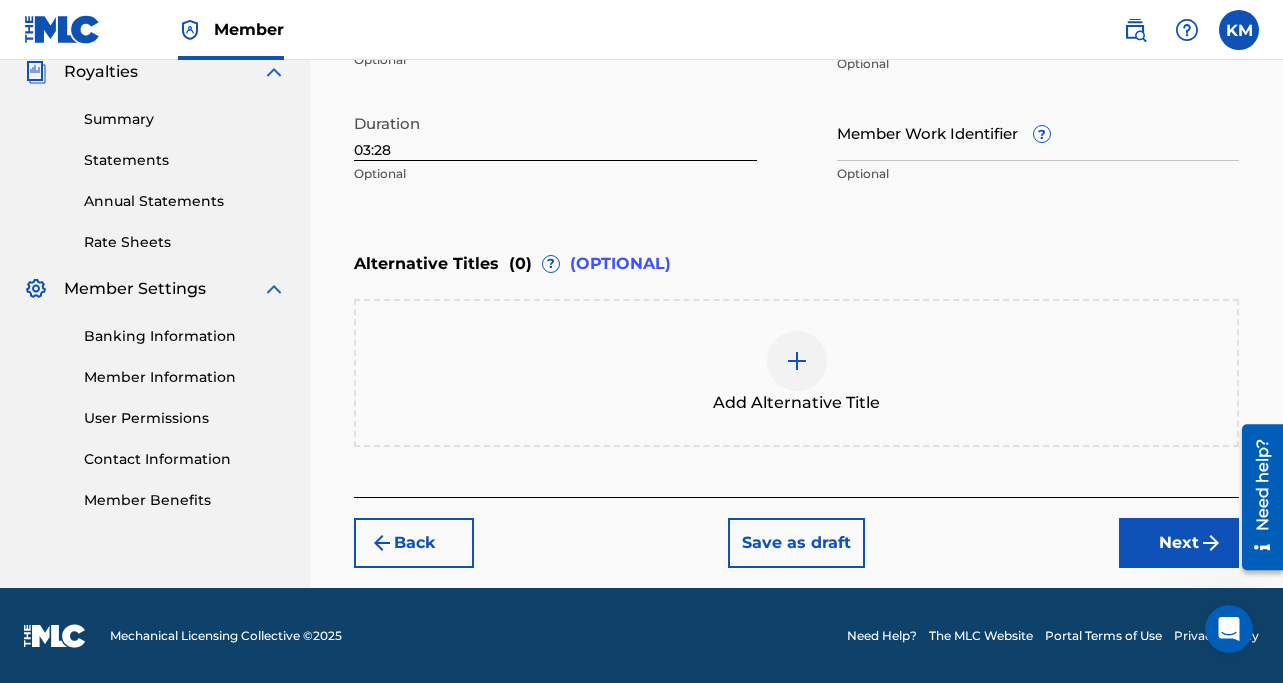 click on "Next" at bounding box center [1179, 543] 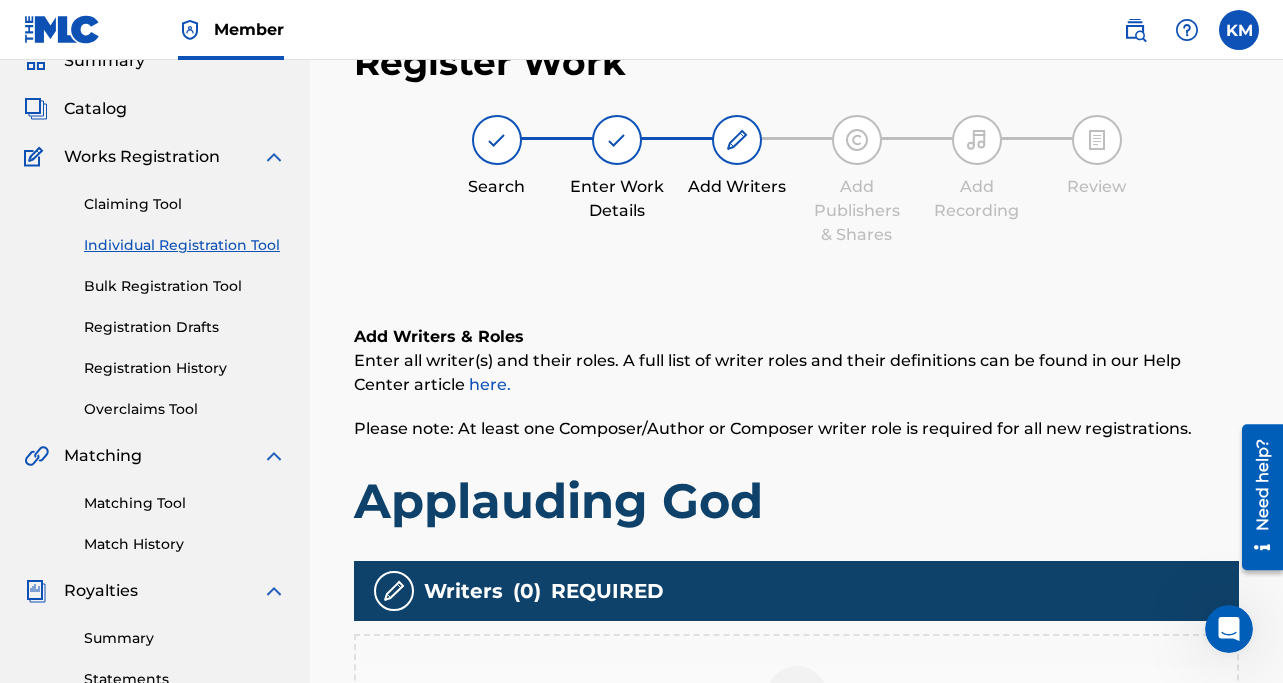 scroll, scrollTop: 557, scrollLeft: 0, axis: vertical 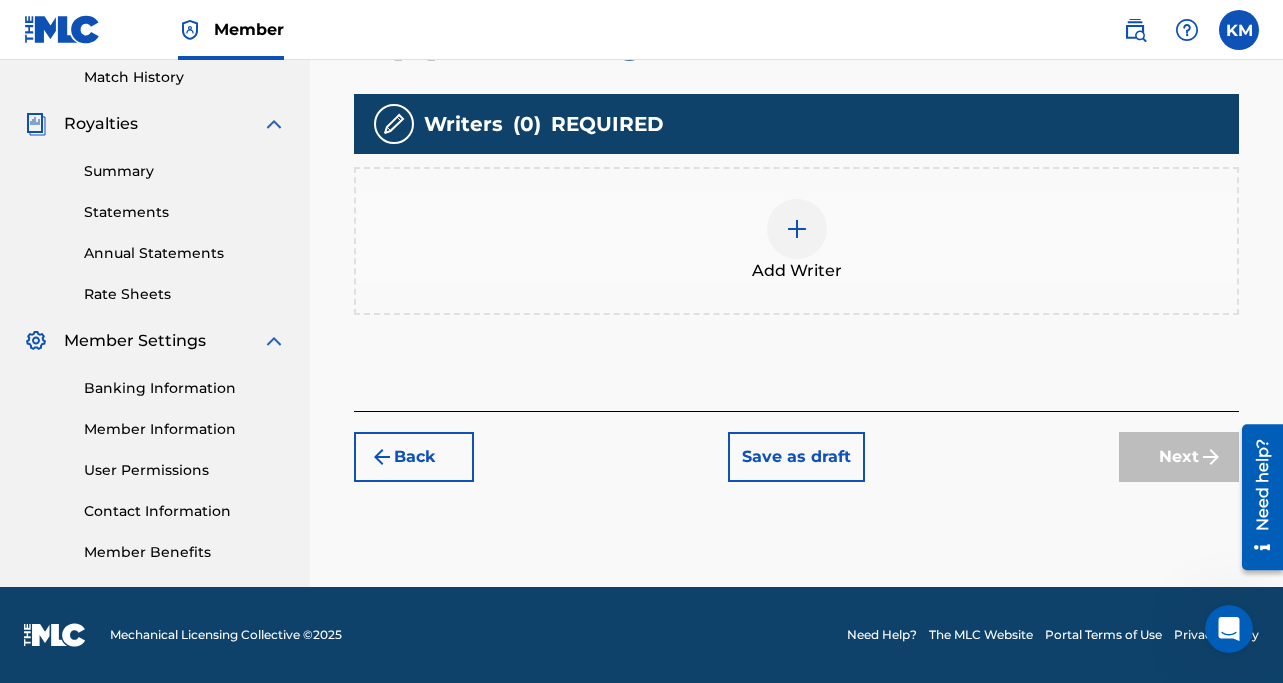 click at bounding box center (797, 229) 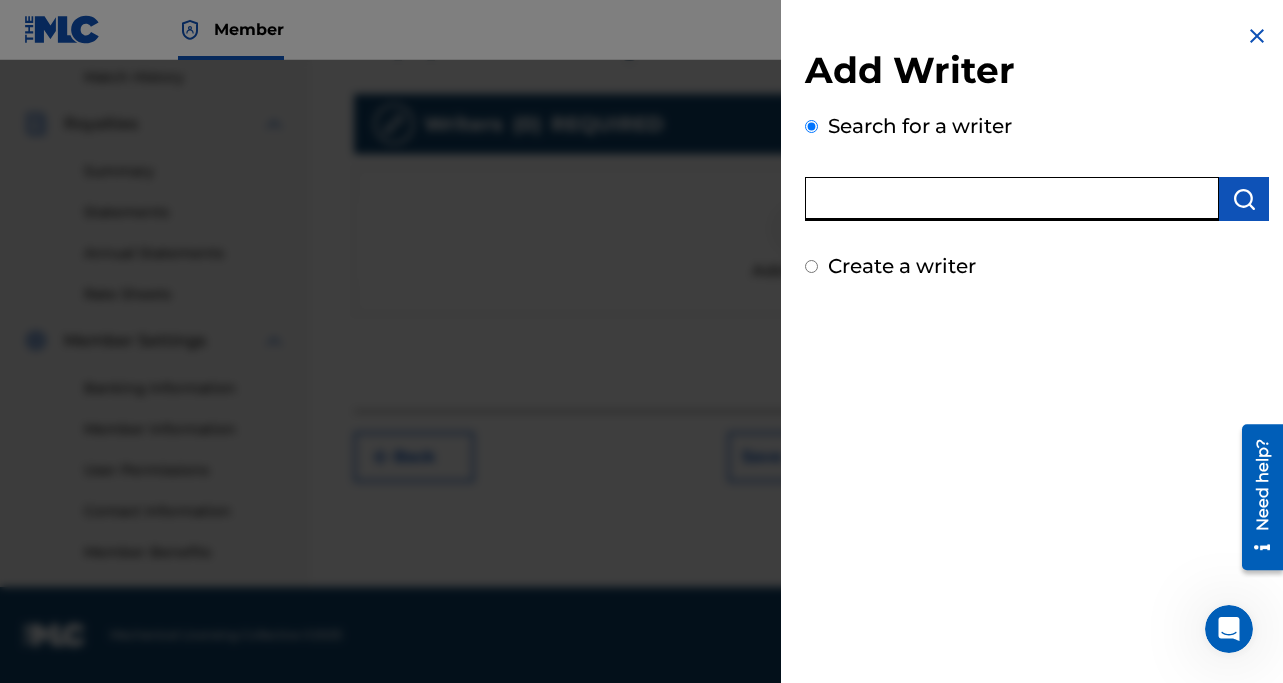 click at bounding box center (1012, 199) 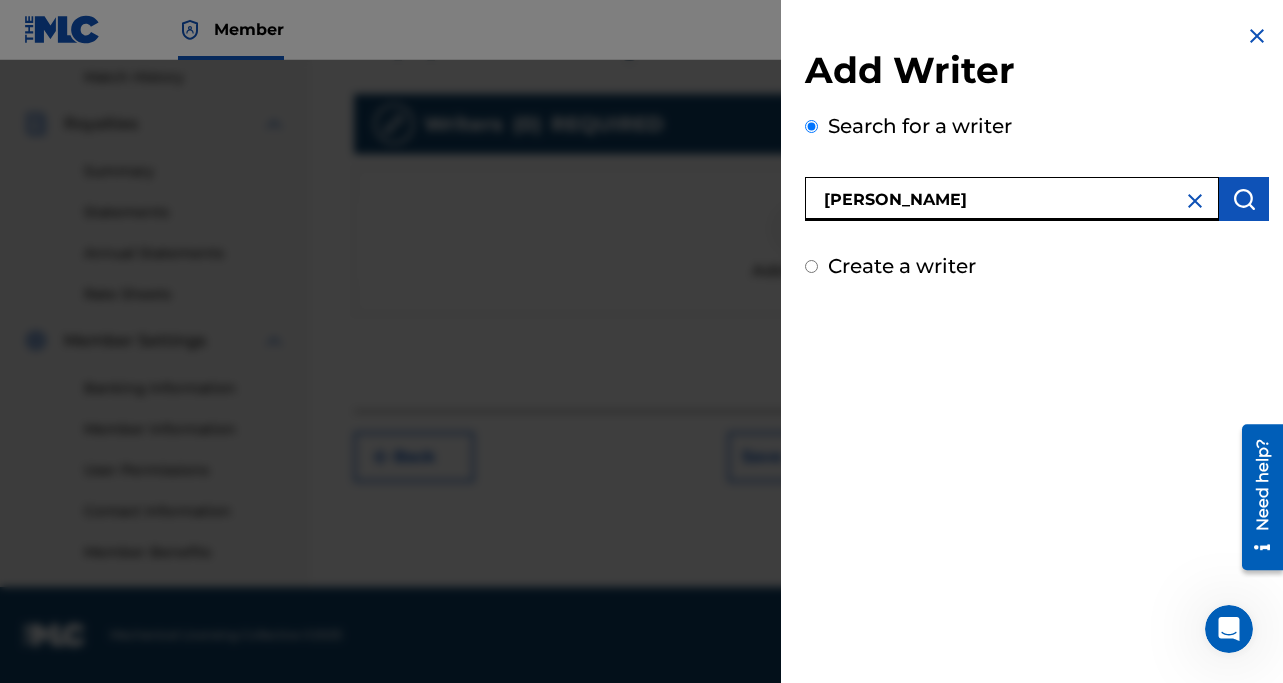 type on "[PERSON_NAME]" 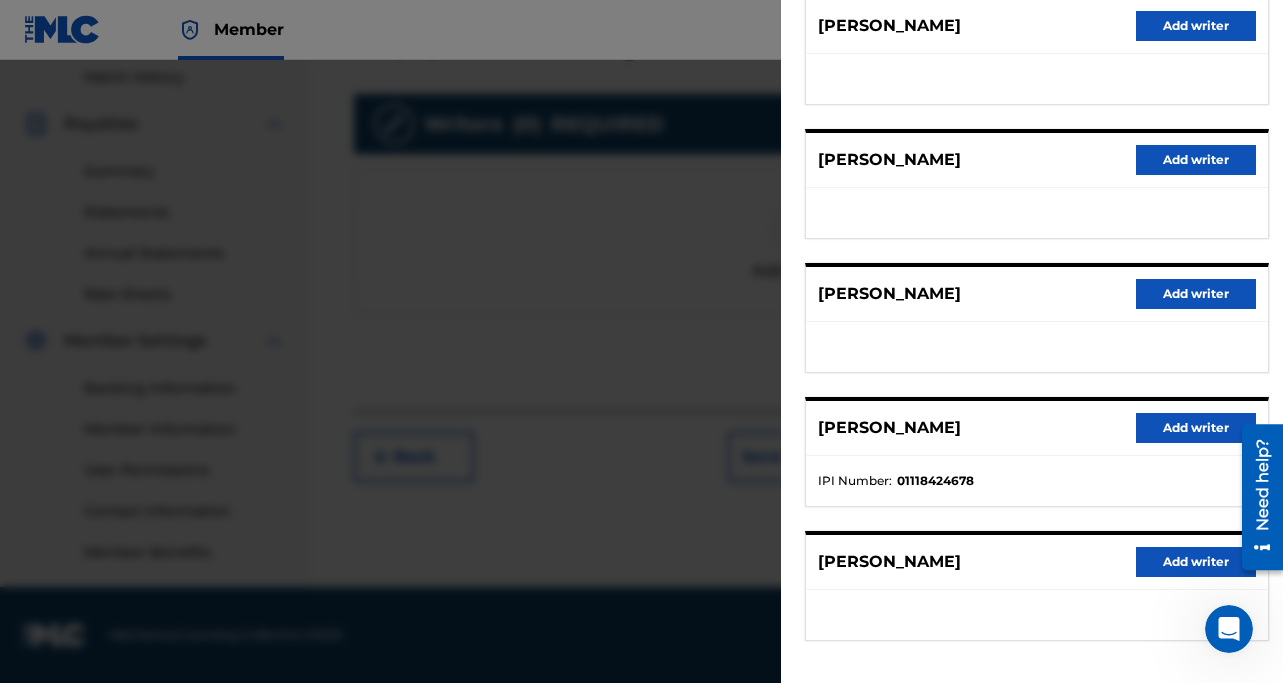 scroll, scrollTop: 358, scrollLeft: 0, axis: vertical 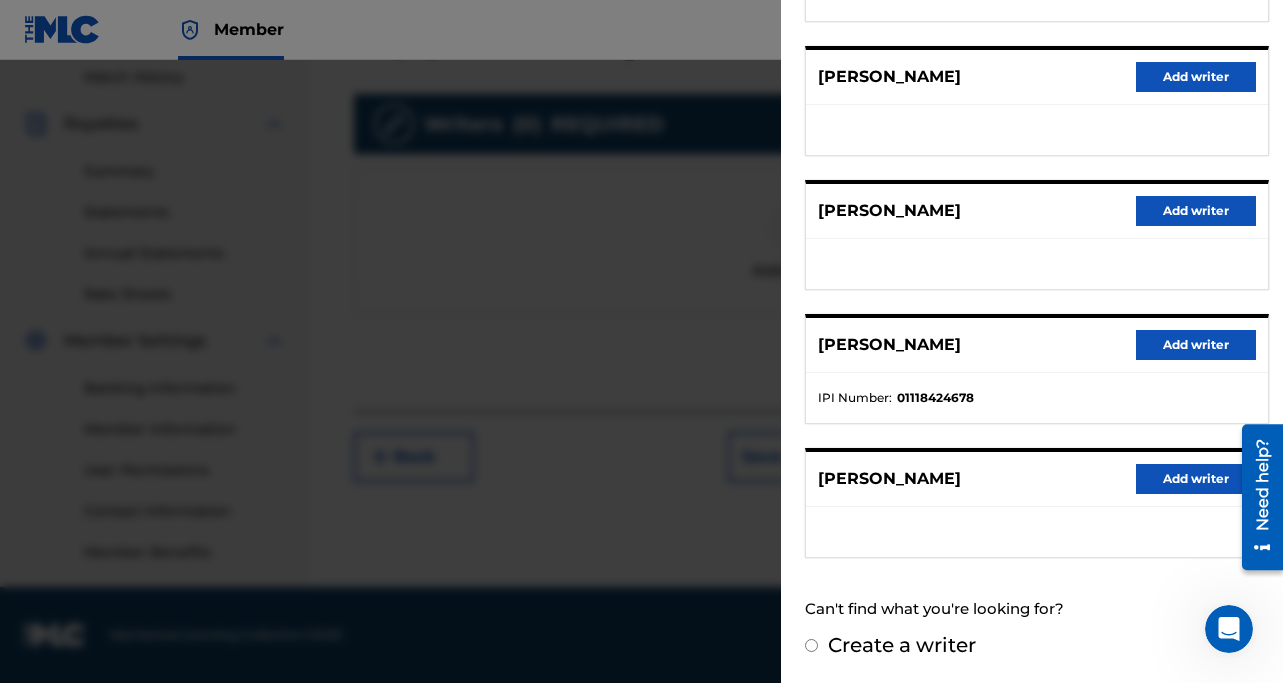 click on "Add writer" at bounding box center [1196, 345] 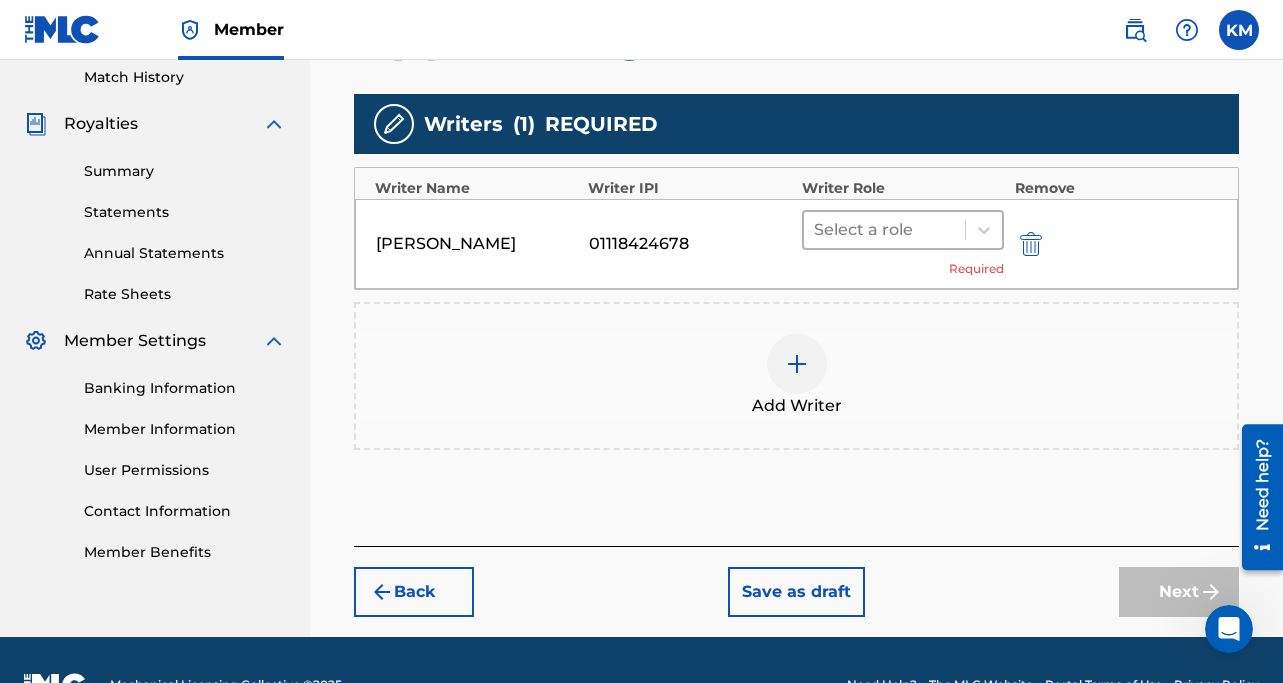 click at bounding box center [885, 230] 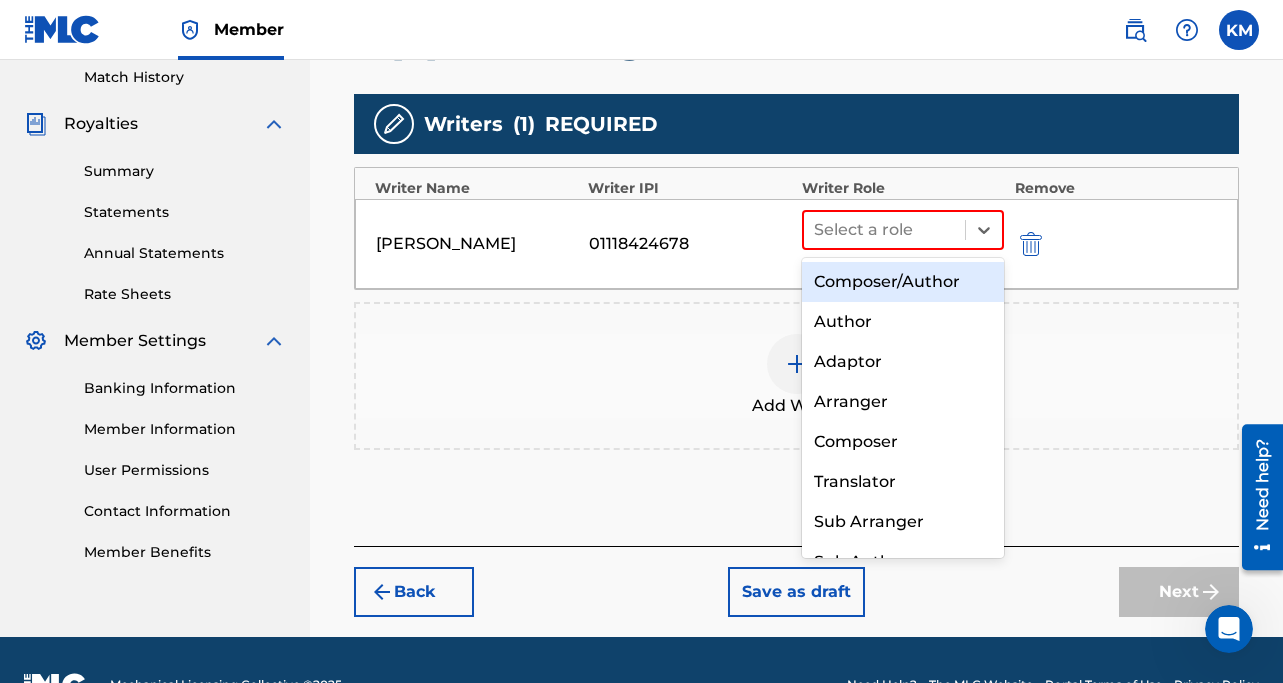 click on "Composer/Author" at bounding box center (903, 282) 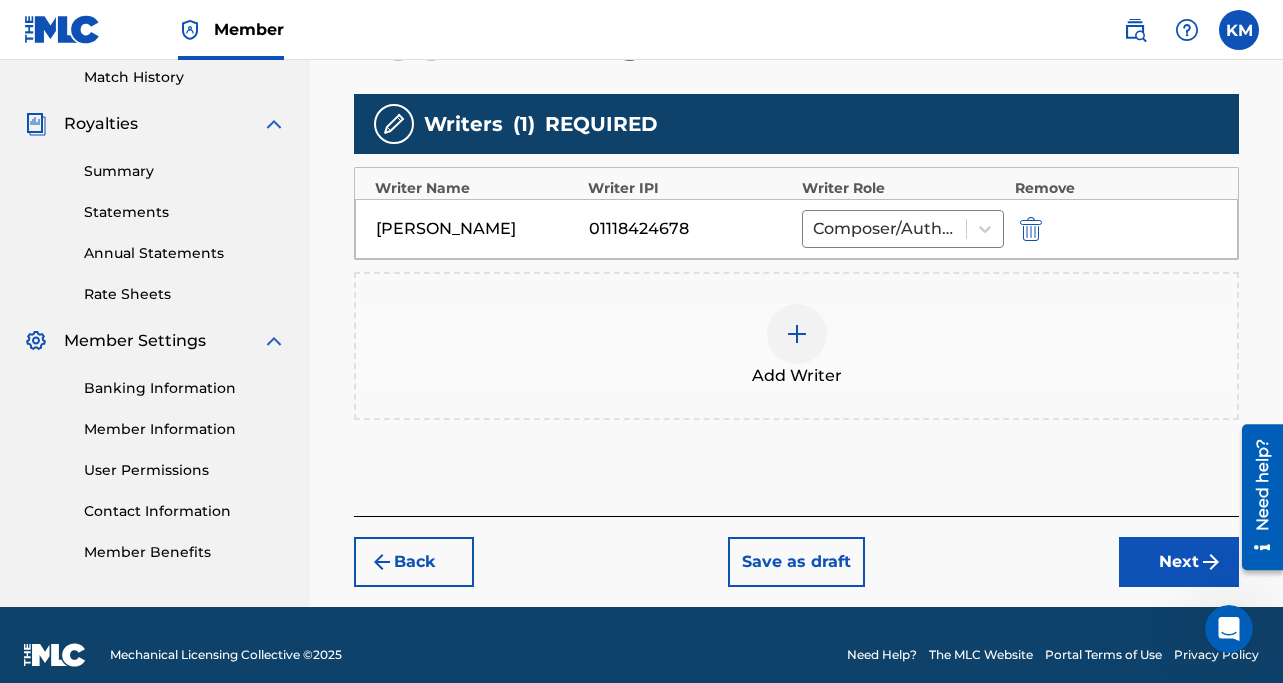 click on "Next" at bounding box center (1179, 562) 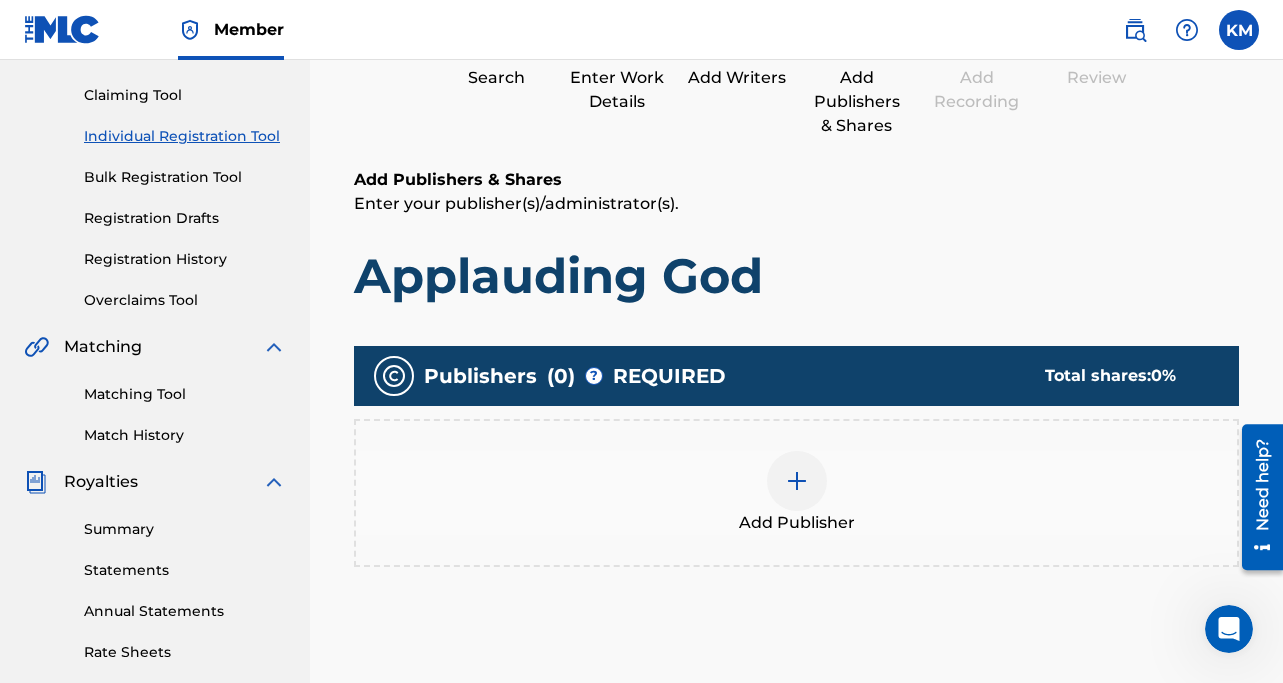 scroll, scrollTop: 276, scrollLeft: 0, axis: vertical 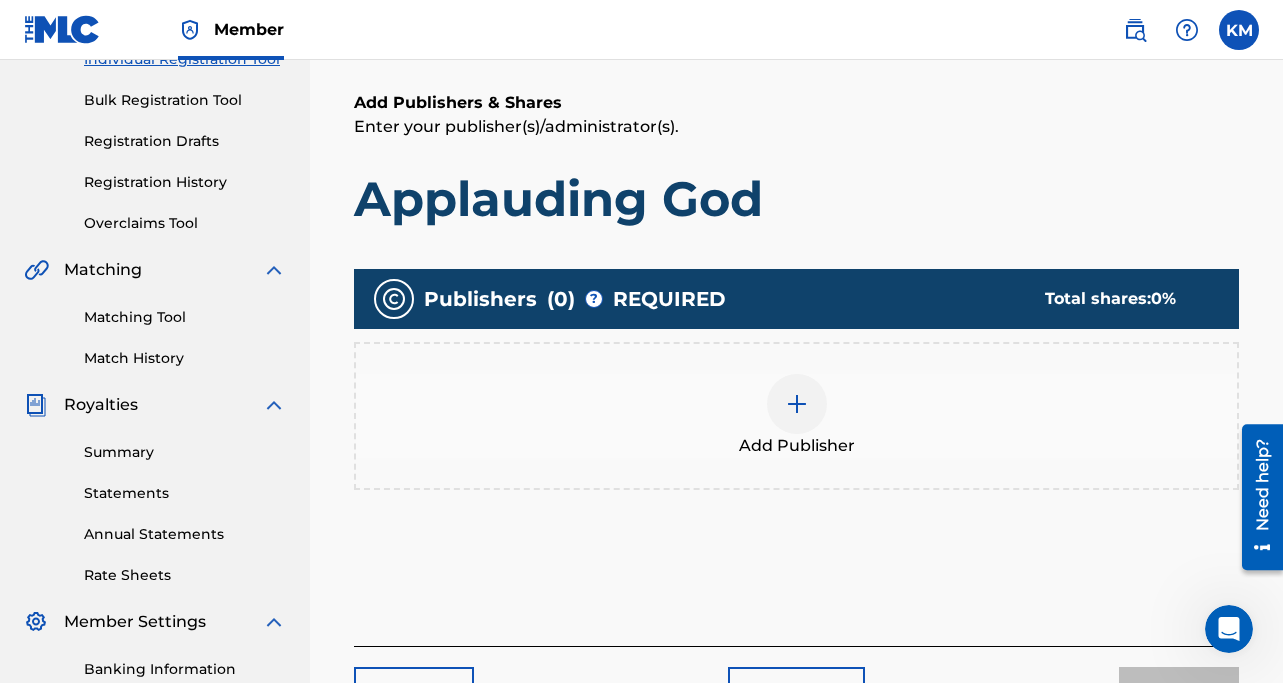 click at bounding box center (797, 404) 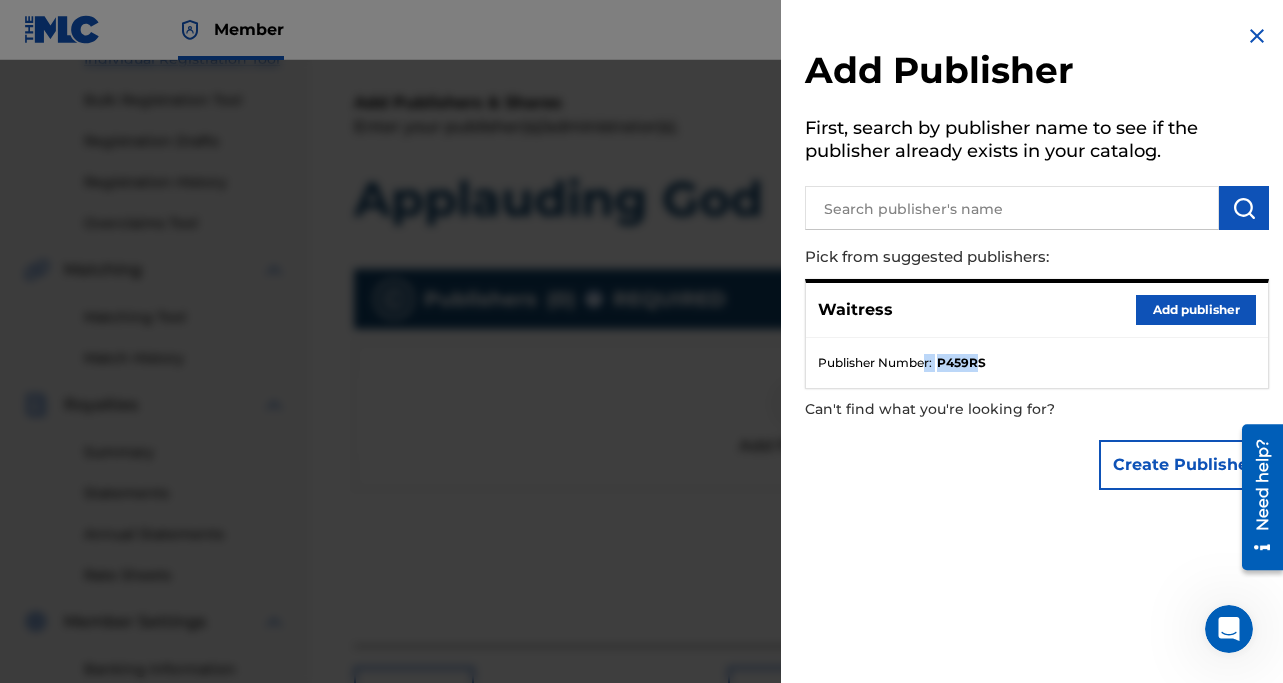 drag, startPoint x: 981, startPoint y: 366, endPoint x: 927, endPoint y: 363, distance: 54.08327 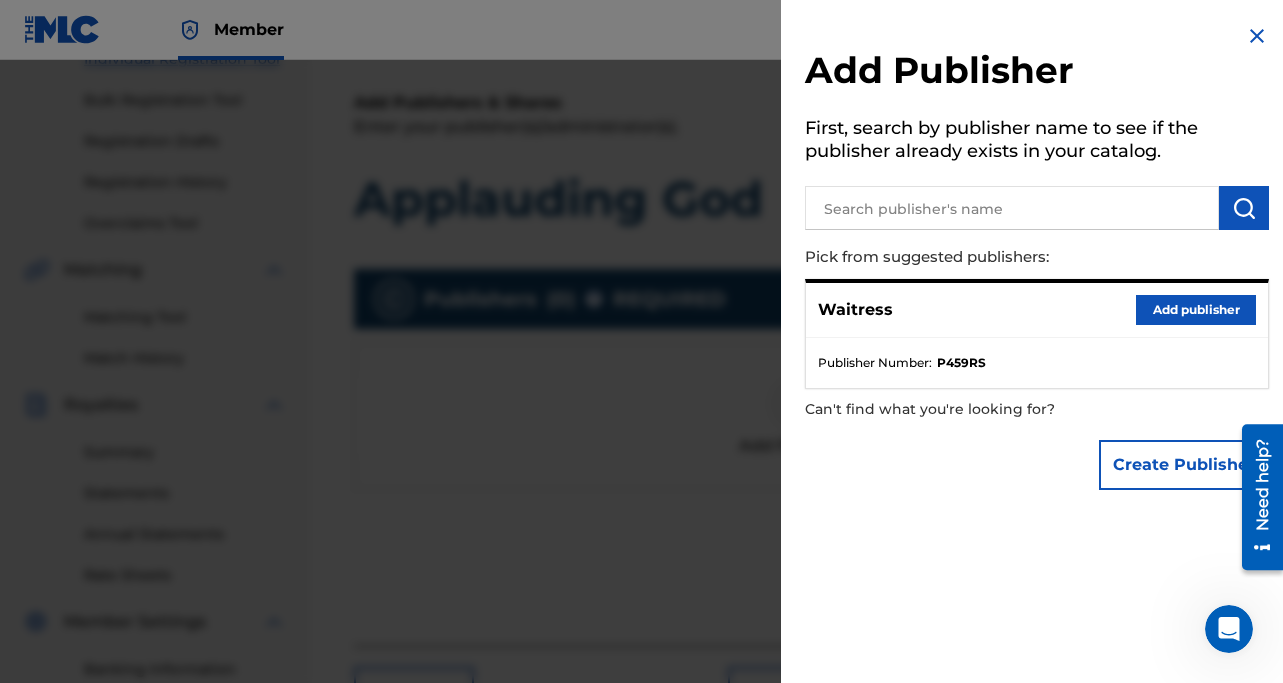 click on "Publisher Number : P459RS" at bounding box center [1037, 363] 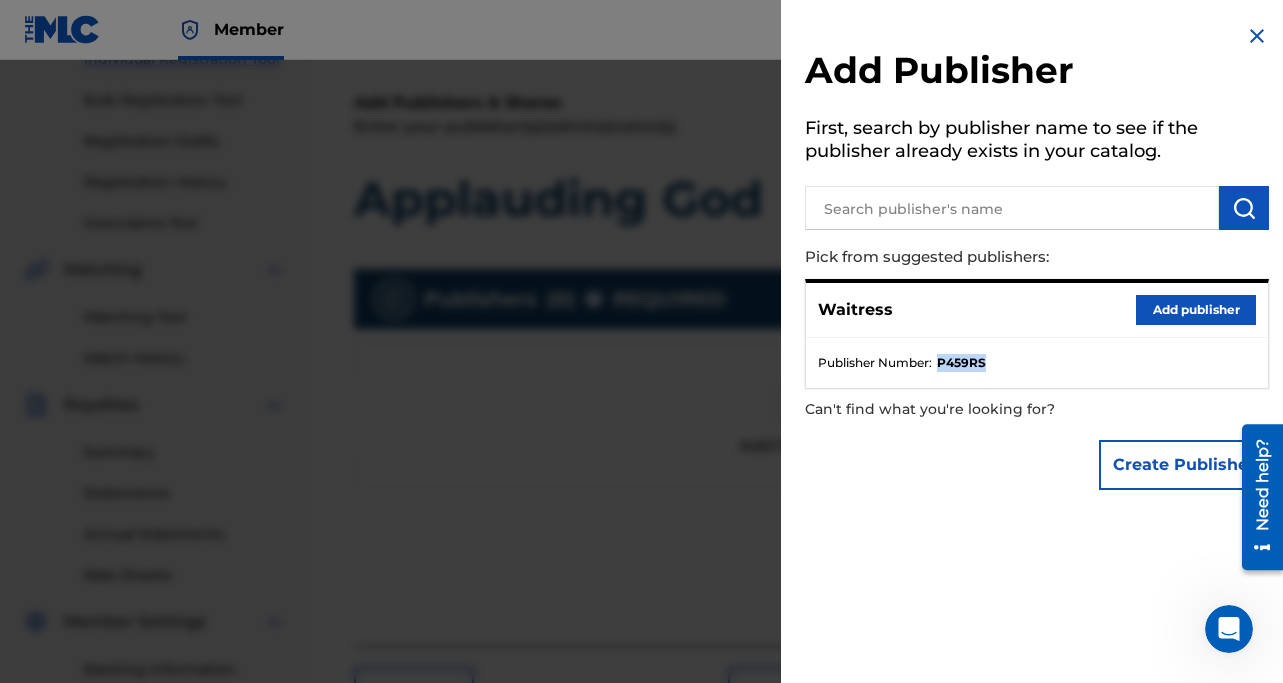 drag, startPoint x: 1009, startPoint y: 365, endPoint x: 941, endPoint y: 363, distance: 68.0294 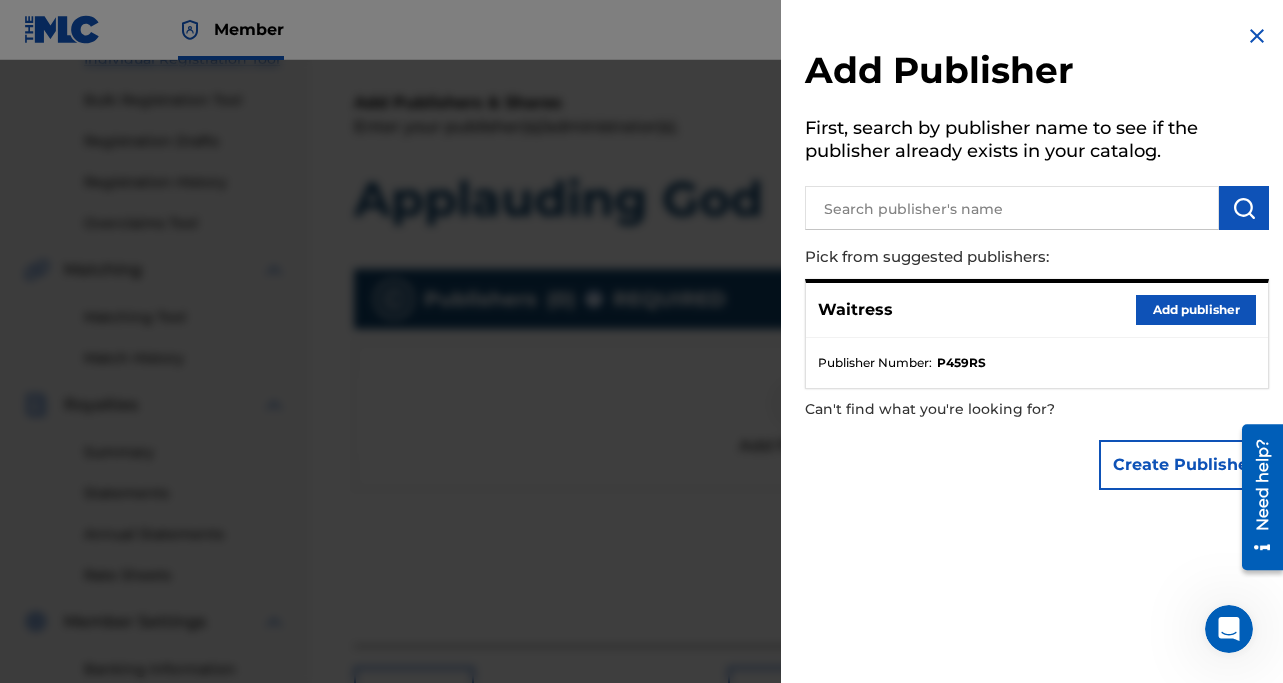 click on "Create Publisher" at bounding box center (1037, 465) 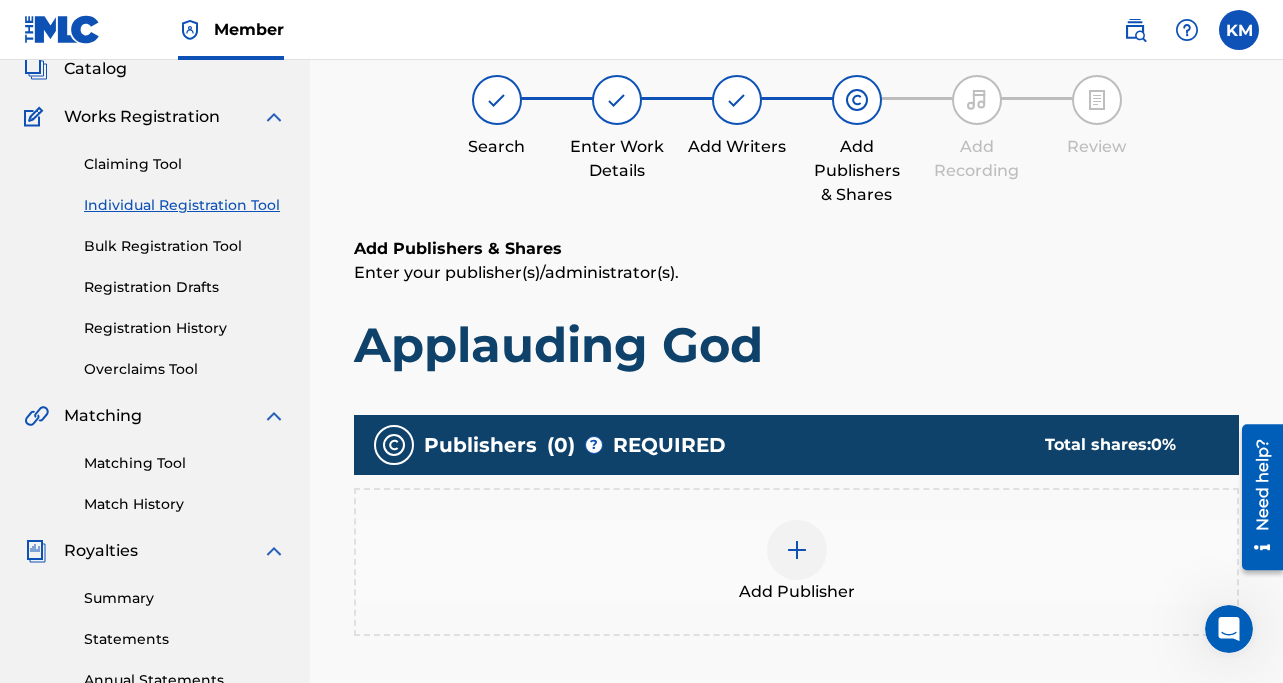 scroll, scrollTop: 0, scrollLeft: 0, axis: both 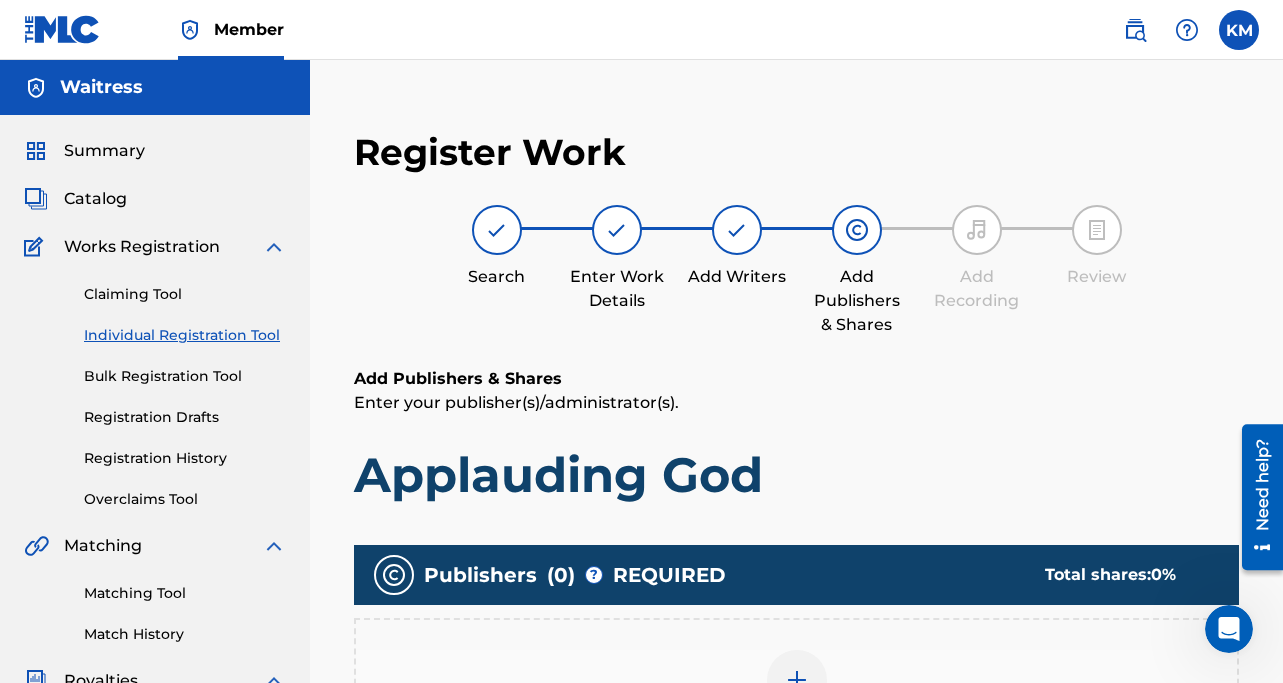 click on "Summary" at bounding box center (104, 151) 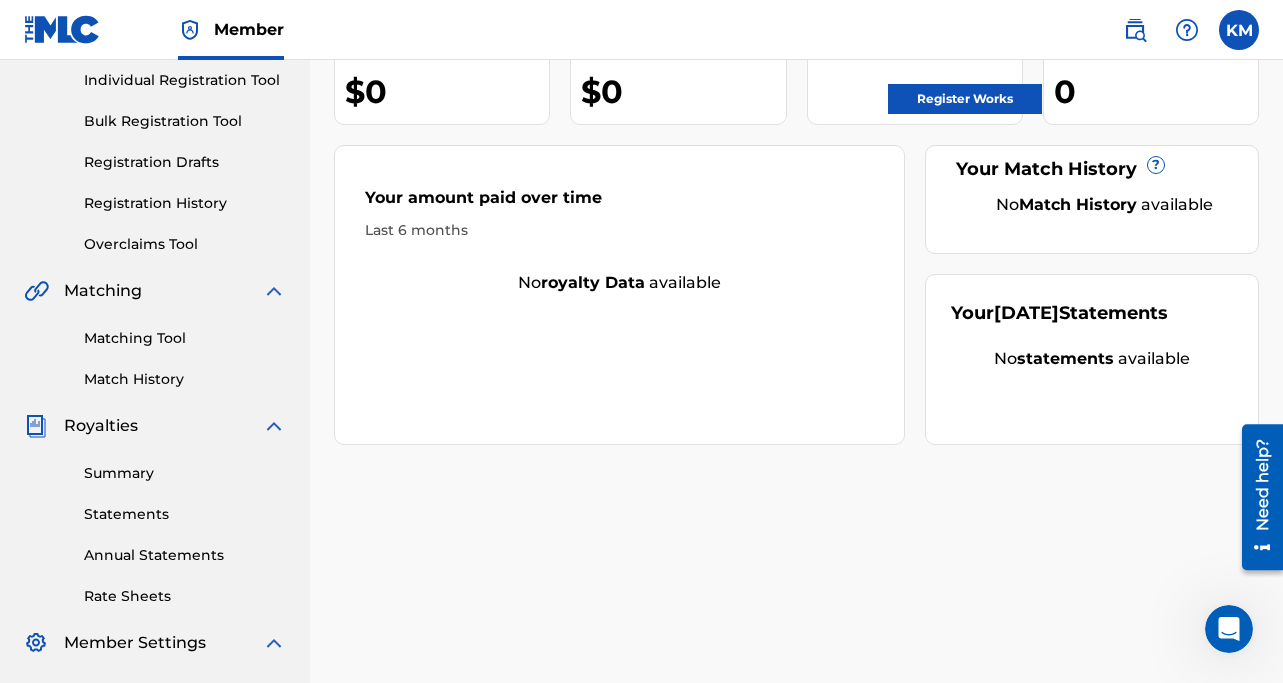 scroll, scrollTop: 0, scrollLeft: 0, axis: both 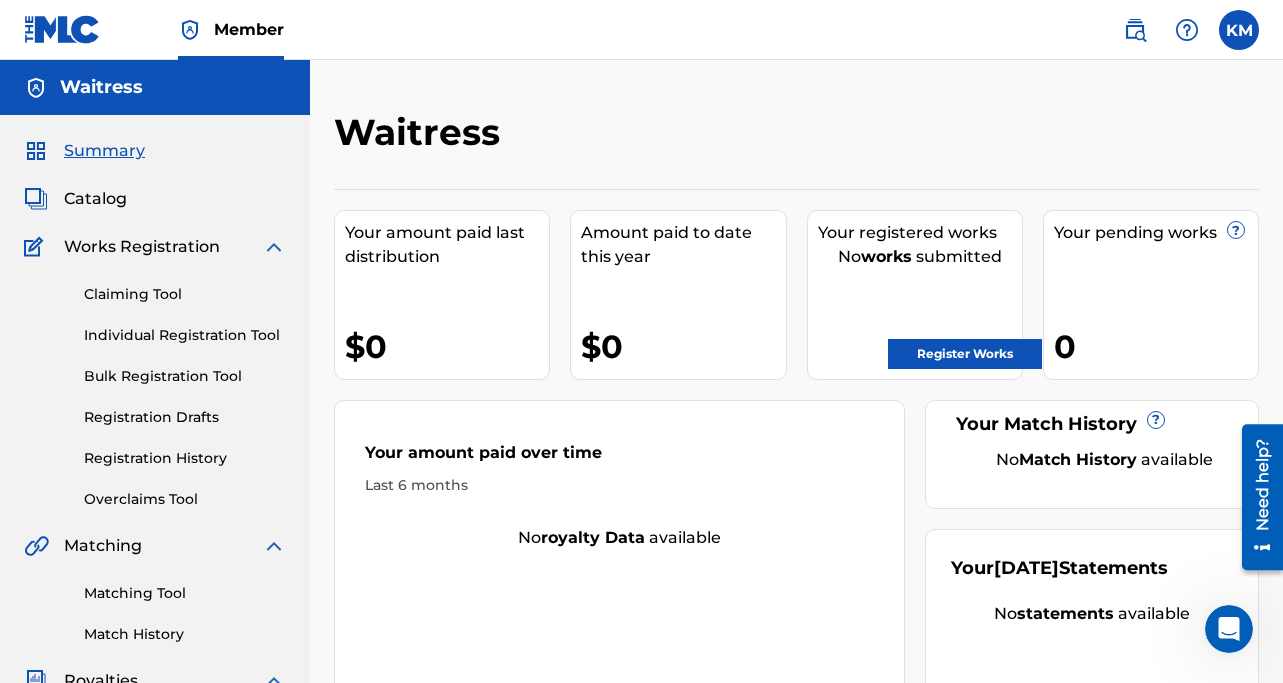 click on "Catalog" at bounding box center [95, 199] 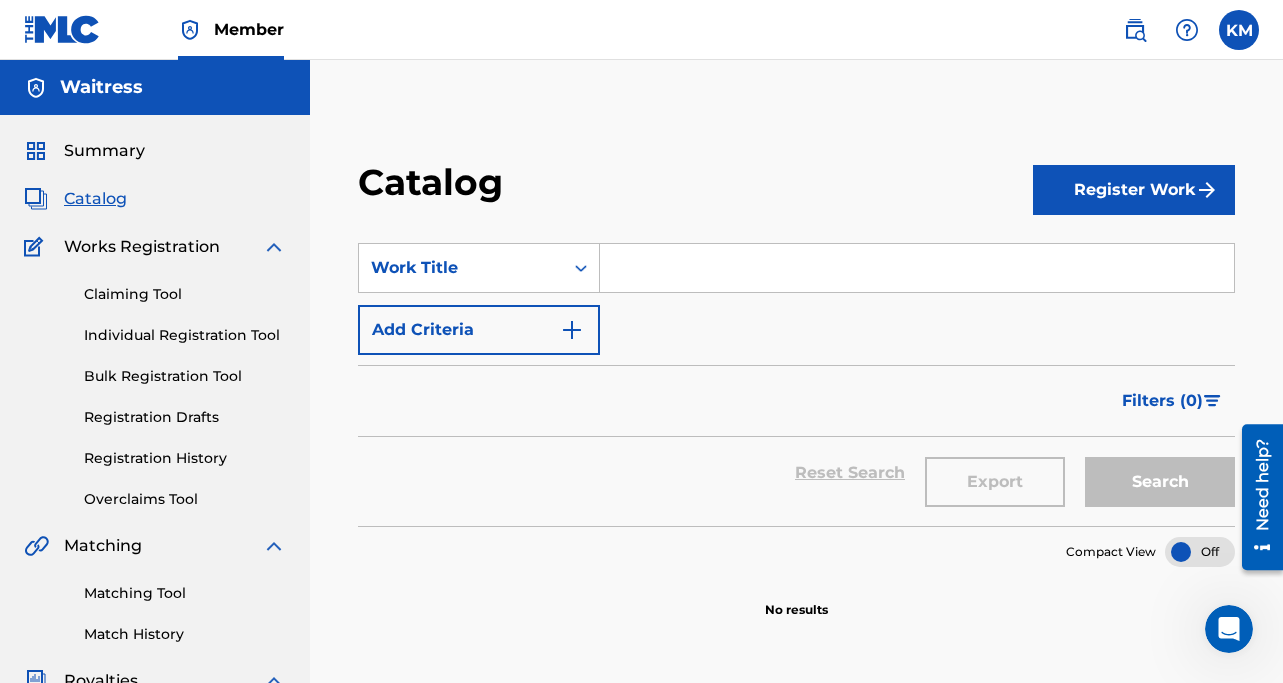 click on "Member" at bounding box center [249, 29] 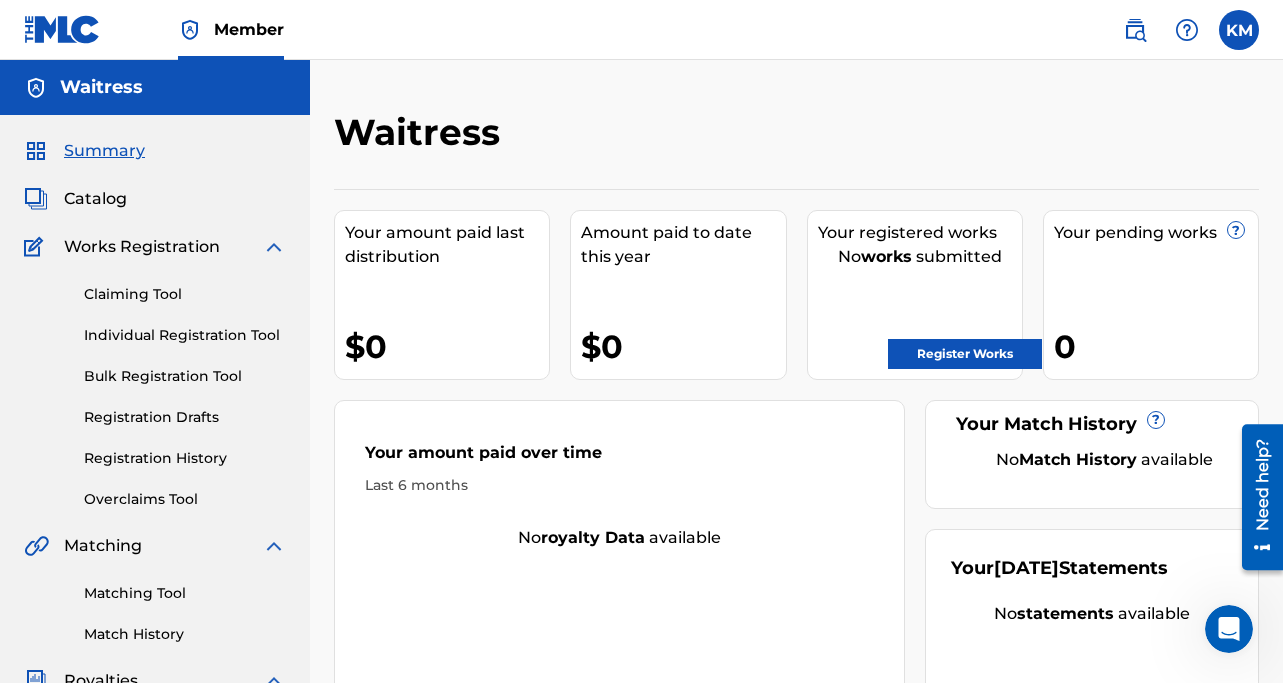 click on "Waitress Your amount paid last distribution   $0 Amount paid to date this year   $0 Your registered works   No  works   submitted Register Works Your pending works   ? 0 Your Match History ? No  Match History   available Your amount paid over time Last 6 months No  royalty data   available Your  [DATE]  Statements No  statements   available" at bounding box center [796, 602] 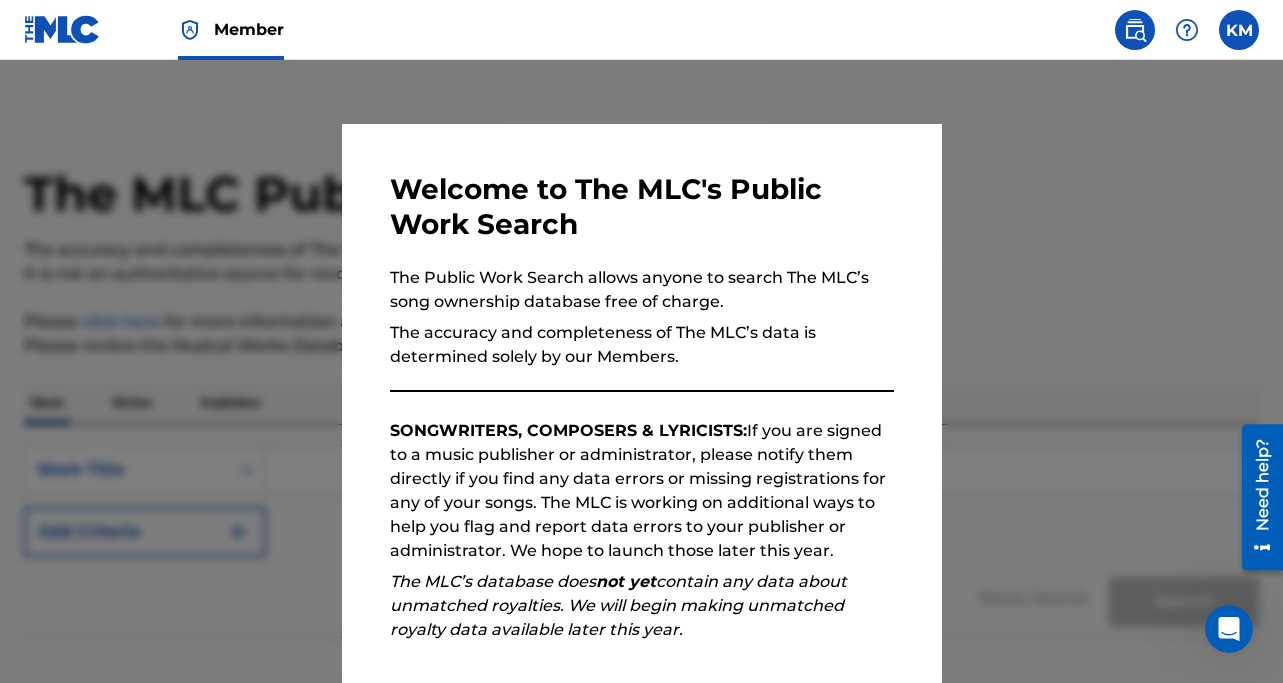 click at bounding box center [641, 401] 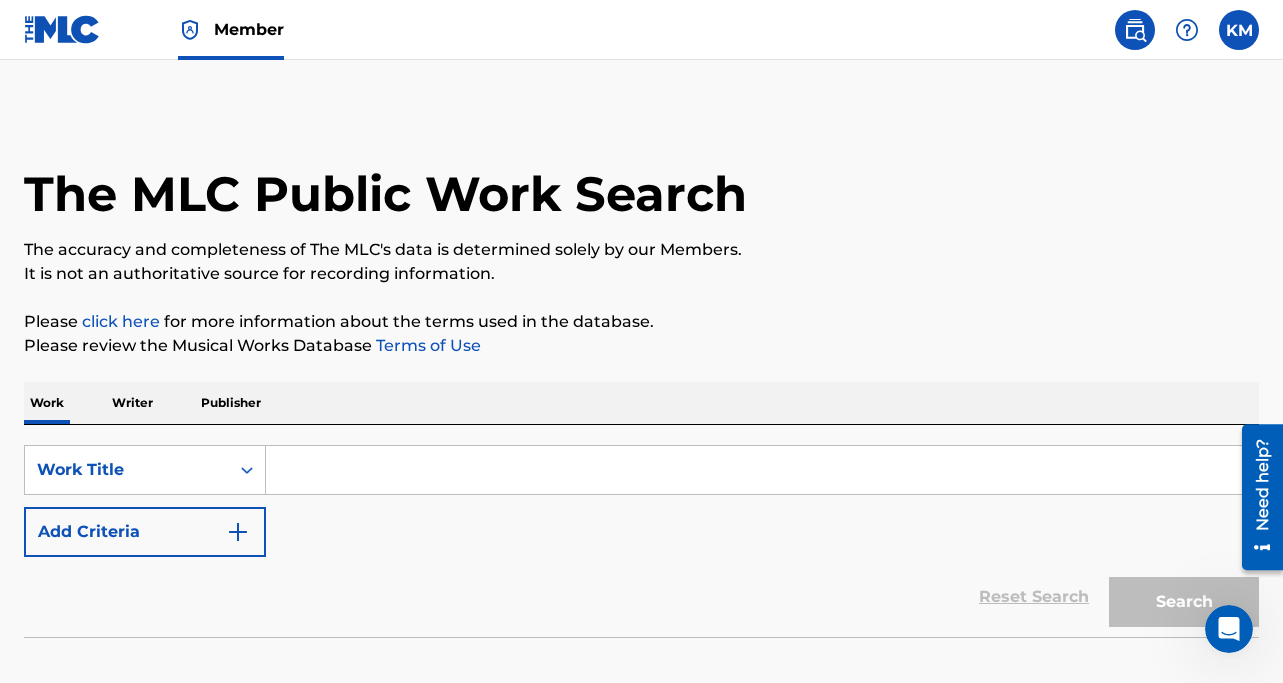 click at bounding box center (1187, 30) 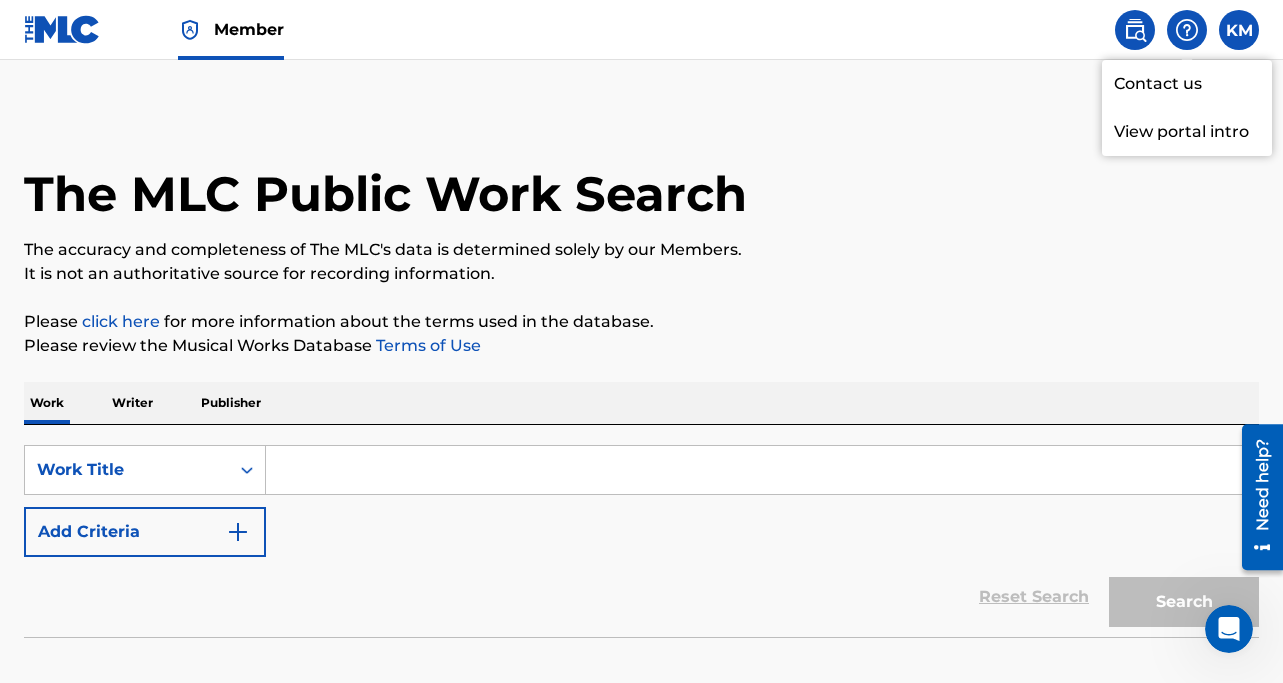 click on "The MLC Public Work Search" at bounding box center [641, 183] 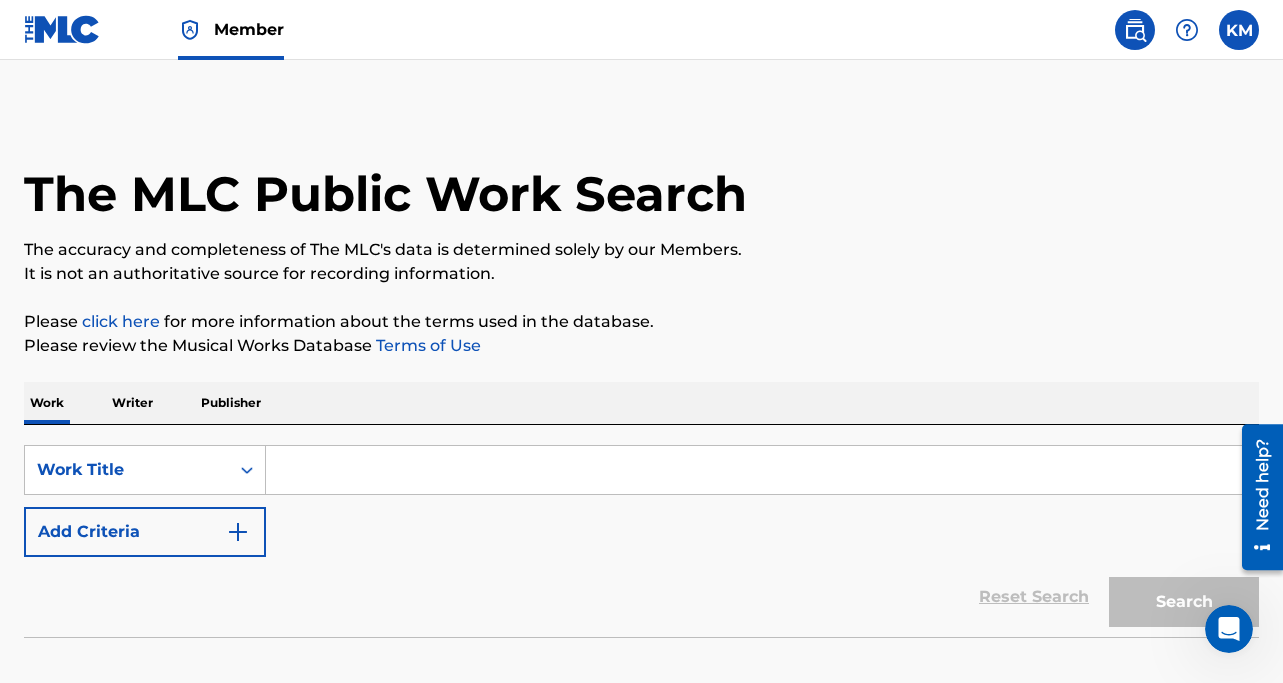 click at bounding box center [62, 29] 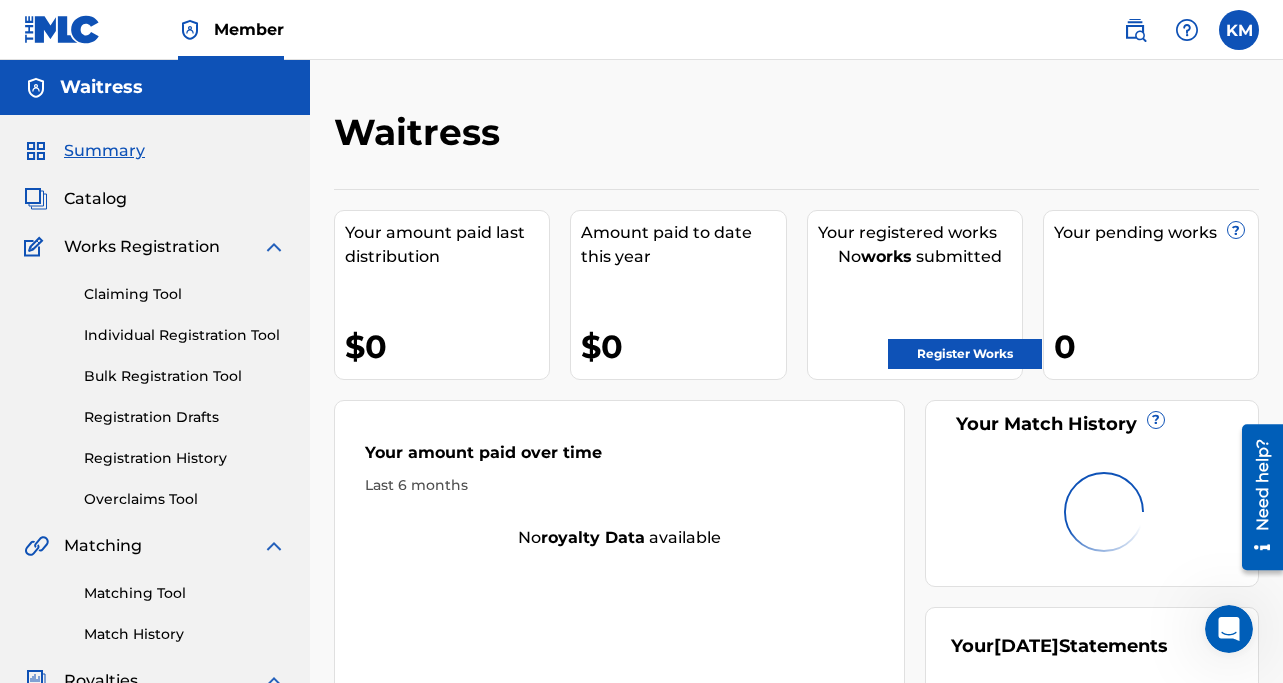 click at bounding box center [1239, 30] 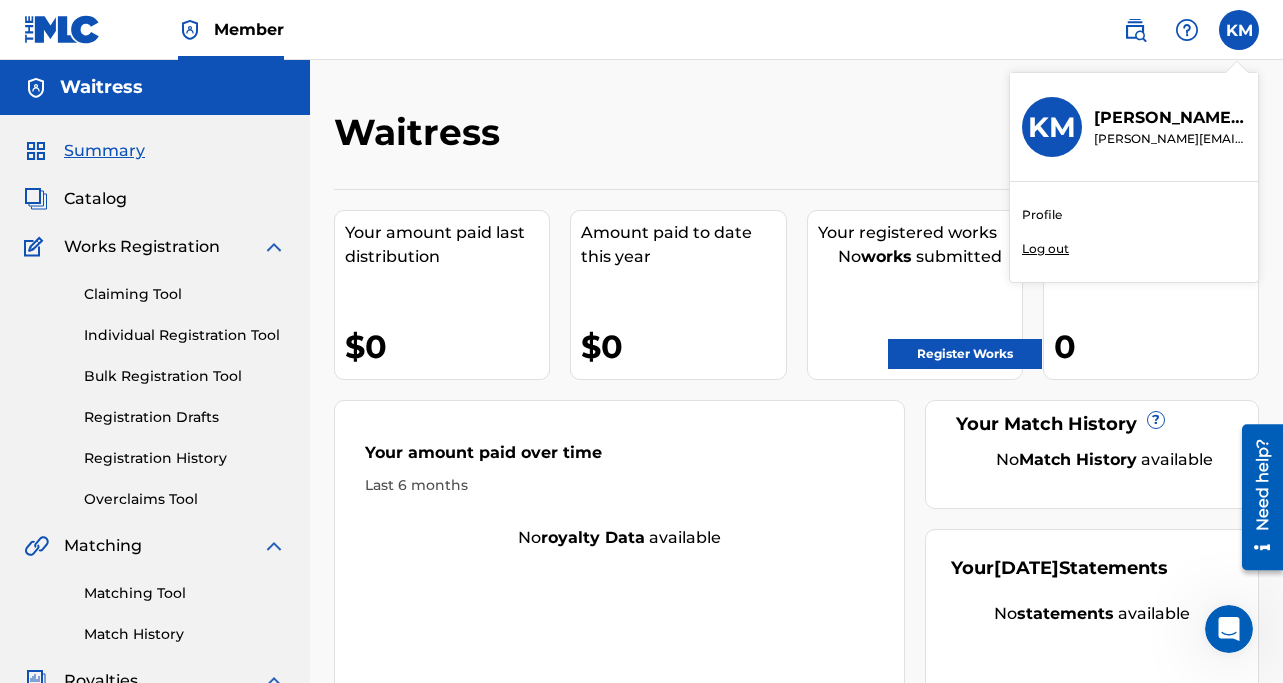 click on "Profile" at bounding box center (1042, 215) 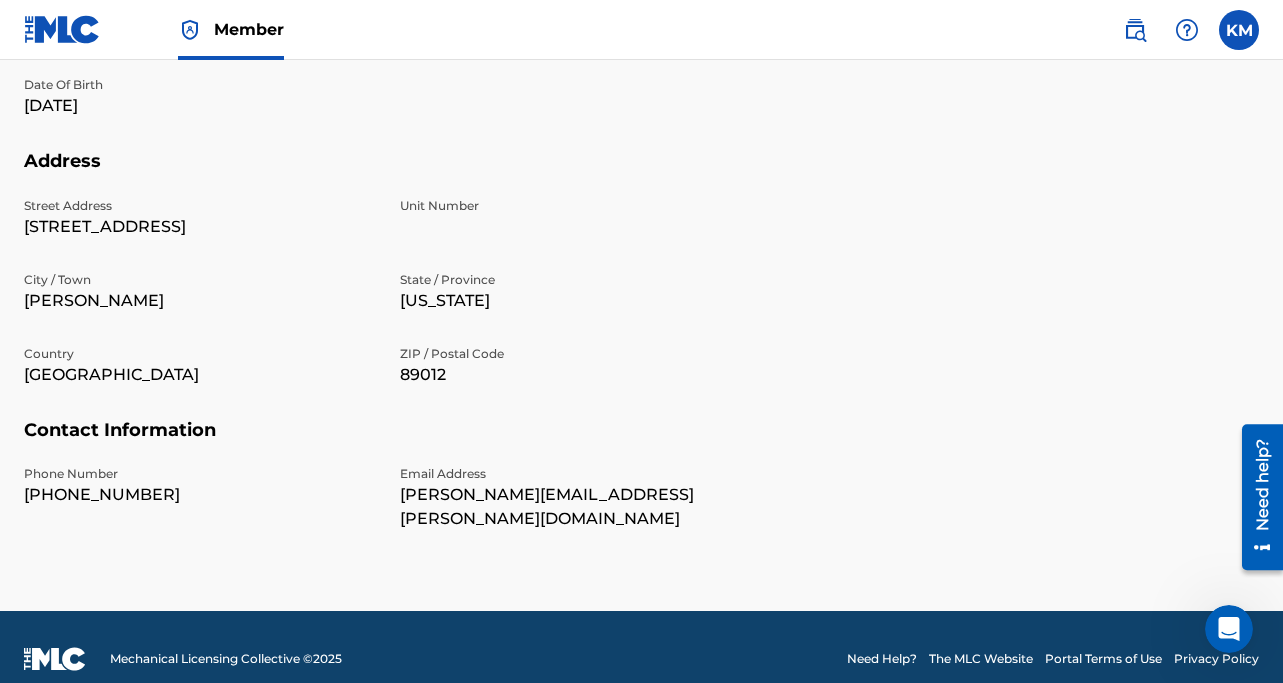 scroll, scrollTop: 0, scrollLeft: 0, axis: both 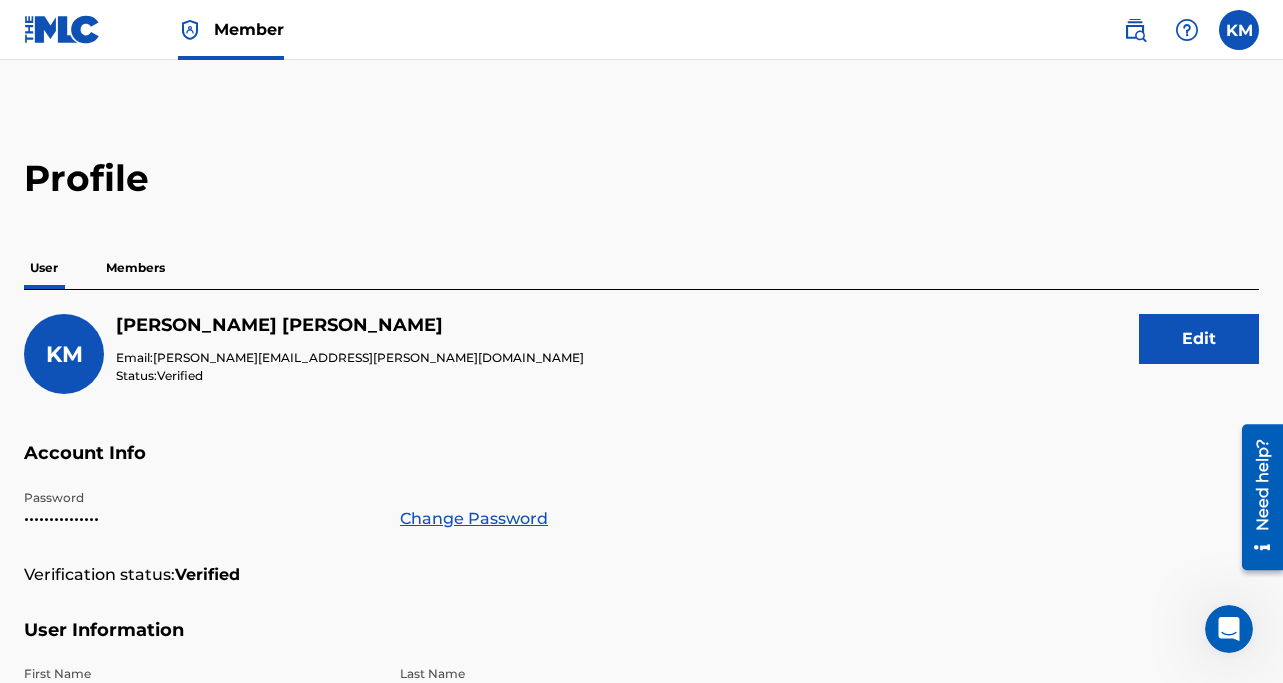 click on "Members" at bounding box center (135, 268) 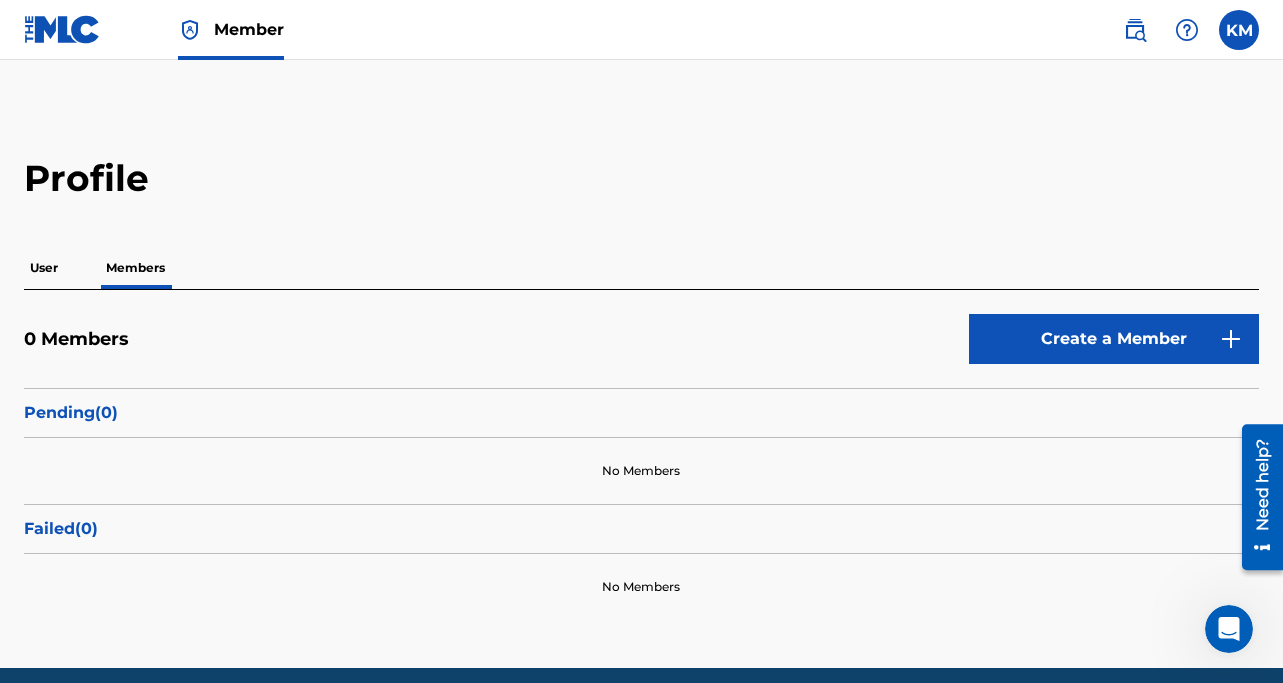 scroll, scrollTop: 81, scrollLeft: 0, axis: vertical 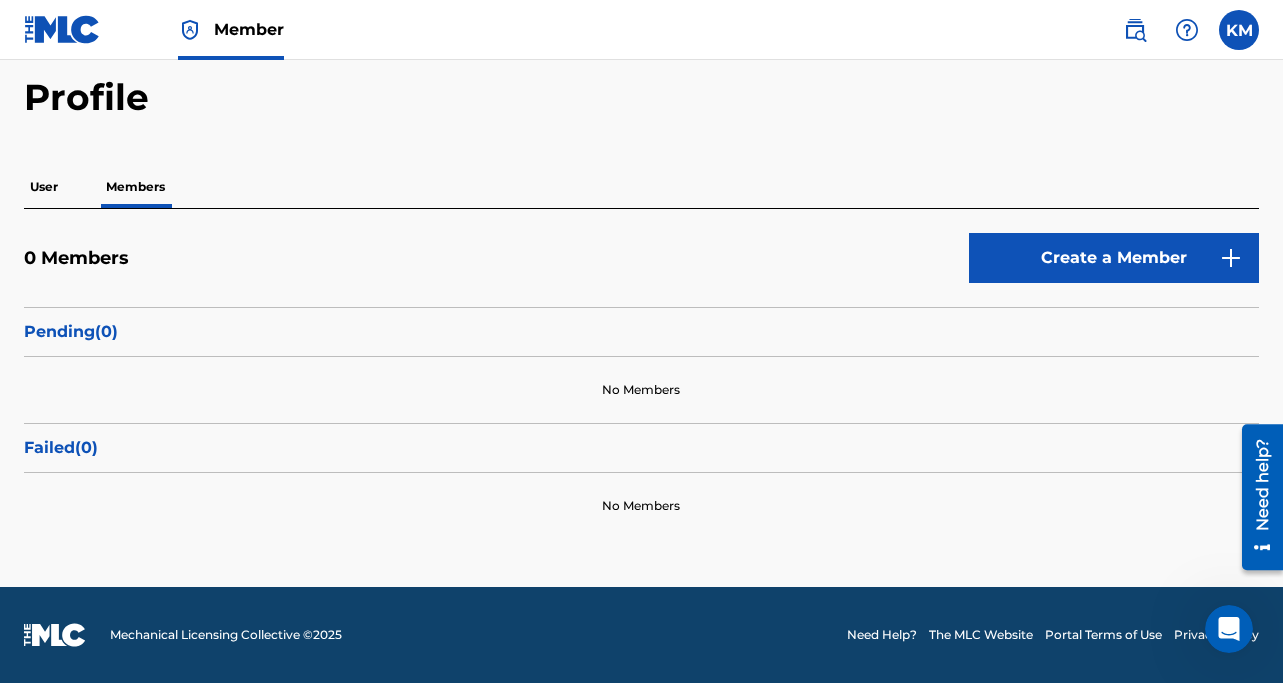 click on "Pending  ( 0 )" at bounding box center (641, 332) 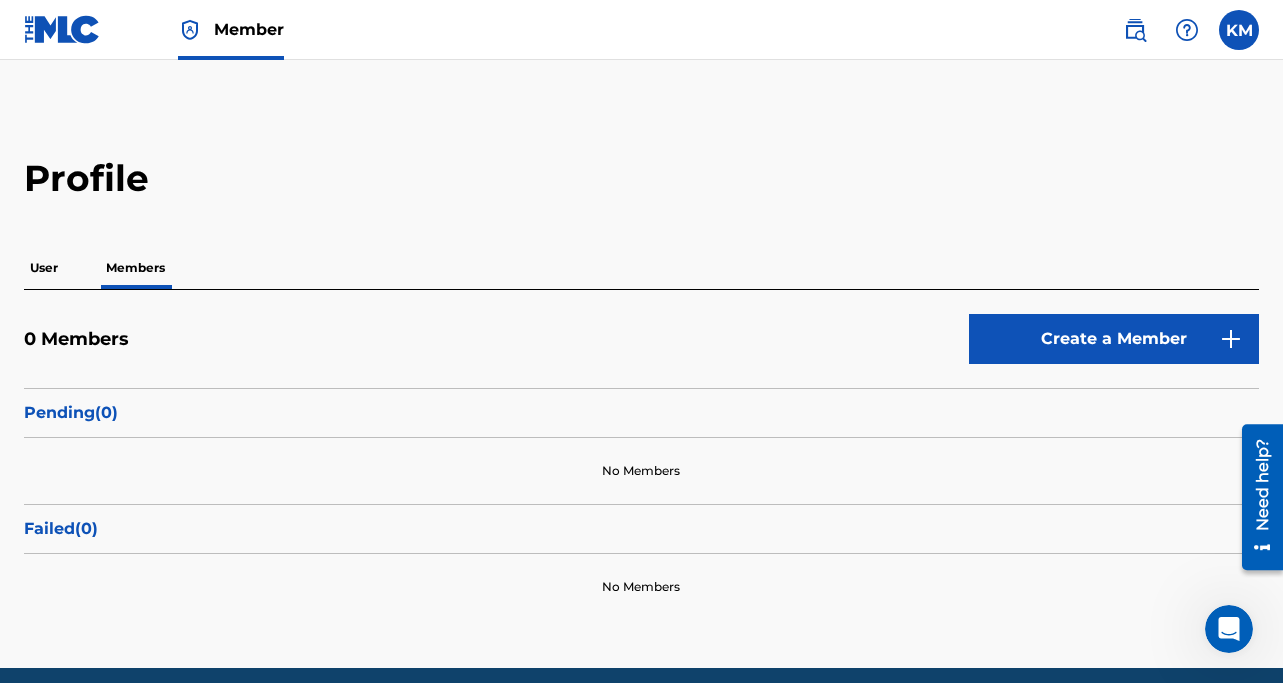 click on "User" at bounding box center [44, 268] 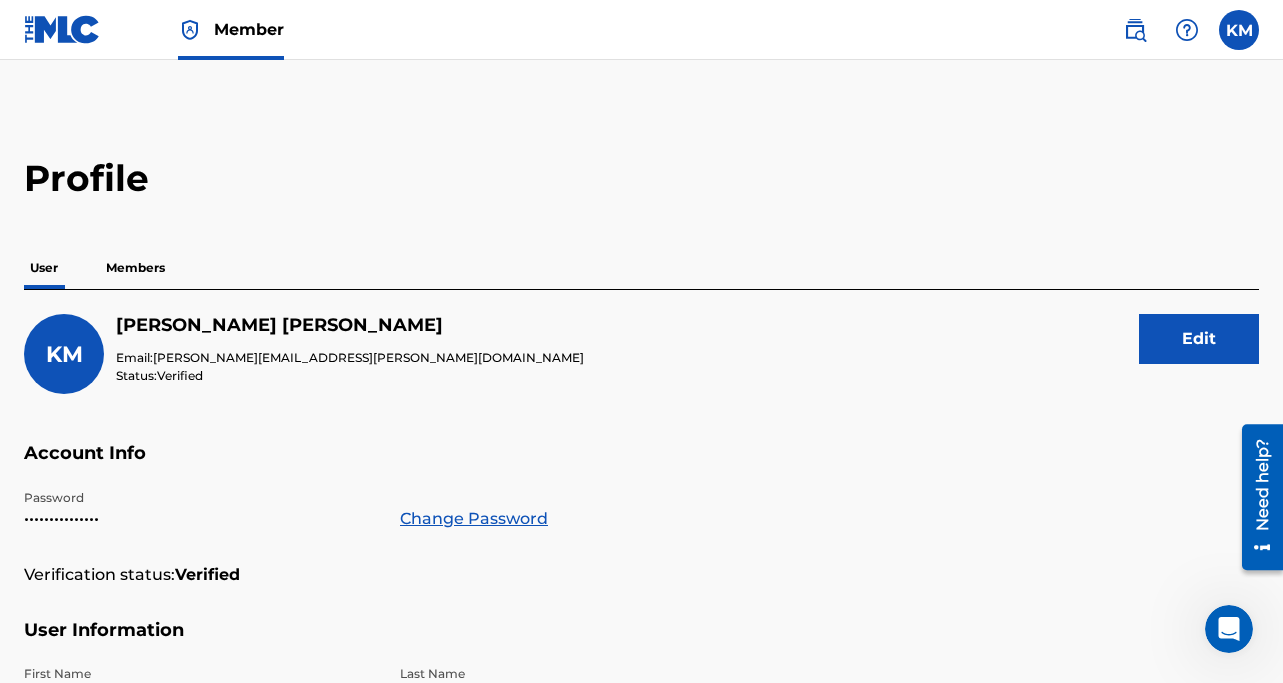 click on "Members" at bounding box center [135, 268] 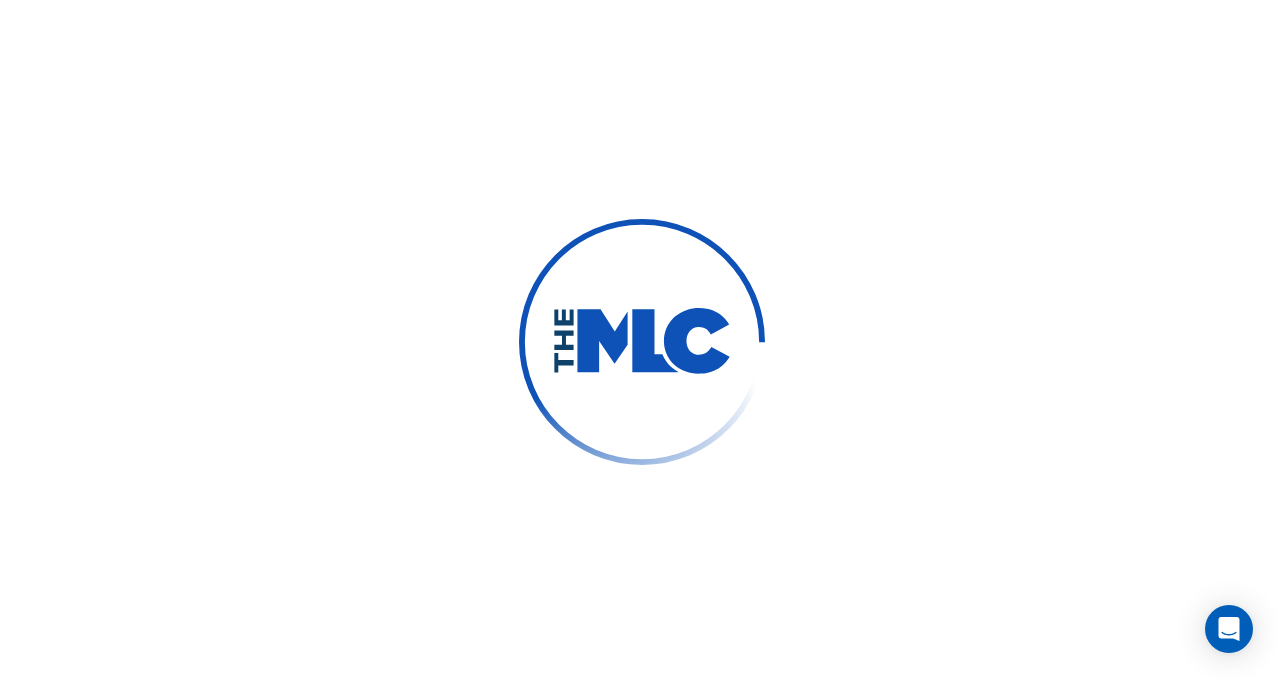 scroll, scrollTop: 0, scrollLeft: 0, axis: both 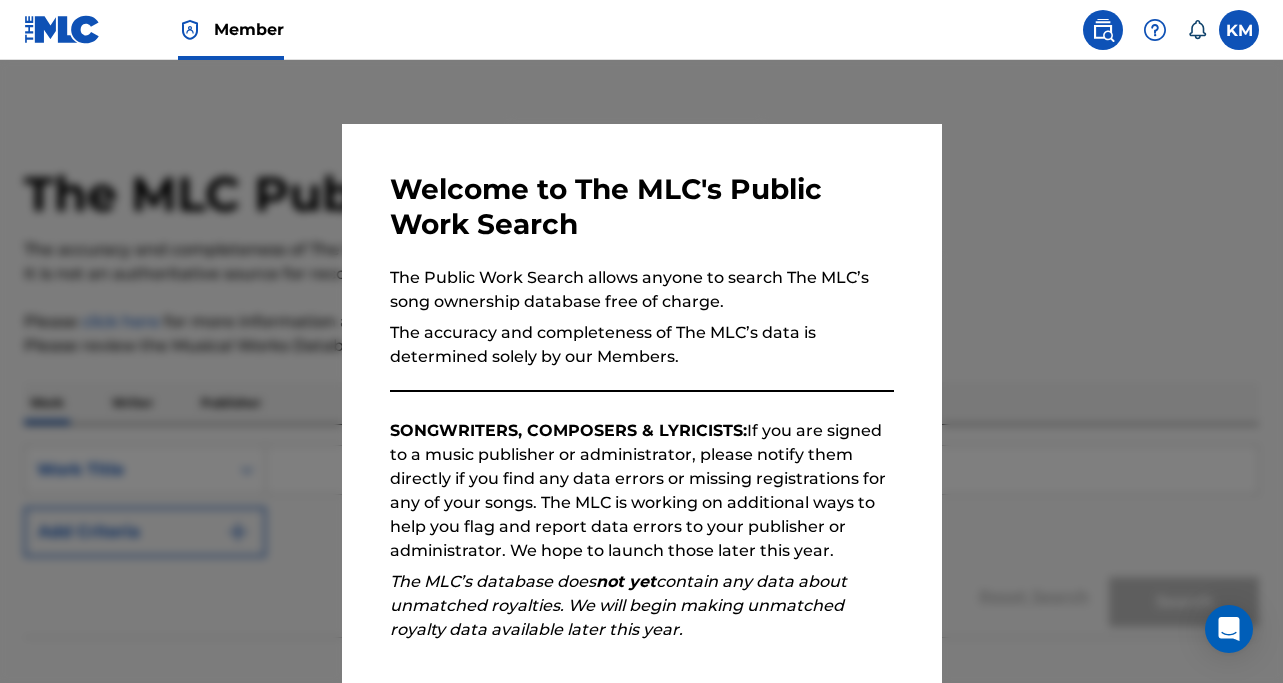 click at bounding box center [641, 401] 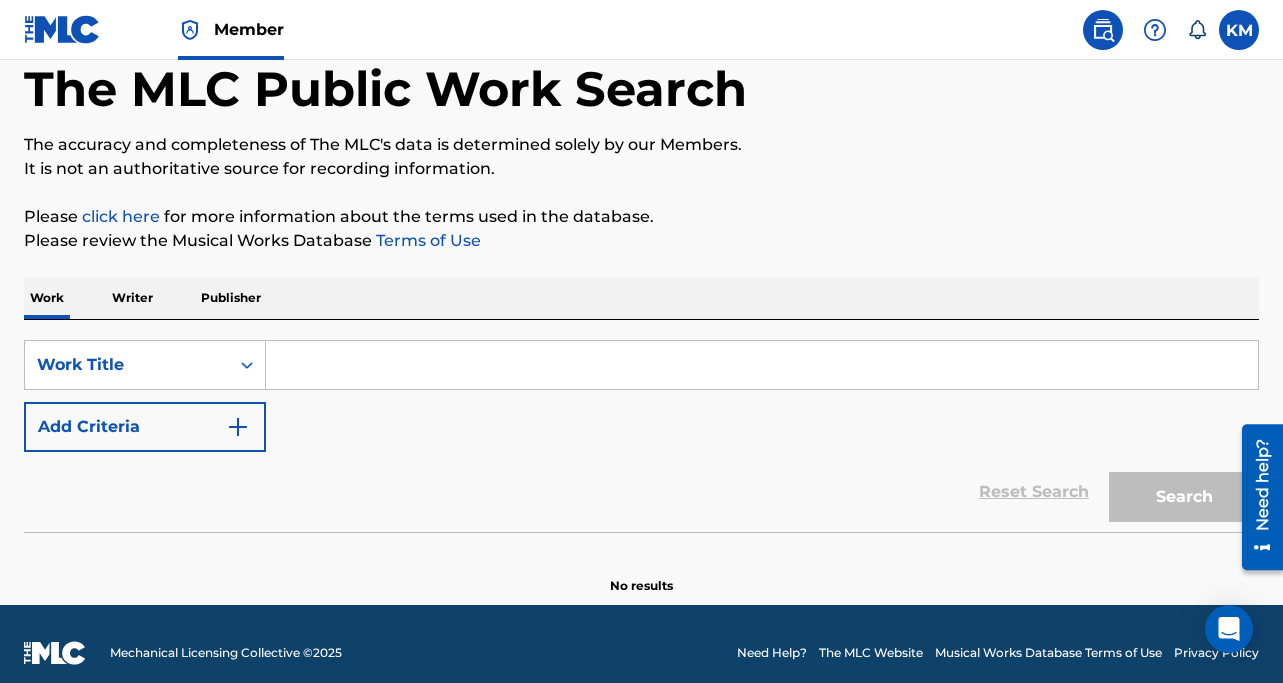 scroll, scrollTop: 123, scrollLeft: 0, axis: vertical 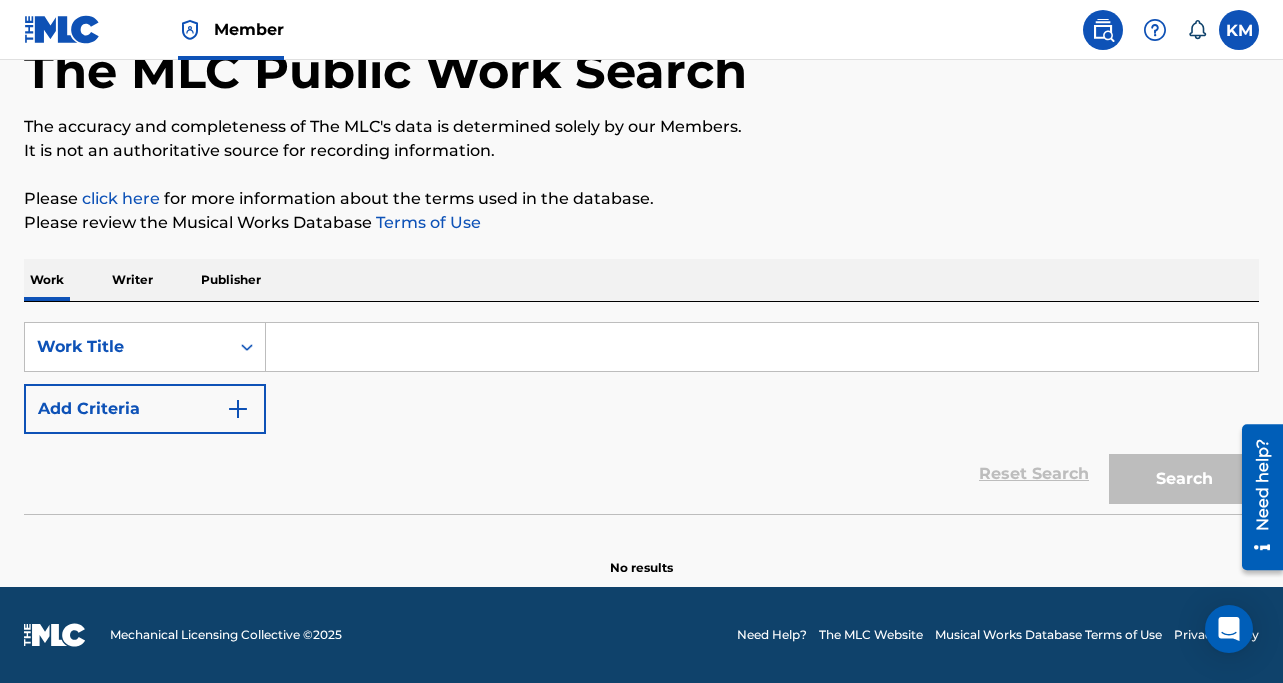 click on "Publisher" at bounding box center [231, 280] 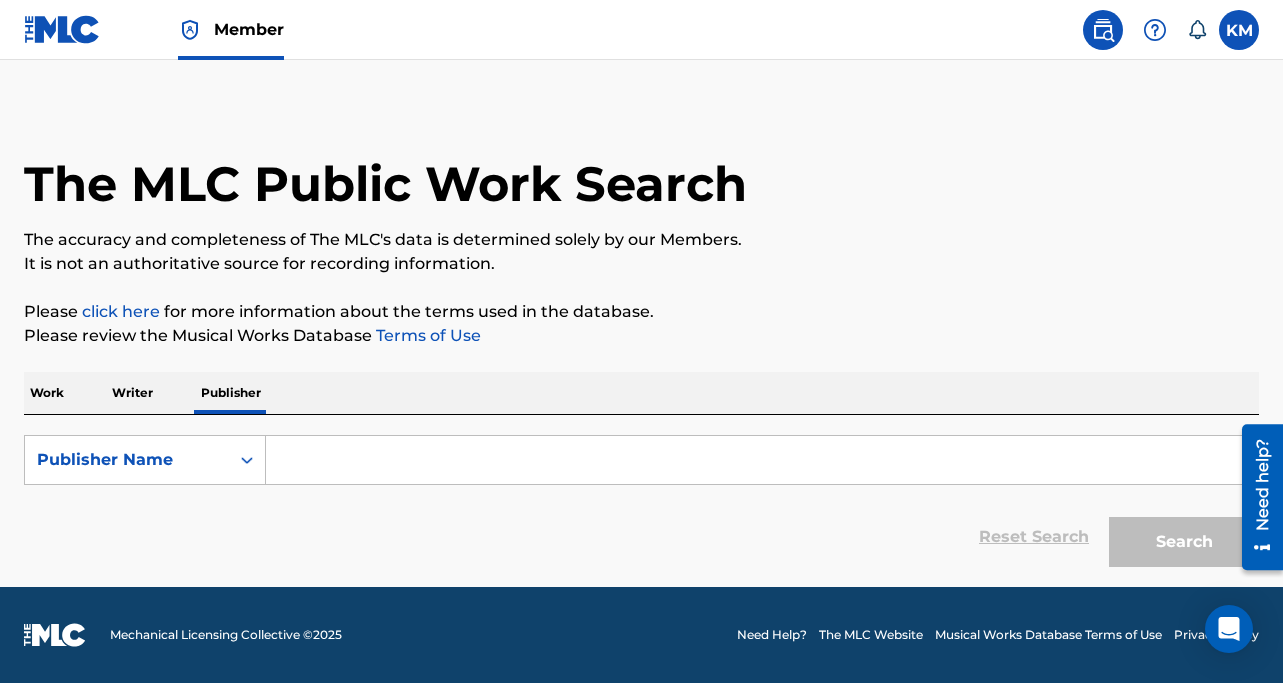 scroll, scrollTop: 0, scrollLeft: 0, axis: both 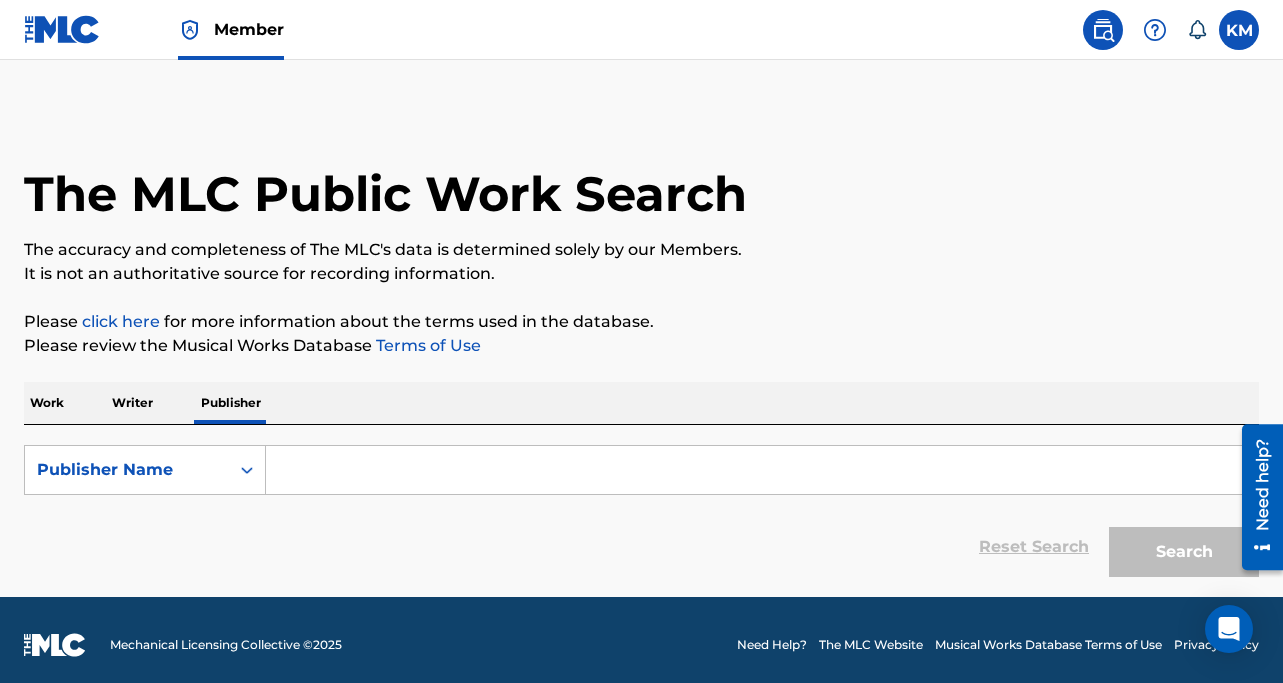 click at bounding box center (762, 470) 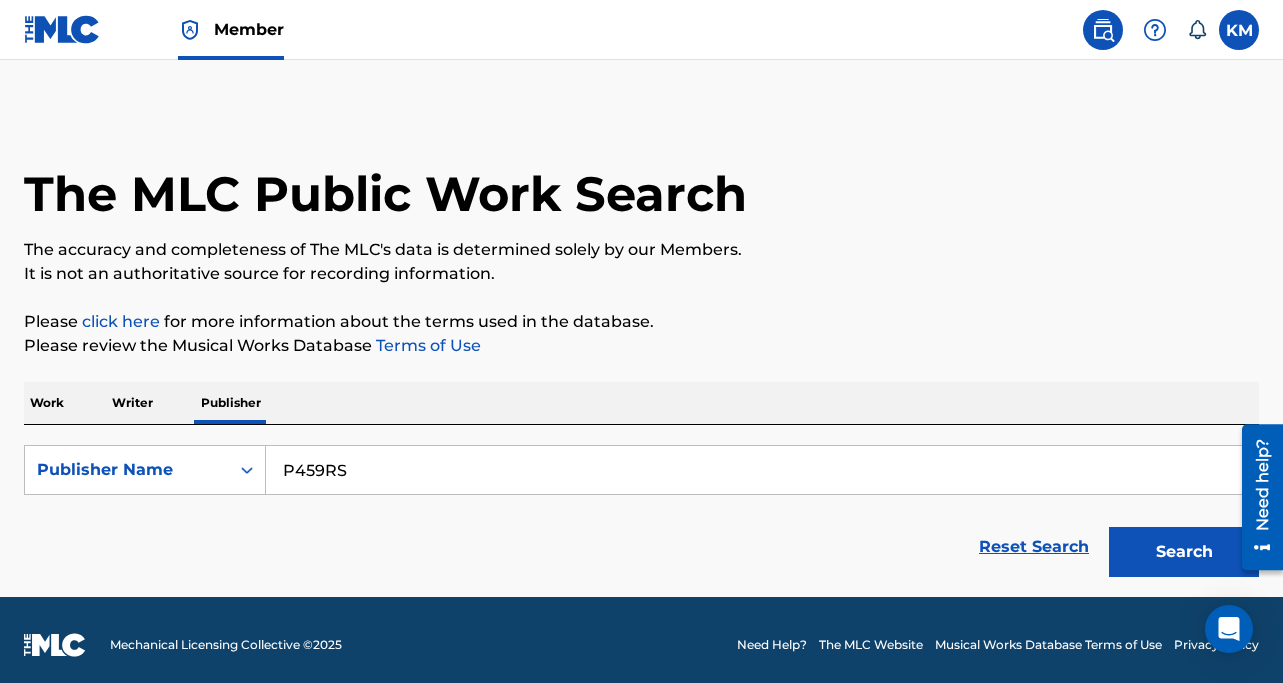 click on "P459RS" at bounding box center [762, 470] 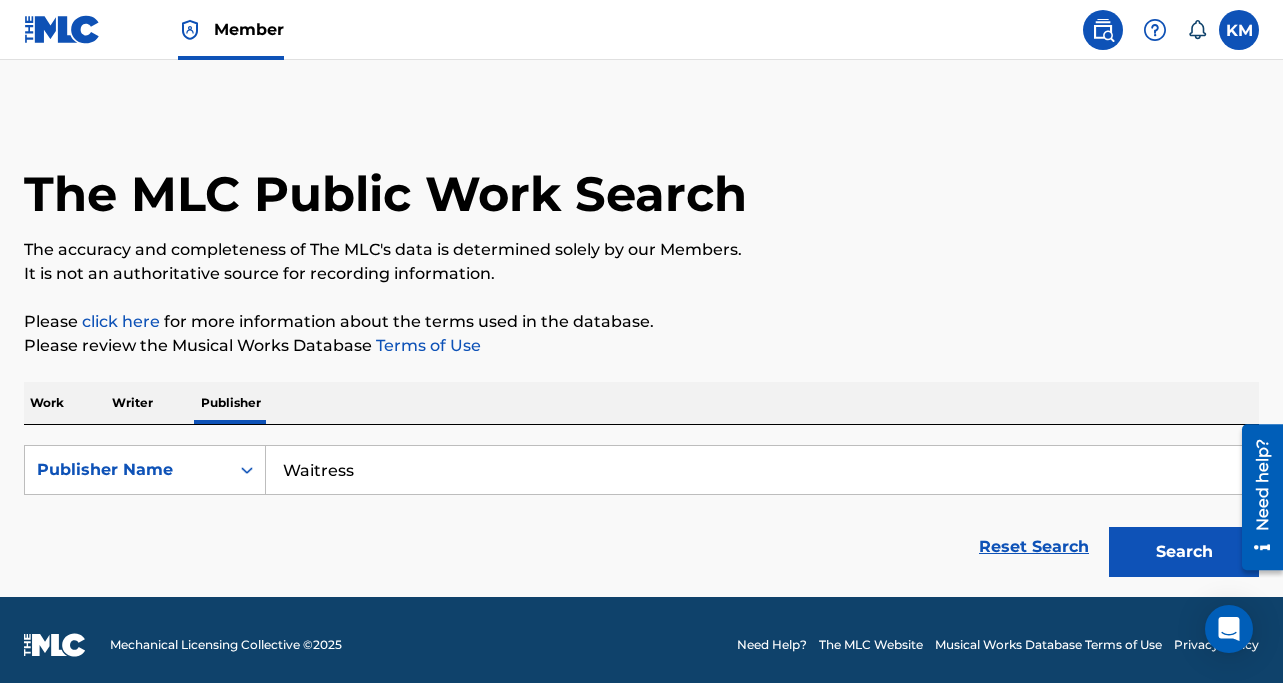 type on "Waitress" 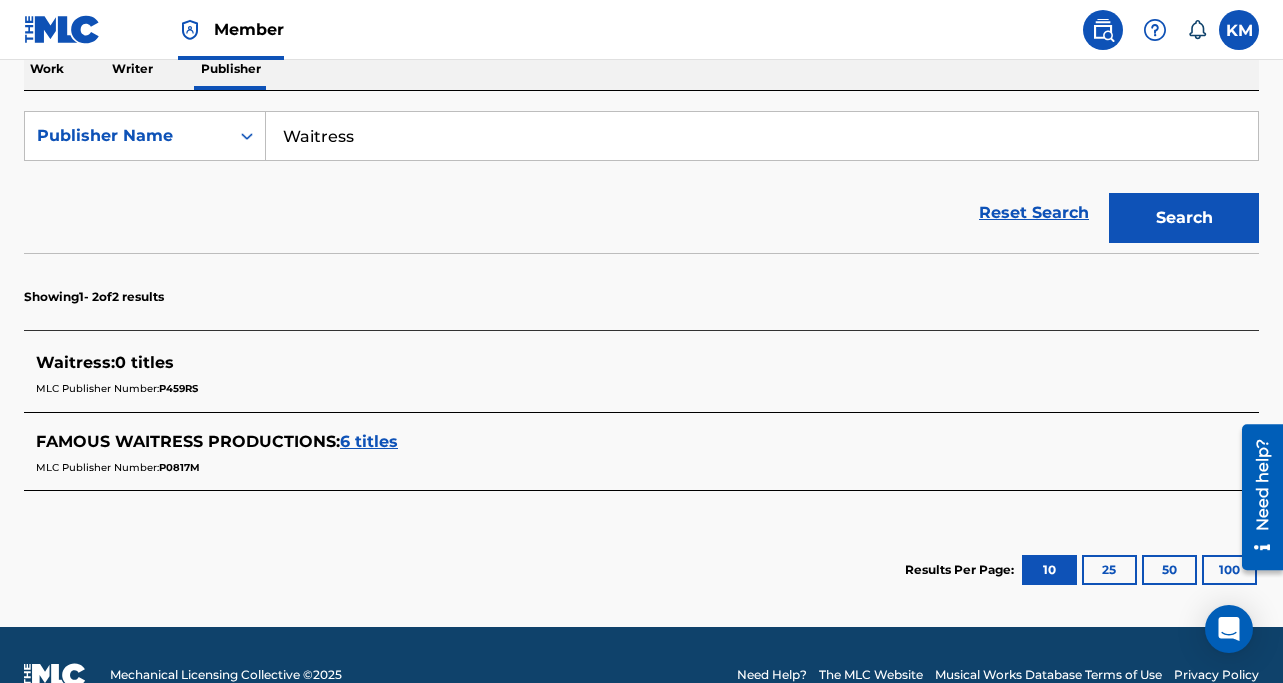 scroll, scrollTop: 374, scrollLeft: 0, axis: vertical 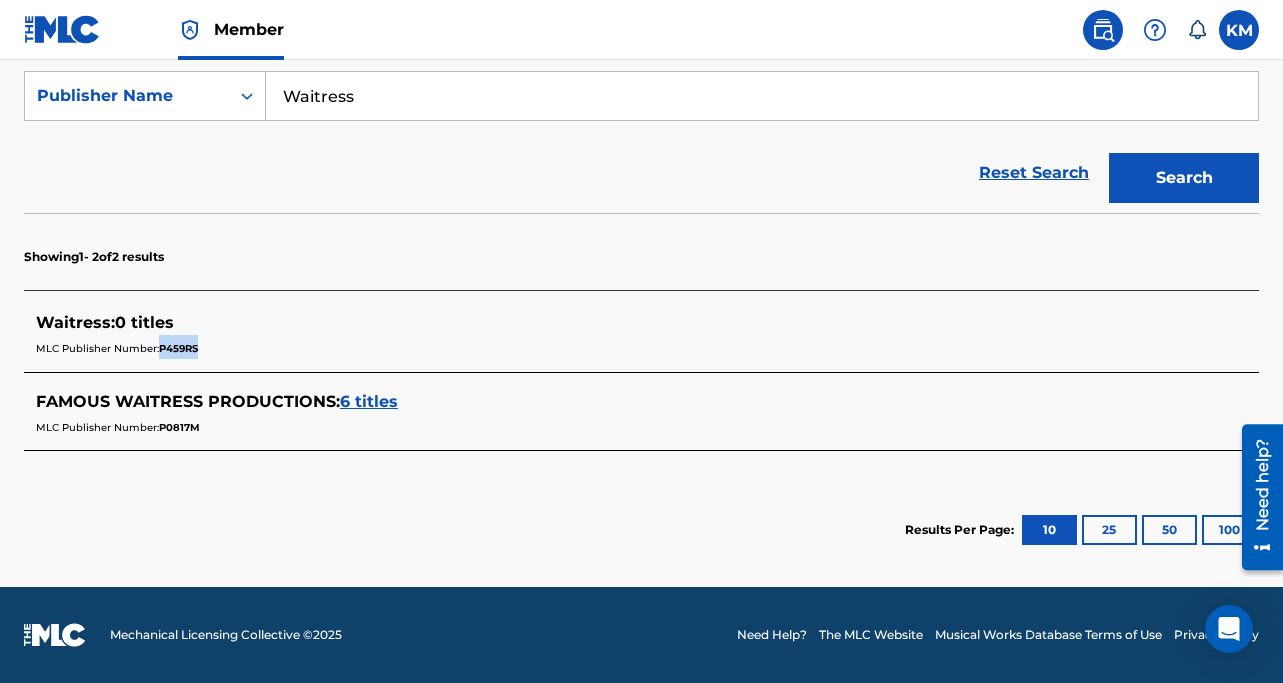 drag, startPoint x: 210, startPoint y: 347, endPoint x: 160, endPoint y: 347, distance: 50 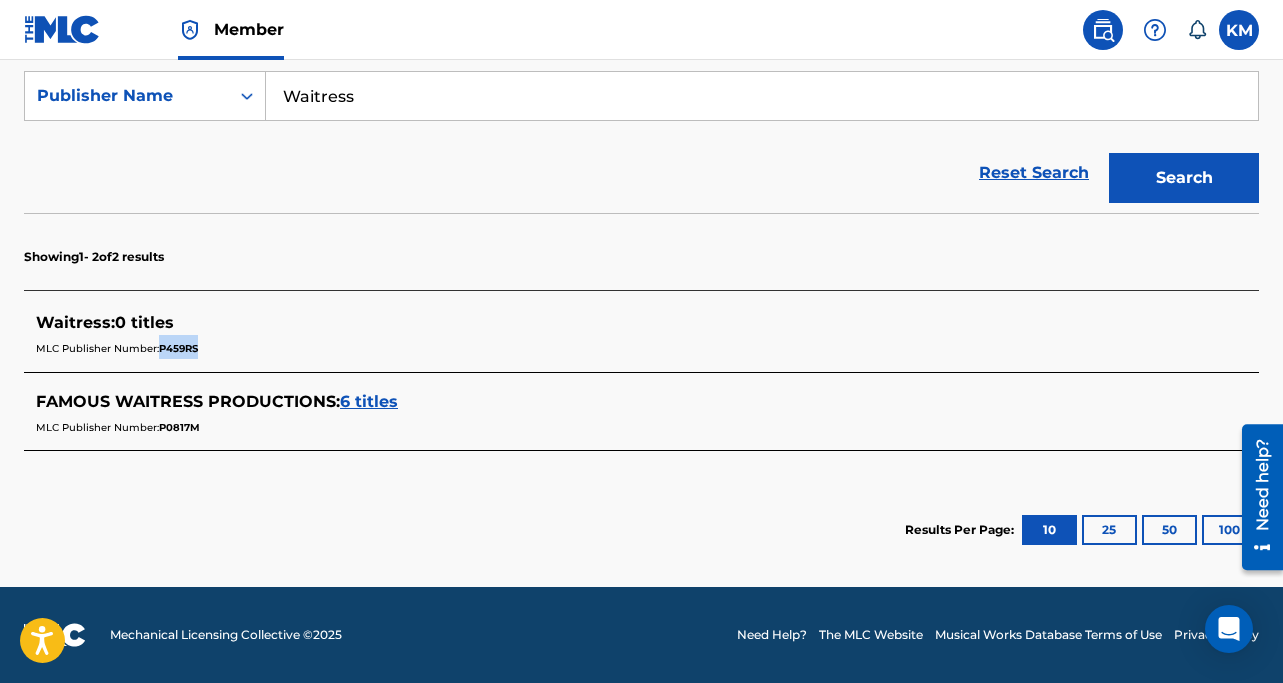 click at bounding box center [1239, 30] 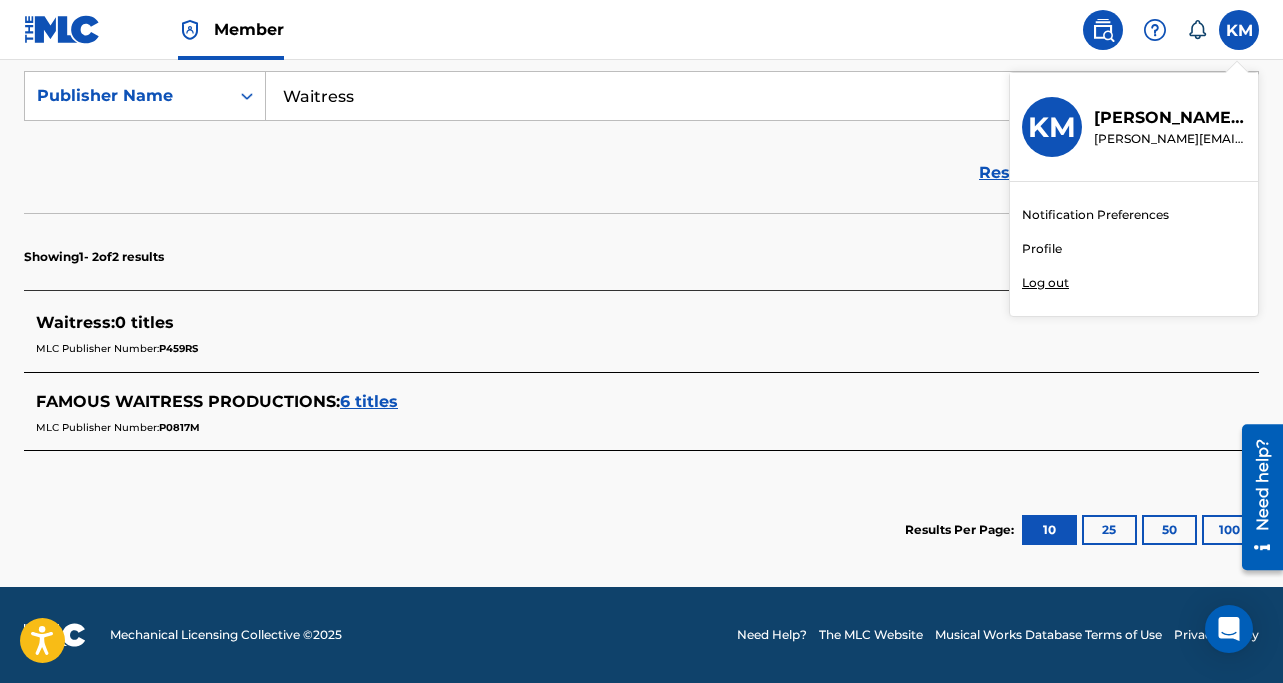 click on "Profile" at bounding box center (1042, 249) 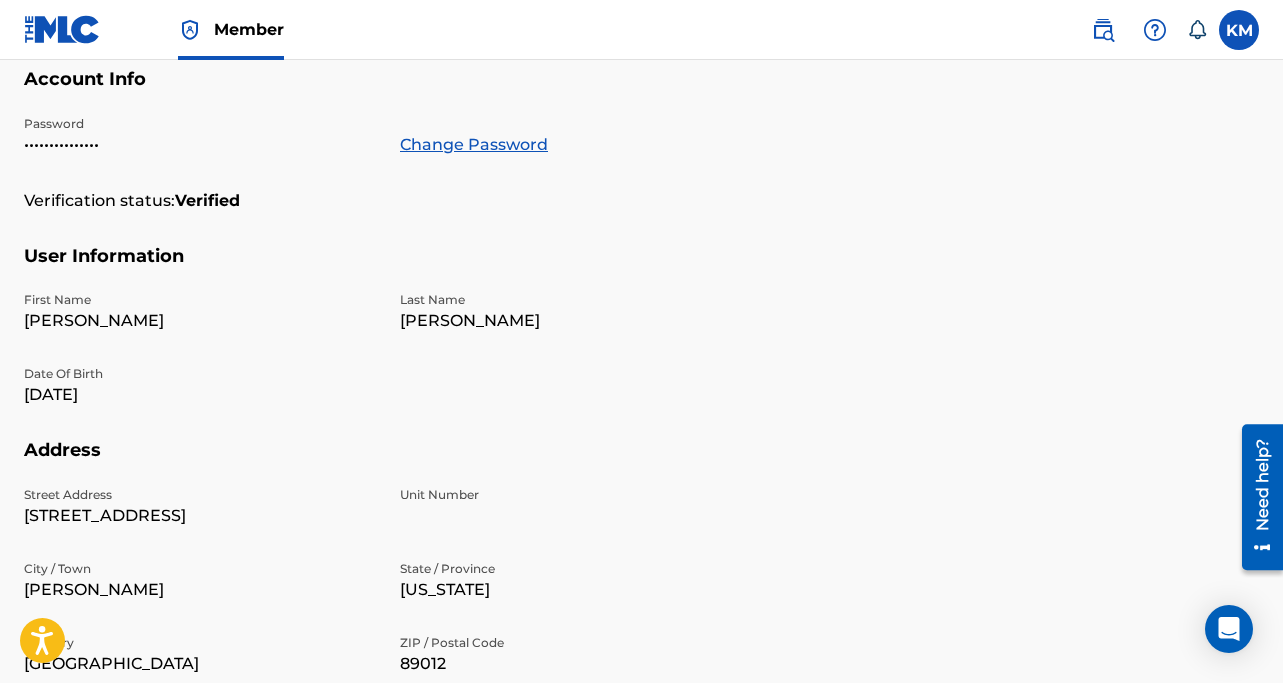scroll, scrollTop: 0, scrollLeft: 0, axis: both 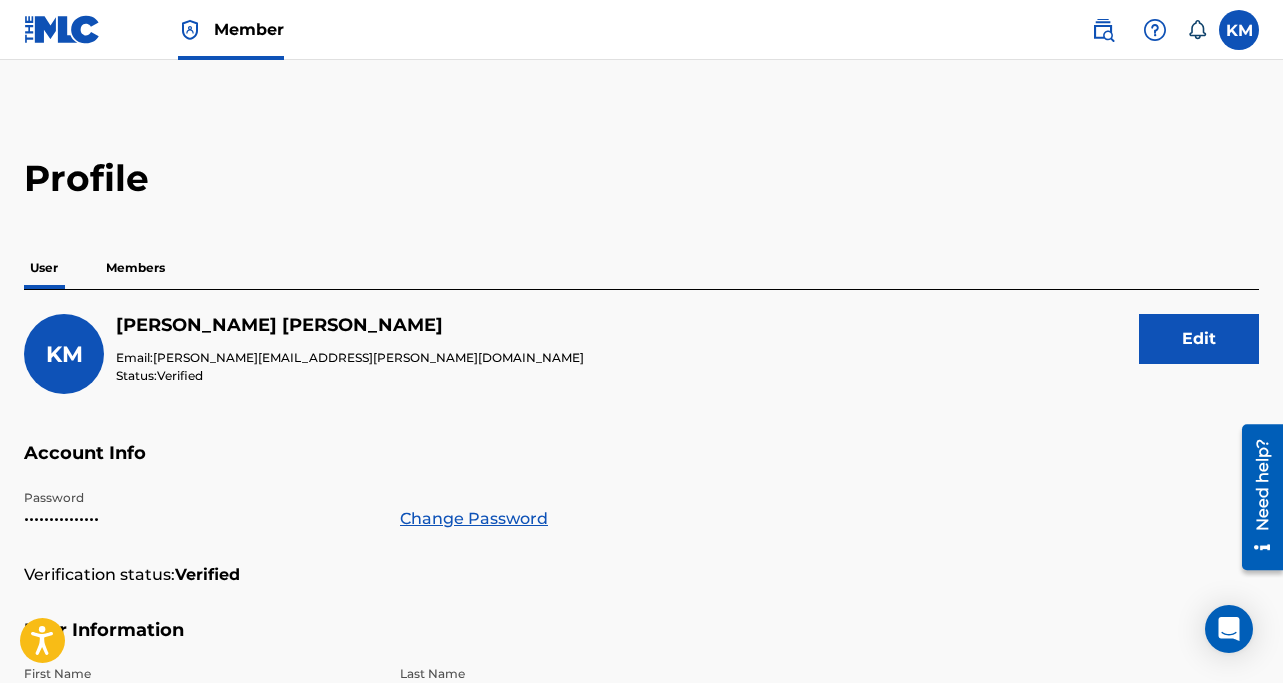 click on "Members" at bounding box center (135, 268) 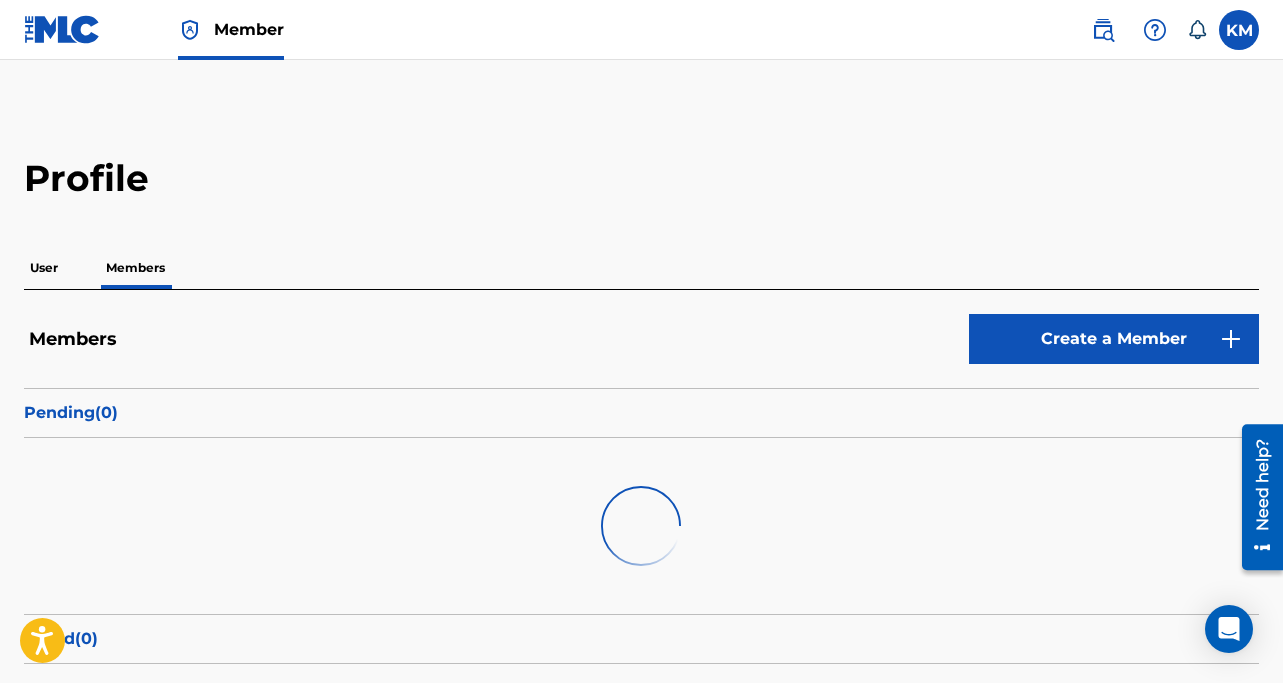 scroll, scrollTop: 81, scrollLeft: 0, axis: vertical 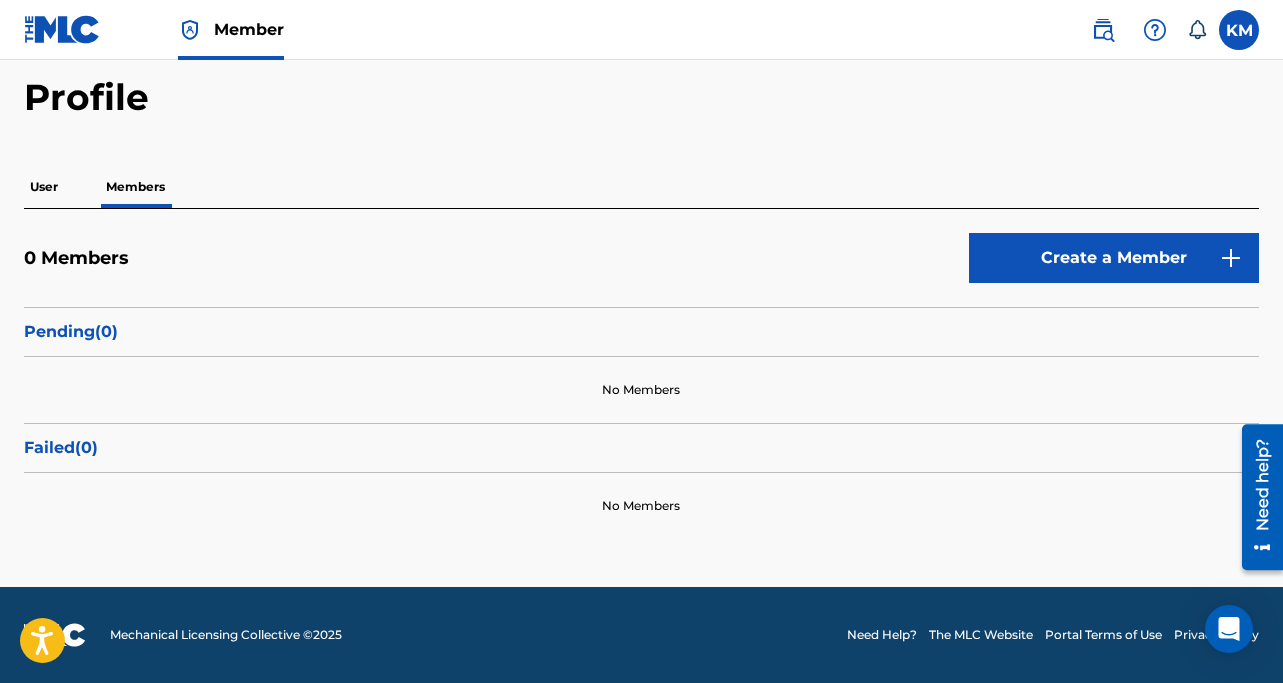 click on "Create a Member" at bounding box center [1114, 258] 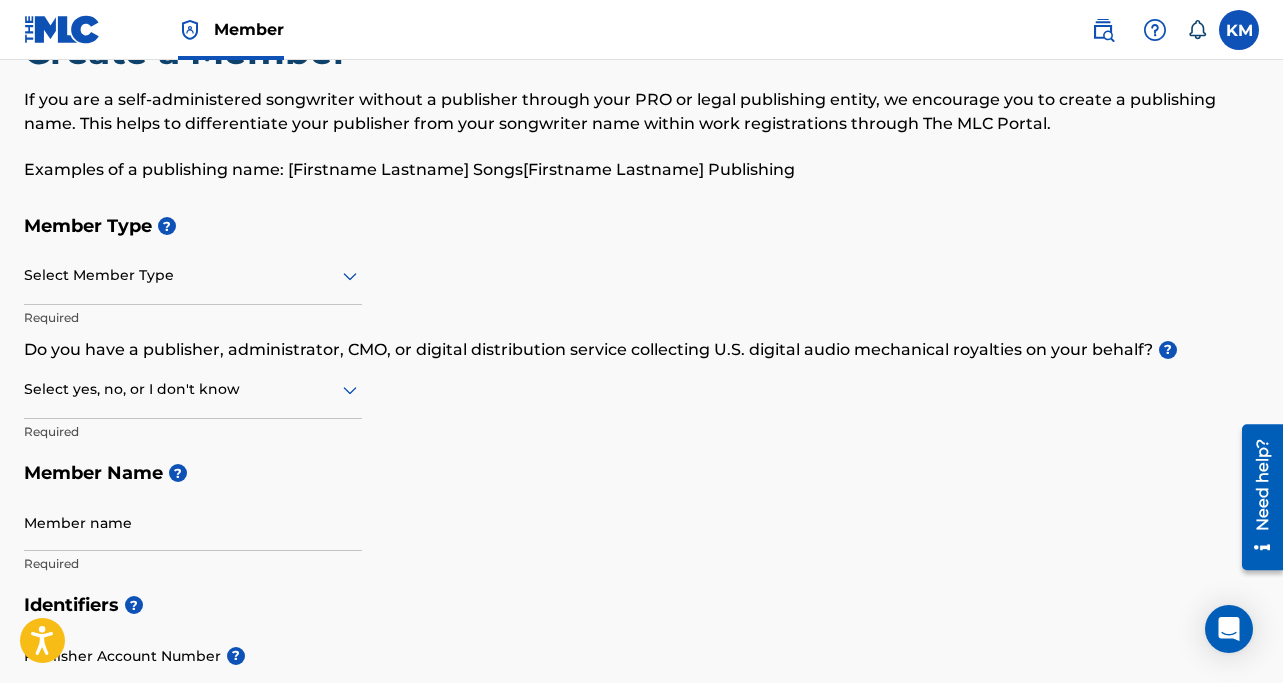 scroll, scrollTop: 0, scrollLeft: 0, axis: both 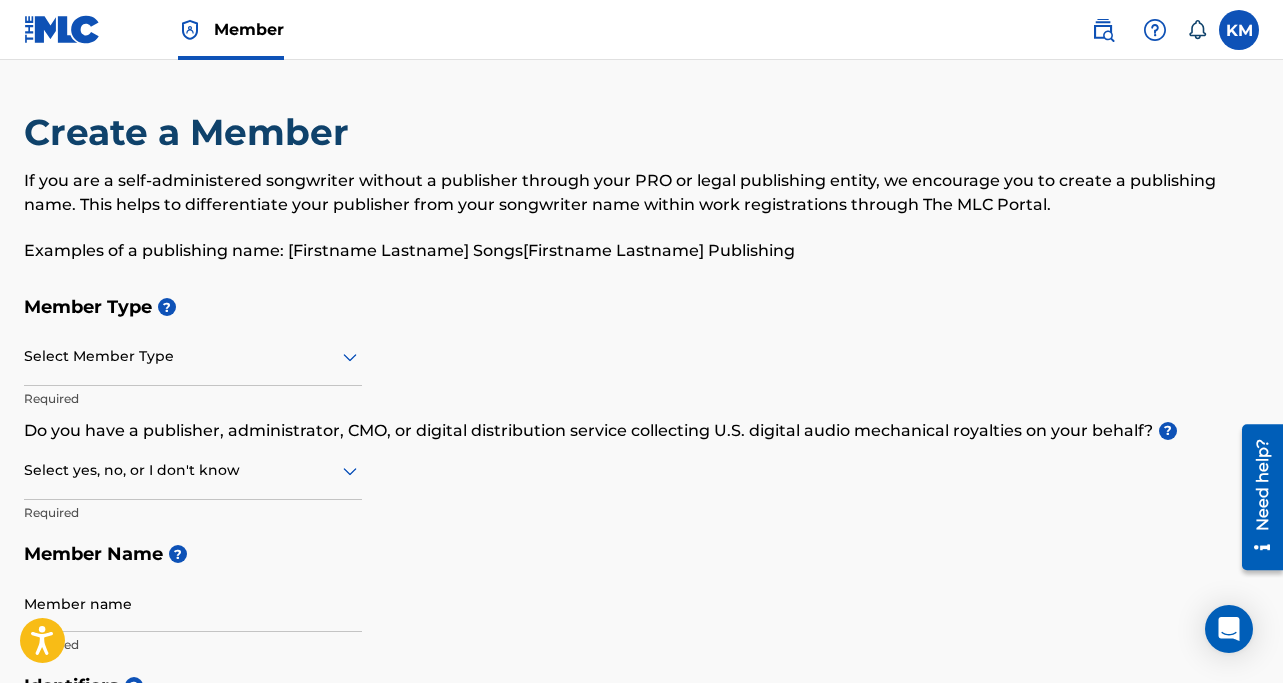 click on "Select Member Type" at bounding box center [193, 357] 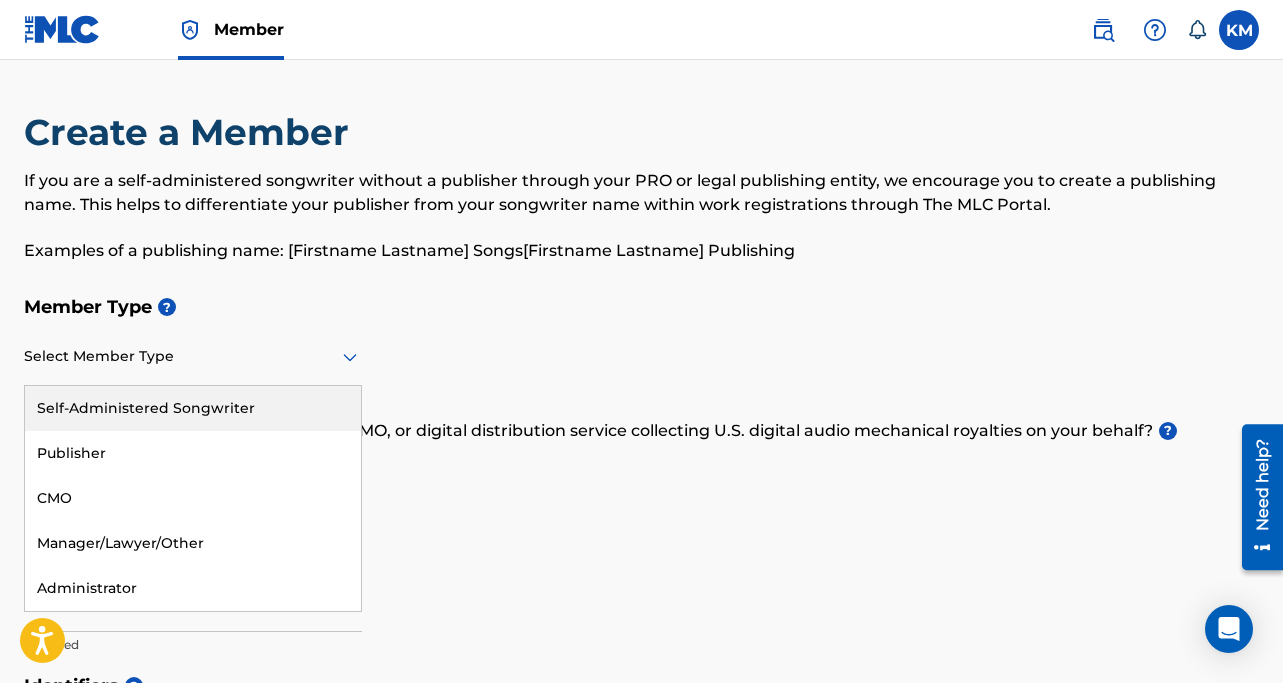 click on "Self-Administered Songwriter" at bounding box center (193, 408) 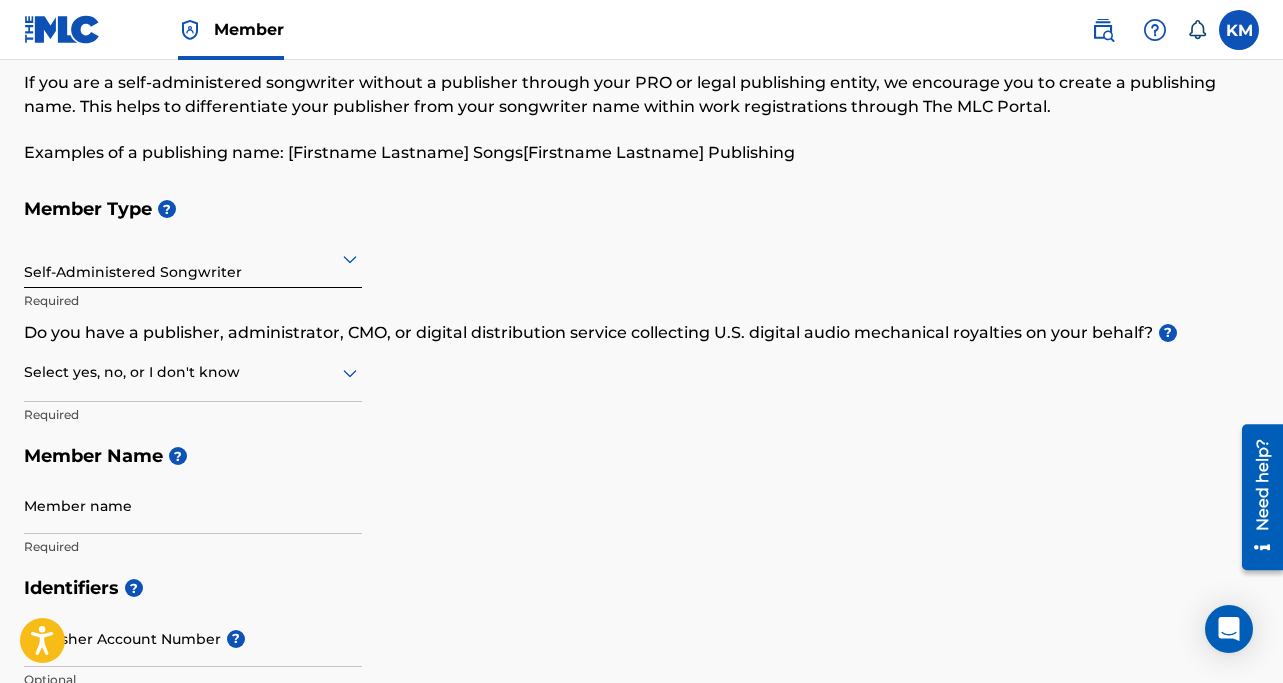 scroll, scrollTop: 145, scrollLeft: 0, axis: vertical 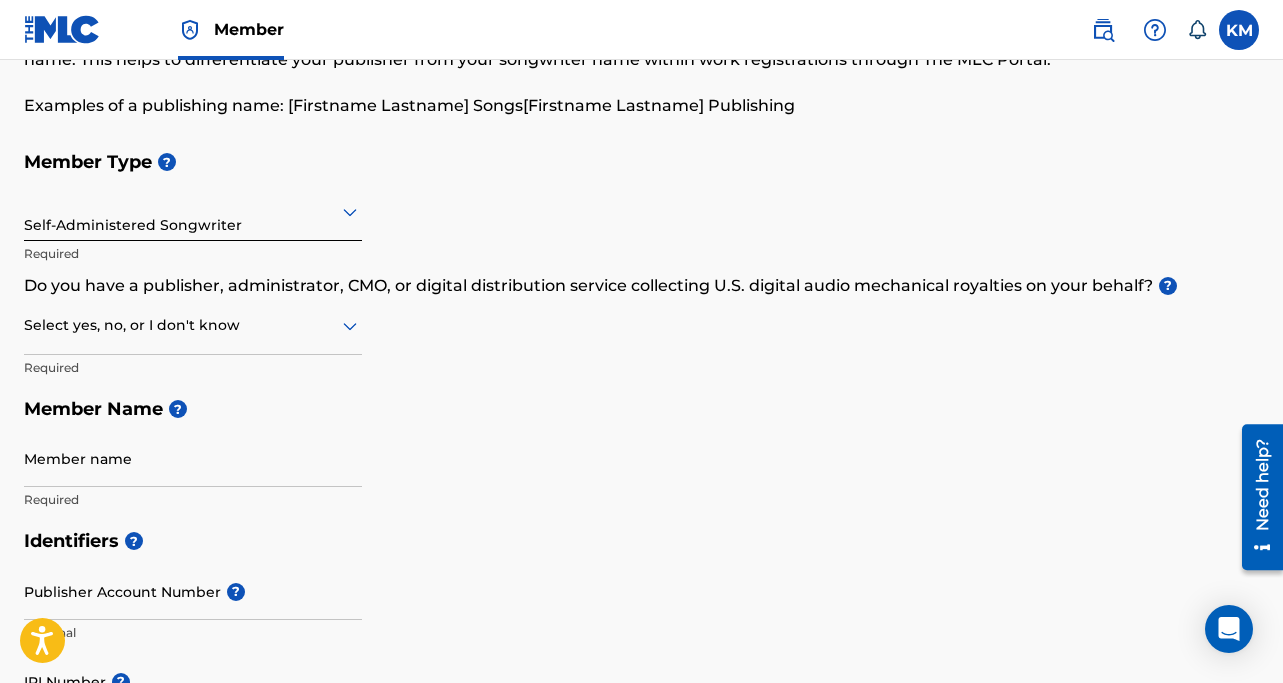 click at bounding box center (193, 325) 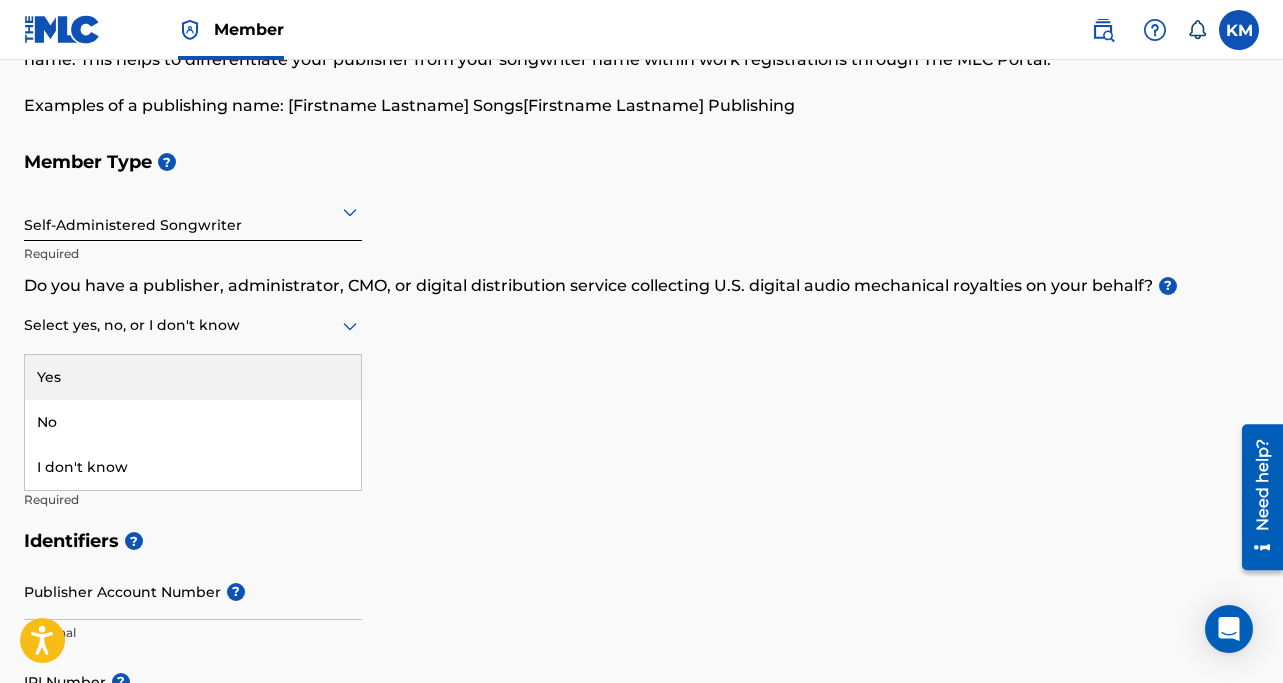 click on "Member Type ? Self-Administered Songwriter Required Do you have a publisher, administrator, CMO, or digital distribution service collecting U.S. digital audio mechanical royalties on your behalf? ? Yes, 1 of 3. 3 results available. Use Up and Down to choose options, press Enter to select the currently focused option, press Escape to exit the menu, press Tab to select the option and exit the menu. Select yes, no, or I don't know Yes No I don't know Required Member Name ? Member name Required" at bounding box center [641, 330] 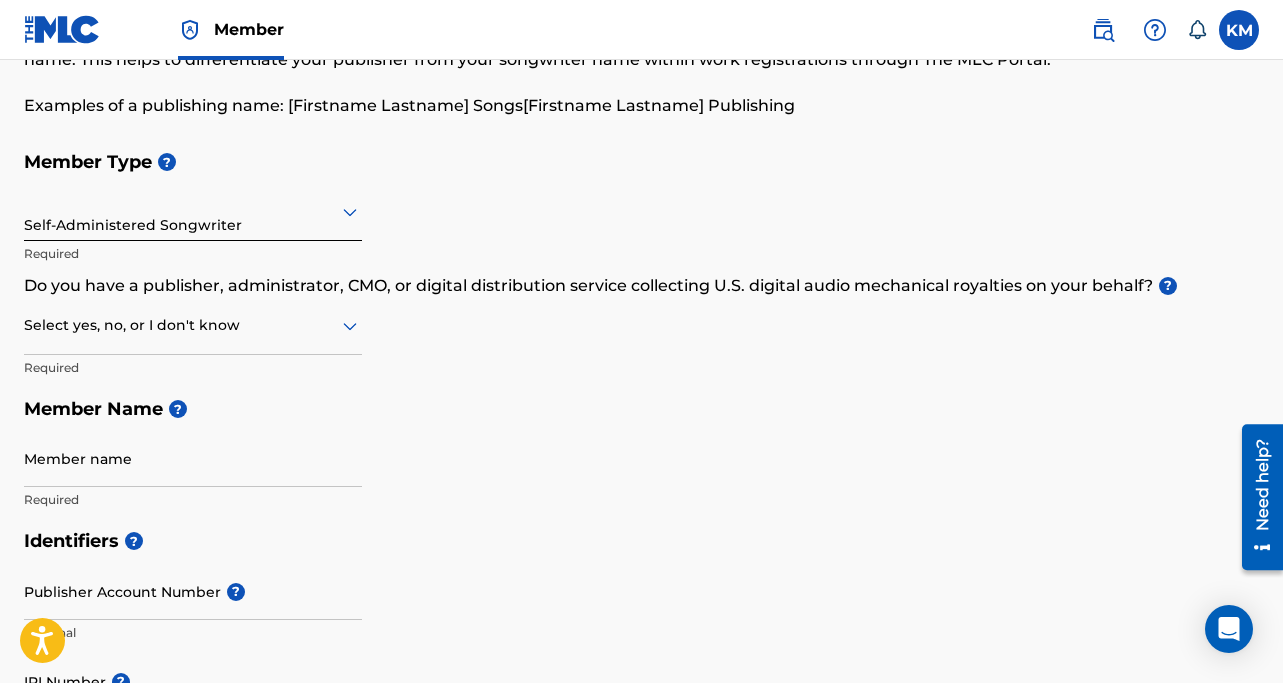 click on "Member Name ?" at bounding box center [641, 409] 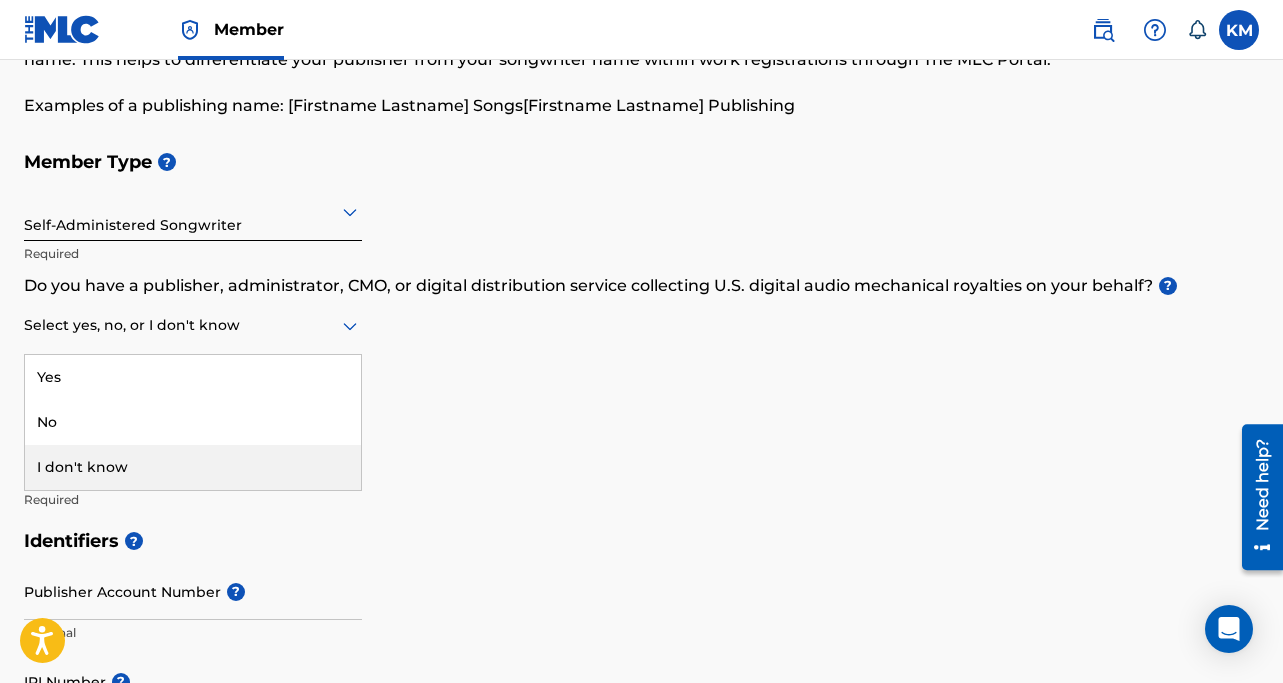 click on "I don't know" at bounding box center [193, 467] 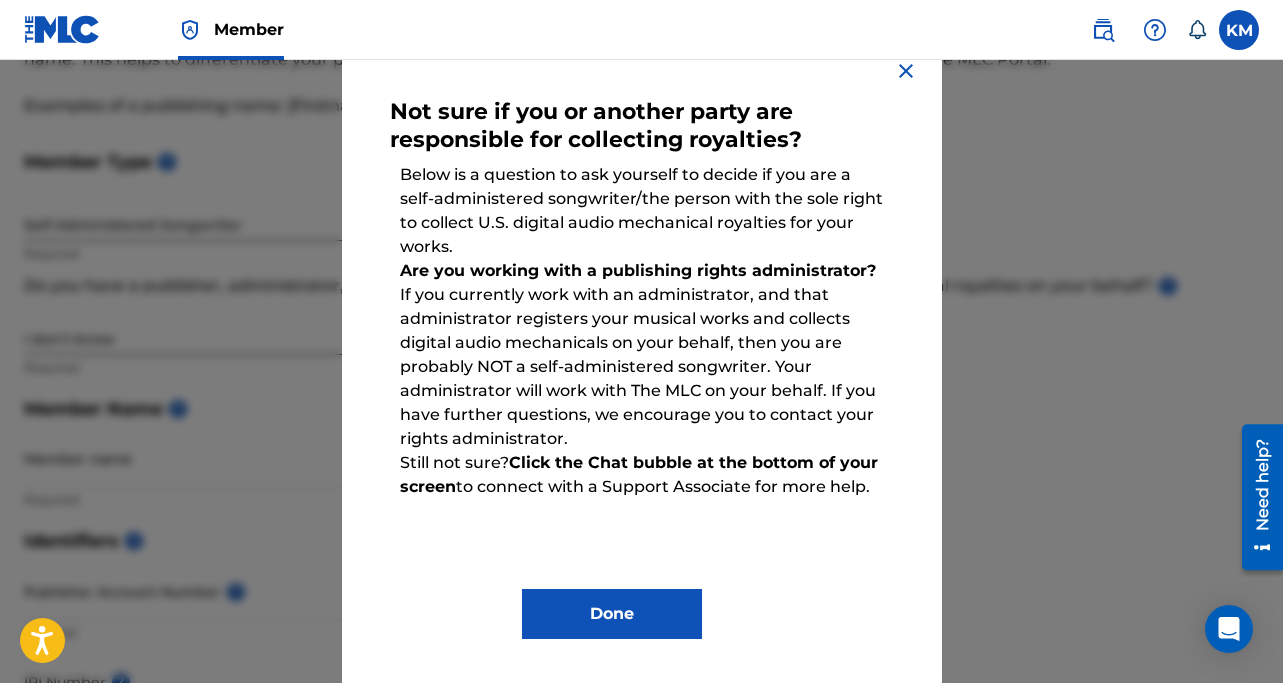 scroll, scrollTop: 93, scrollLeft: 0, axis: vertical 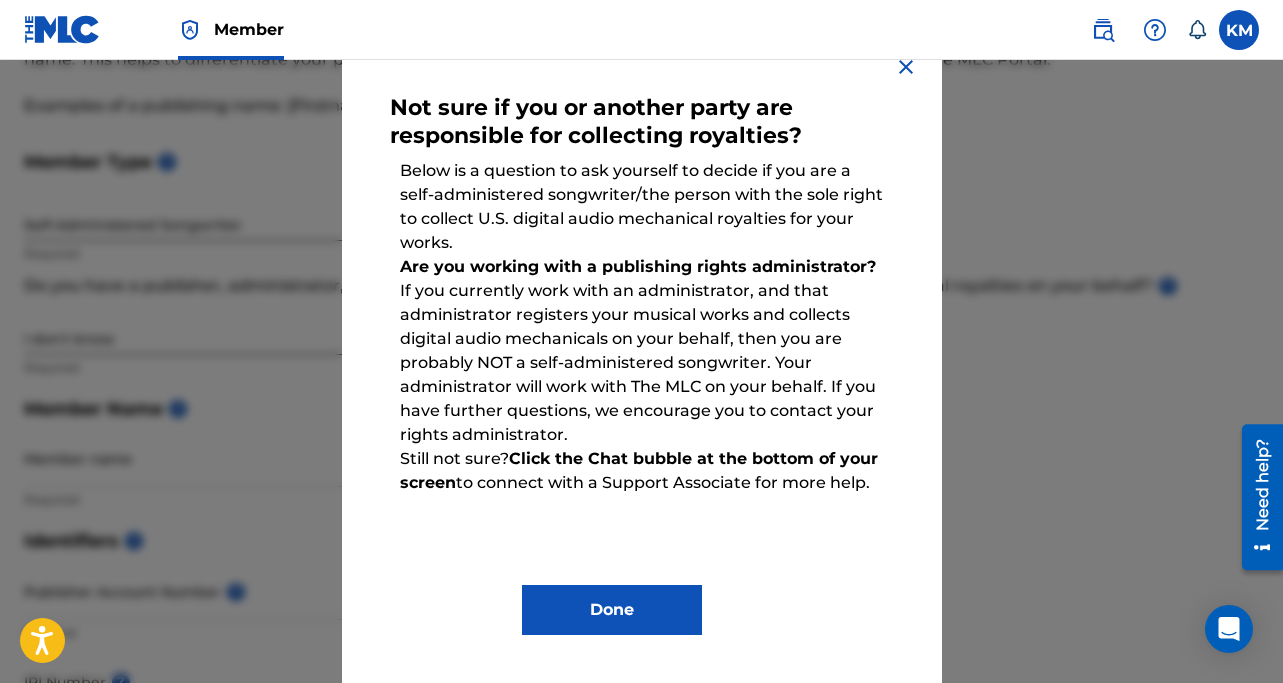 click on "Not sure if you or another party are responsible for collecting royalties? Below is a question to ask yourself to decide if you are a self-administered songwriter/the person with the sole right to collect U.S. digital audio mechanical royalties for your works. Are you working with a publishing rights administrator? If you currently work with an administrator, and that administrator registers your musical works and collects digital audio mechanicals on your behalf, then you are probably NOT a self-administered songwriter. Your administrator will work with The MLC on your behalf. If you have further questions, we encourage you to contact your rights administrator. Still not sure?  Click the Chat bubble at the bottom of your screen  to connect with a Support Associate for more help. Done" at bounding box center [642, 357] 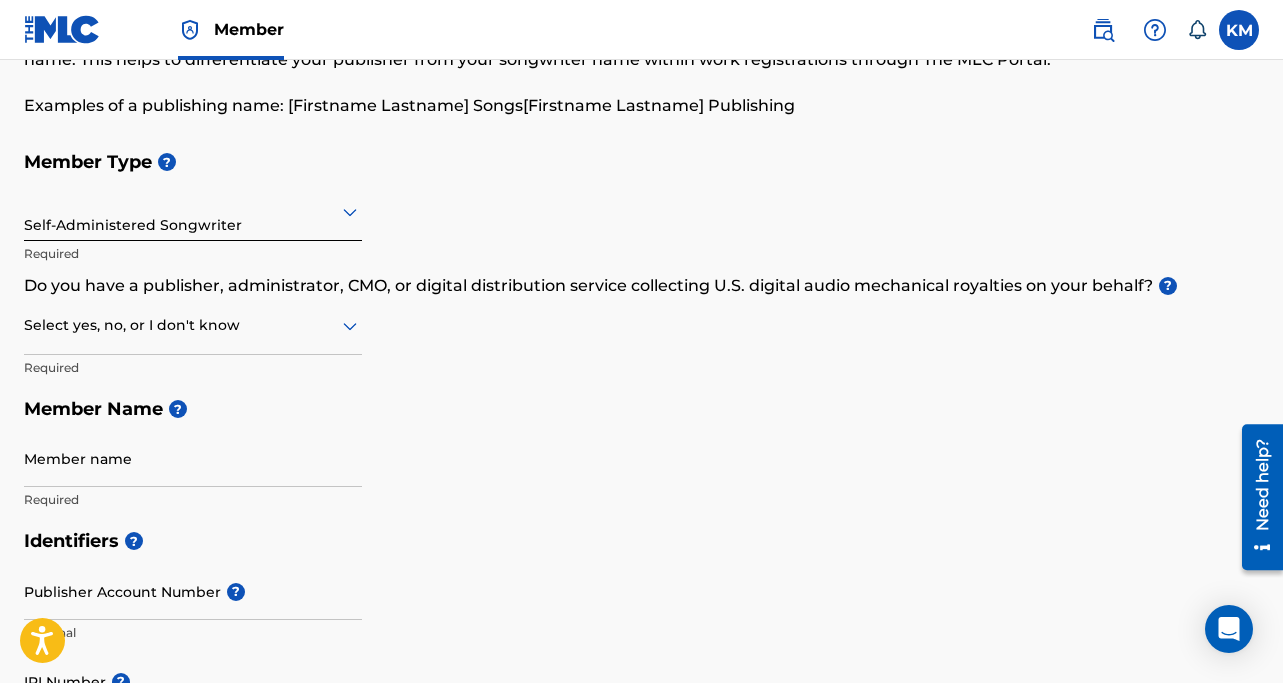 click at bounding box center (193, 325) 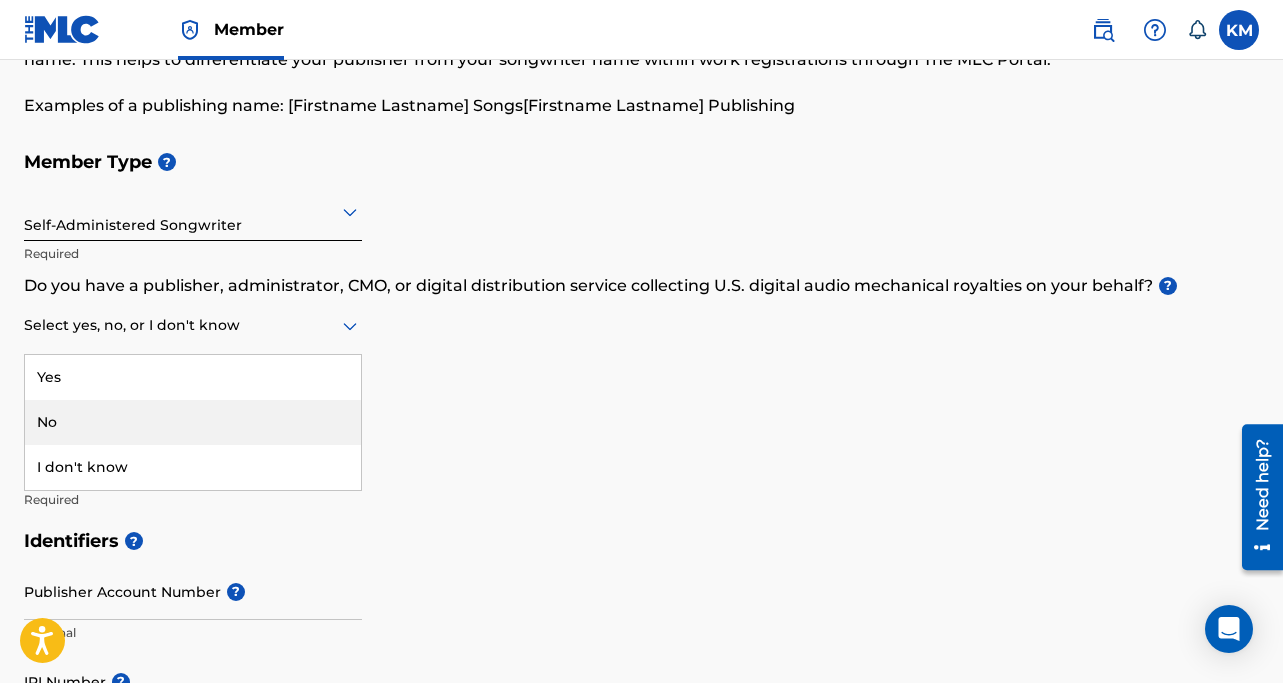 click on "No" at bounding box center (193, 422) 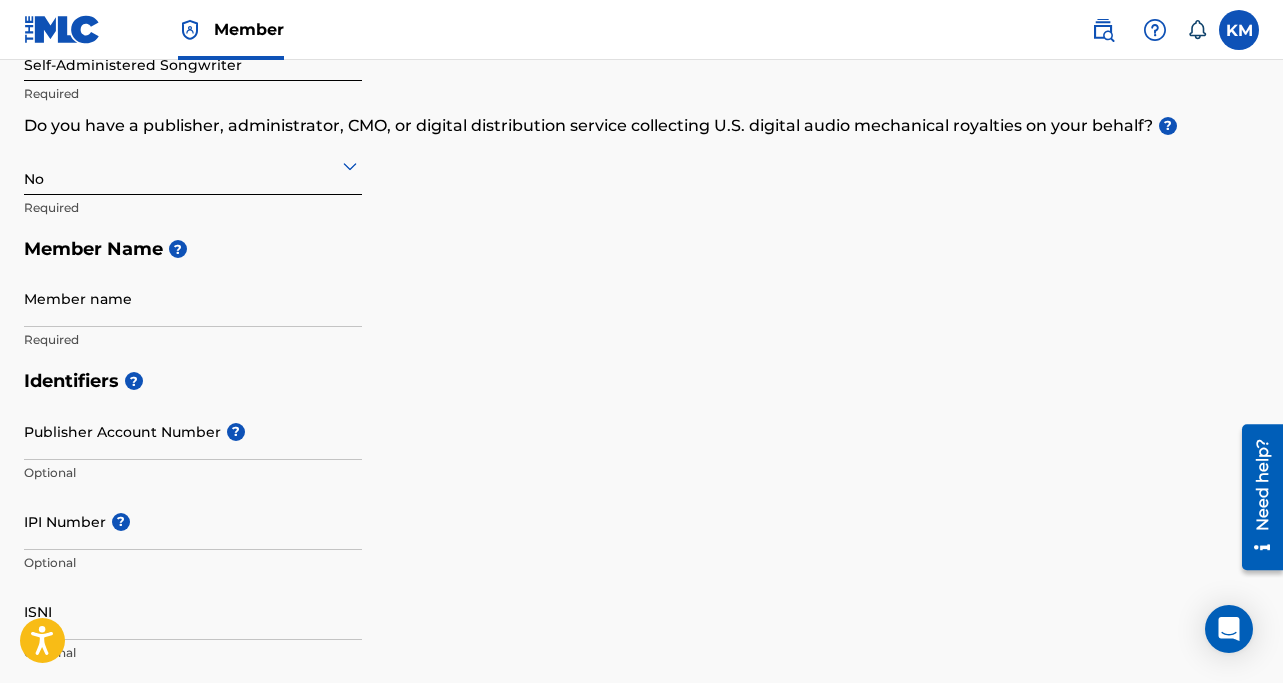 scroll, scrollTop: 472, scrollLeft: 0, axis: vertical 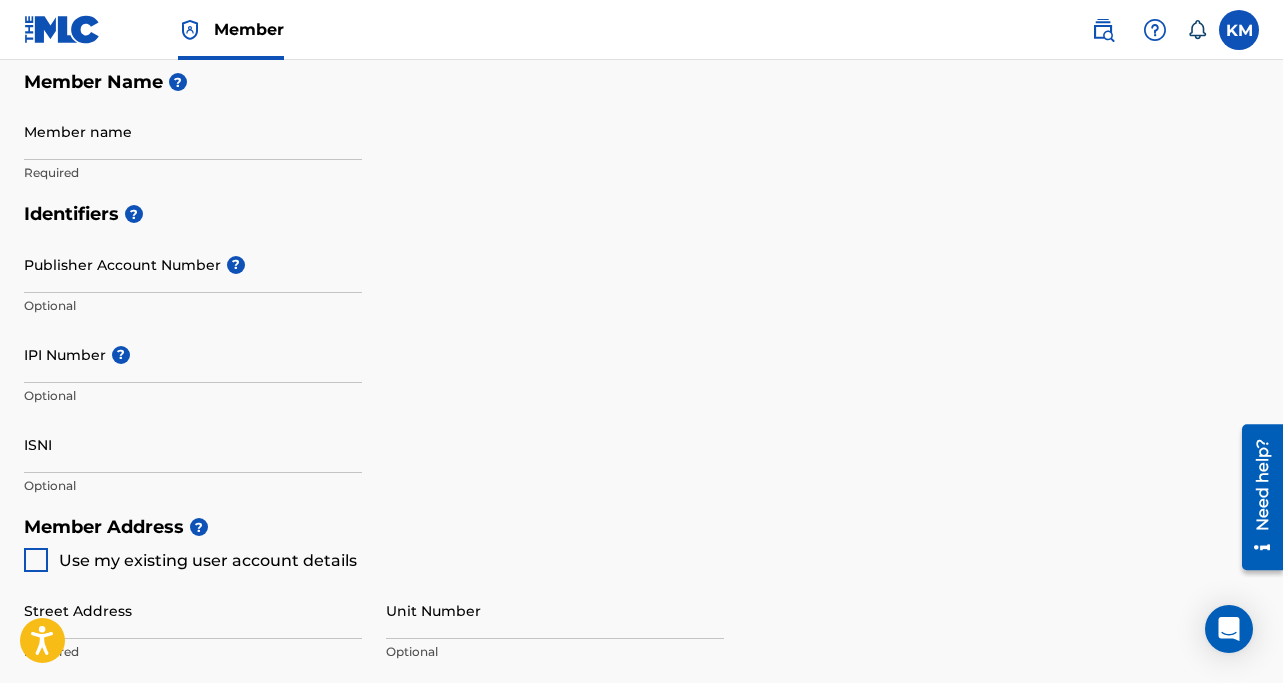 click on "Member name" at bounding box center (193, 131) 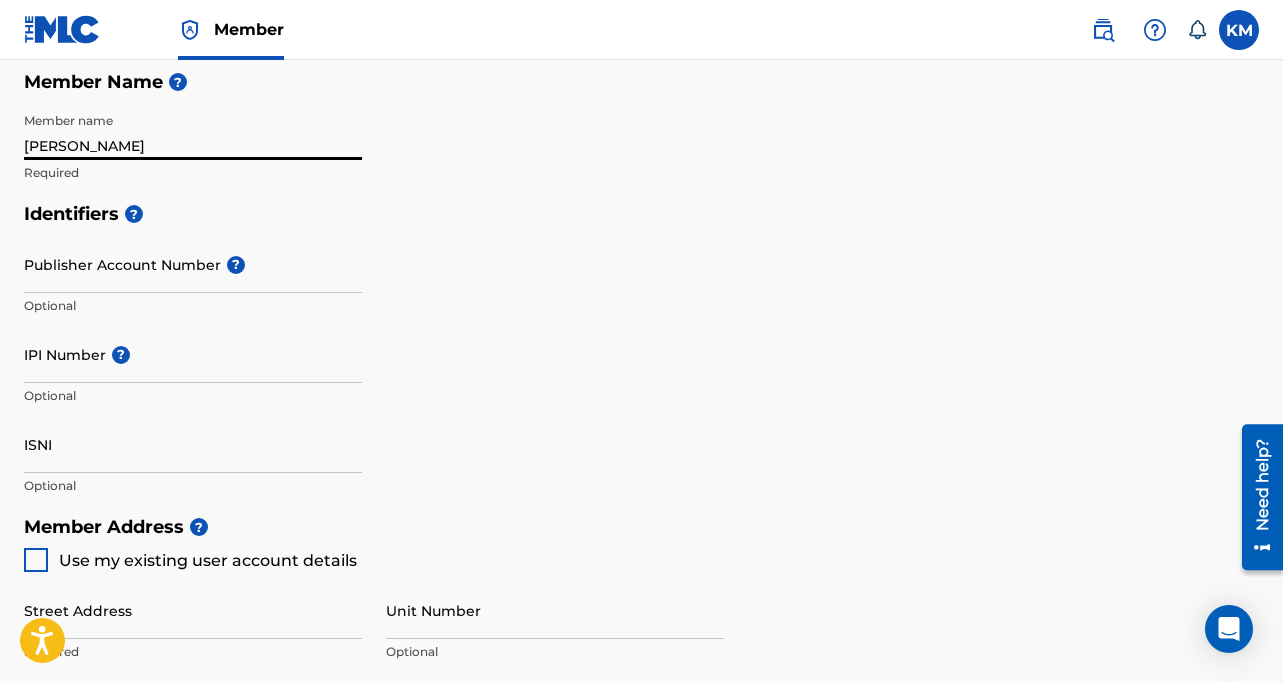 type on "[PERSON_NAME]" 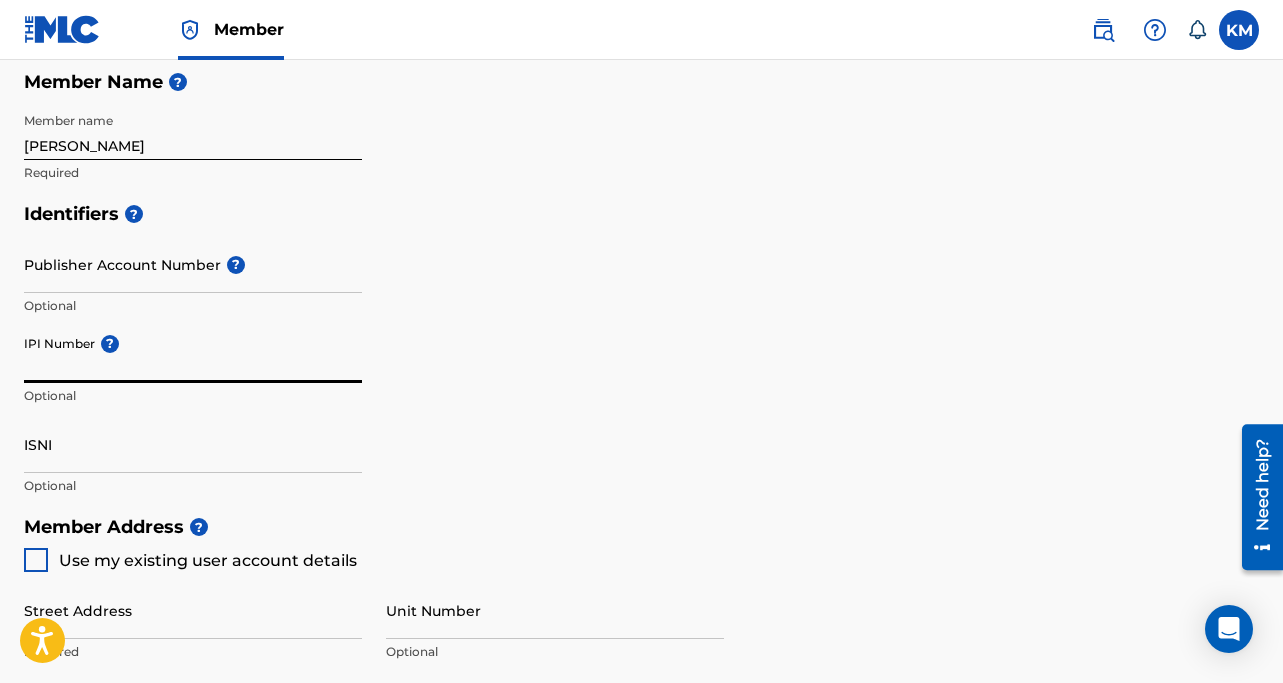 click on "IPI Number ?" at bounding box center (193, 354) 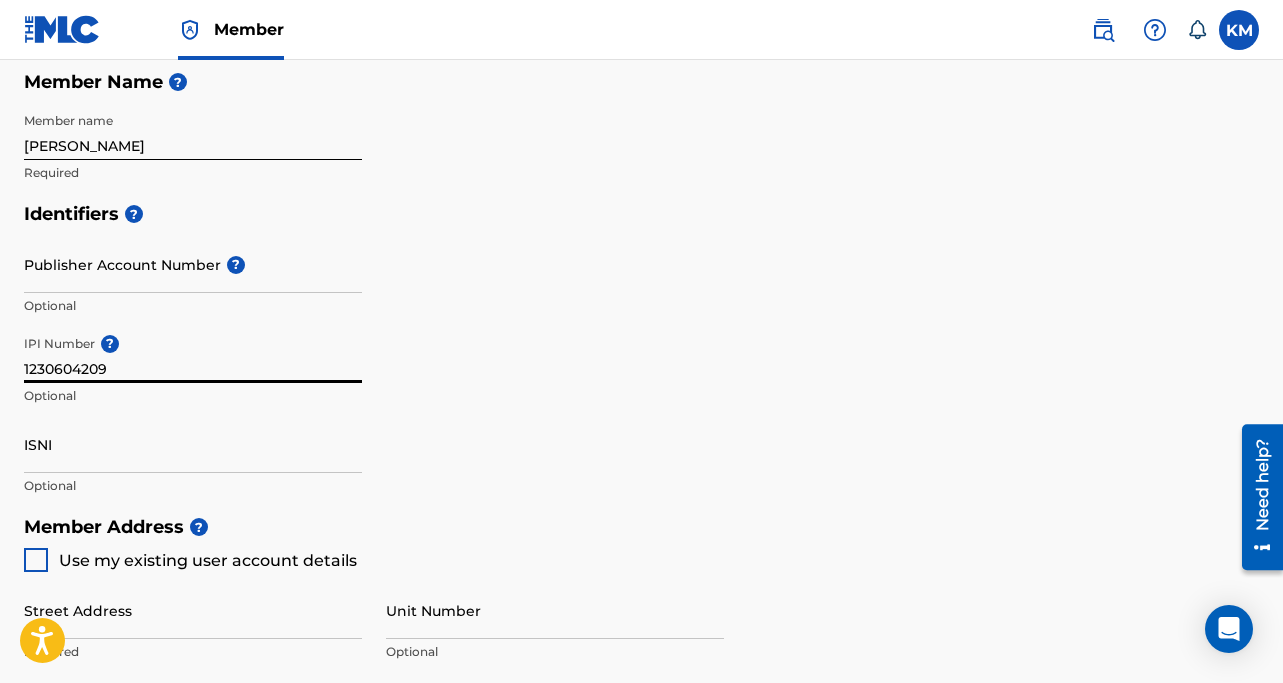 type on "1230604209" 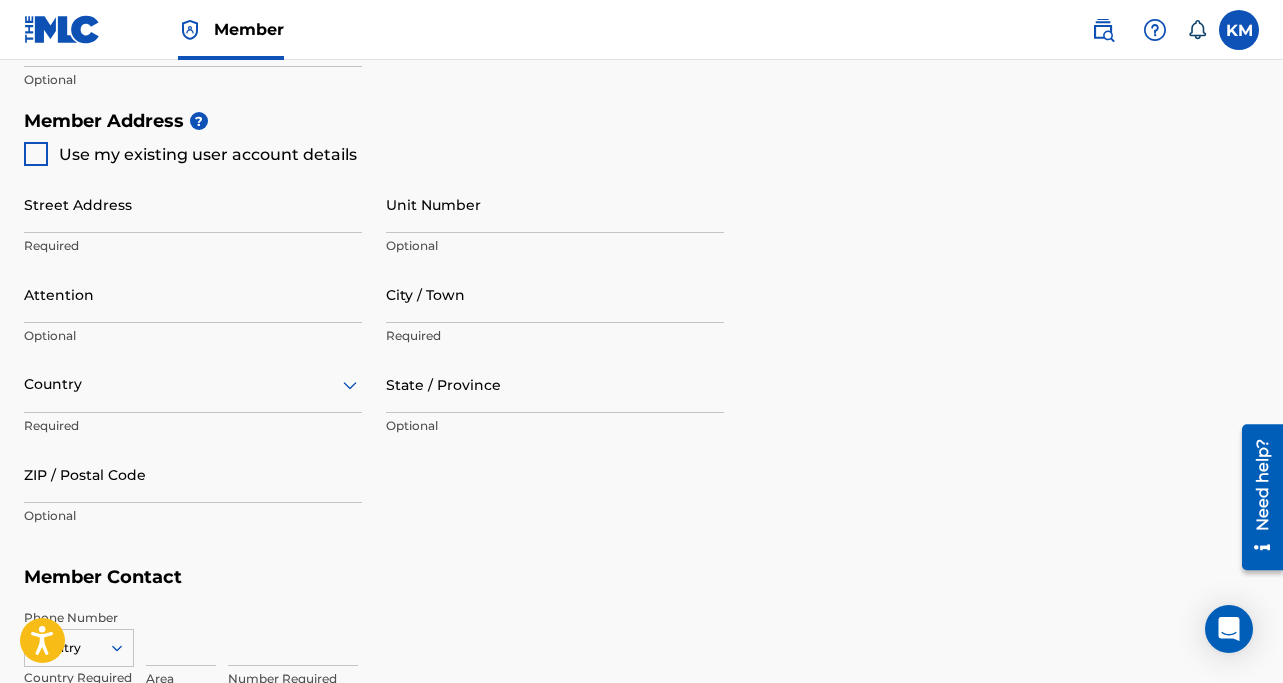 scroll, scrollTop: 882, scrollLeft: 0, axis: vertical 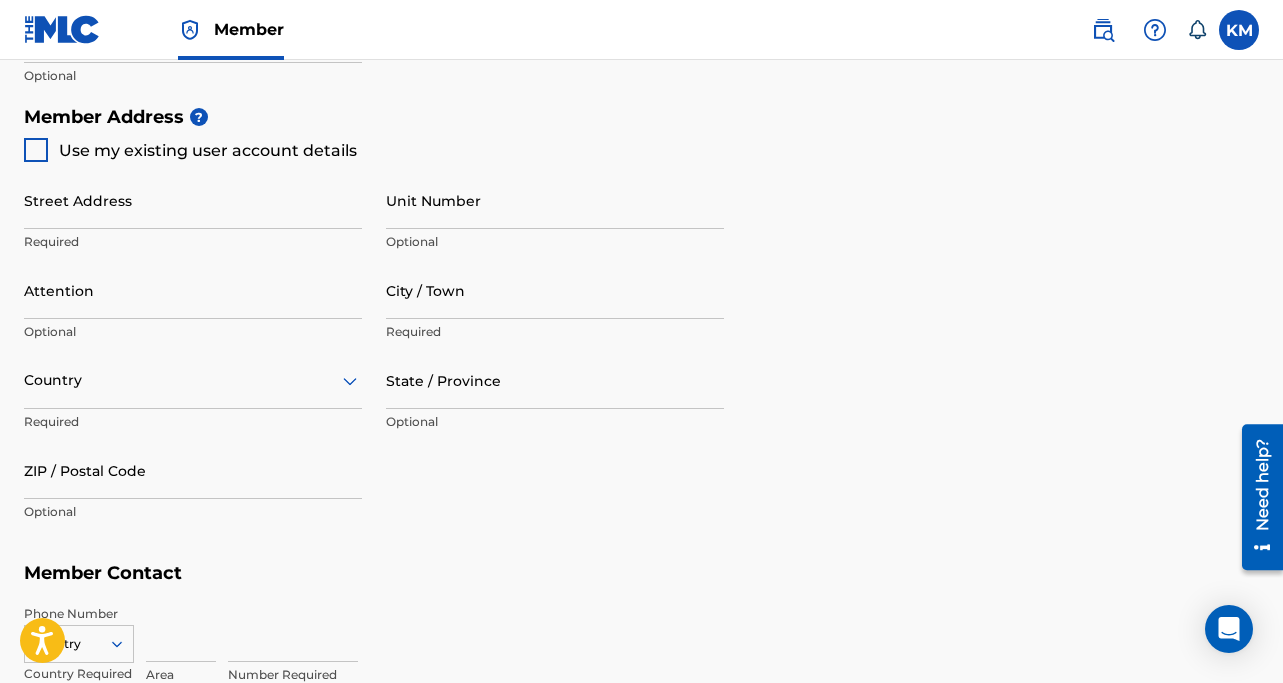 click at bounding box center [36, 150] 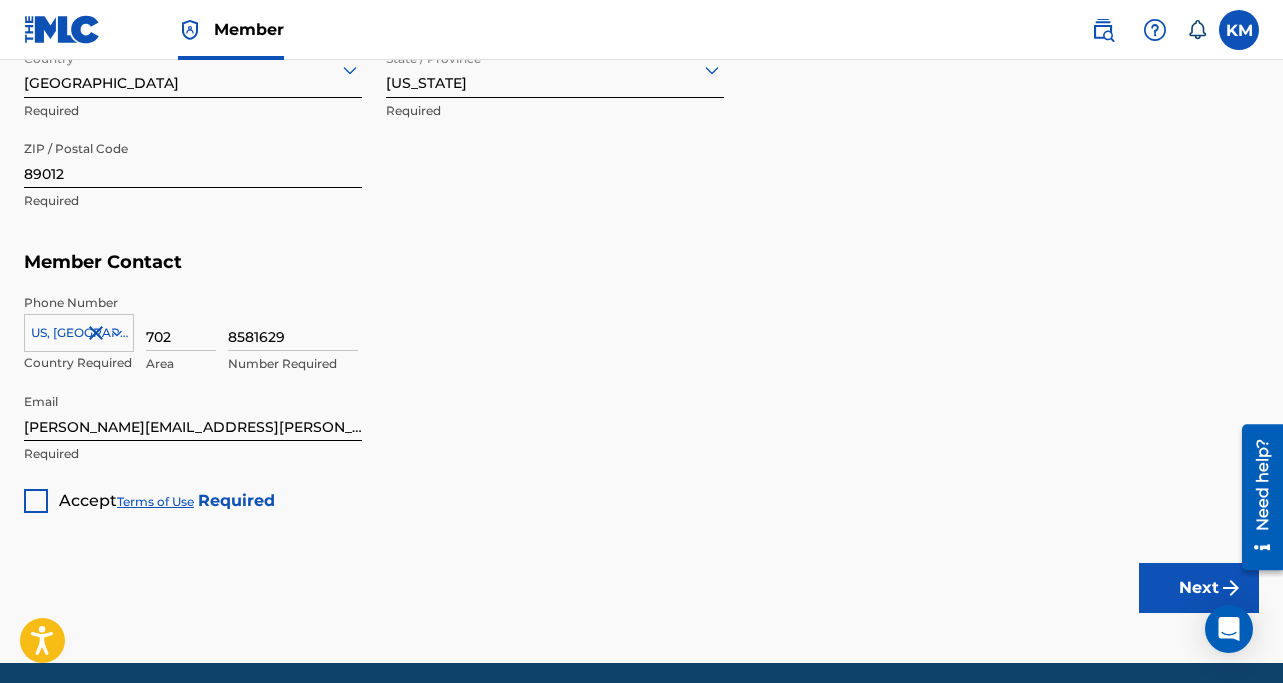 scroll, scrollTop: 1223, scrollLeft: 0, axis: vertical 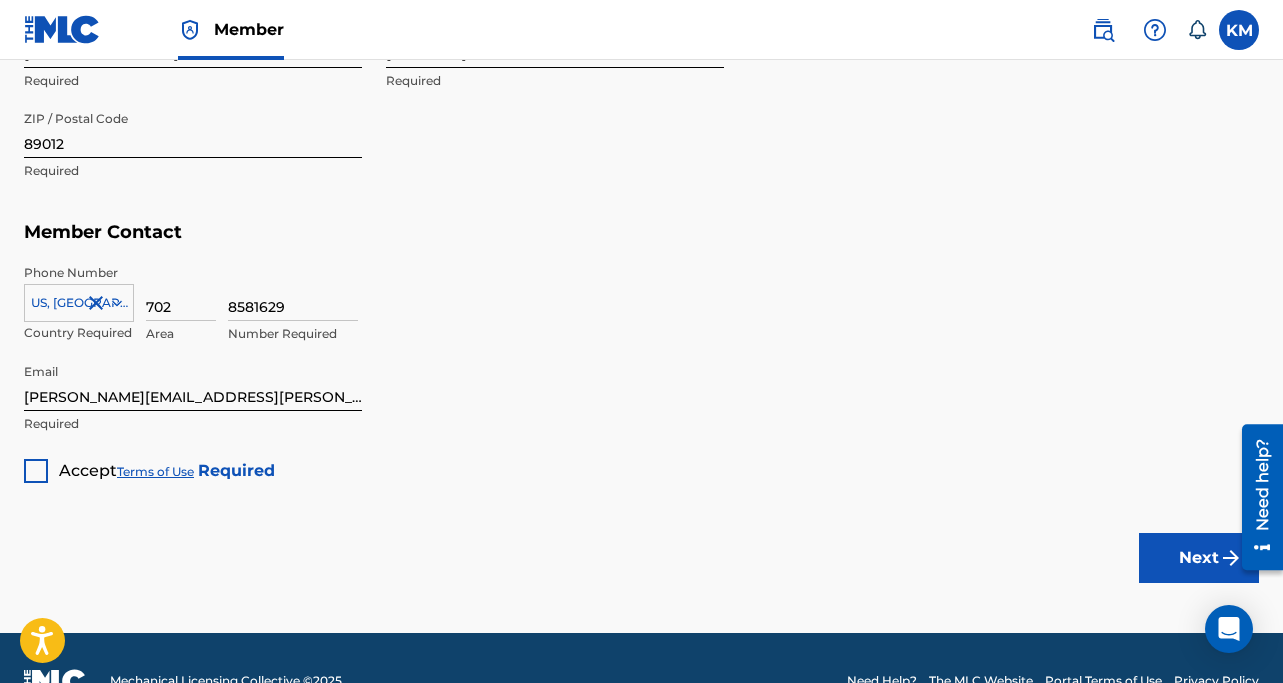 click at bounding box center [36, 471] 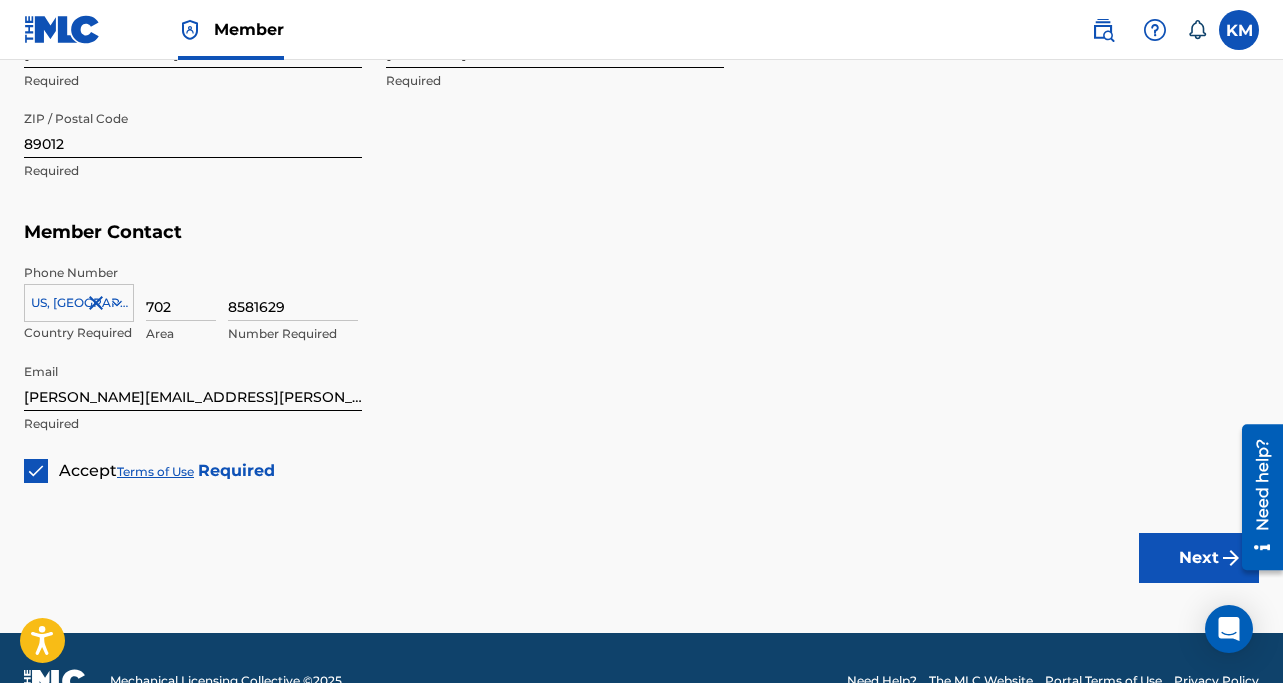 click on "[PERSON_NAME][EMAIL_ADDRESS][PERSON_NAME][DOMAIN_NAME]" at bounding box center (193, 382) 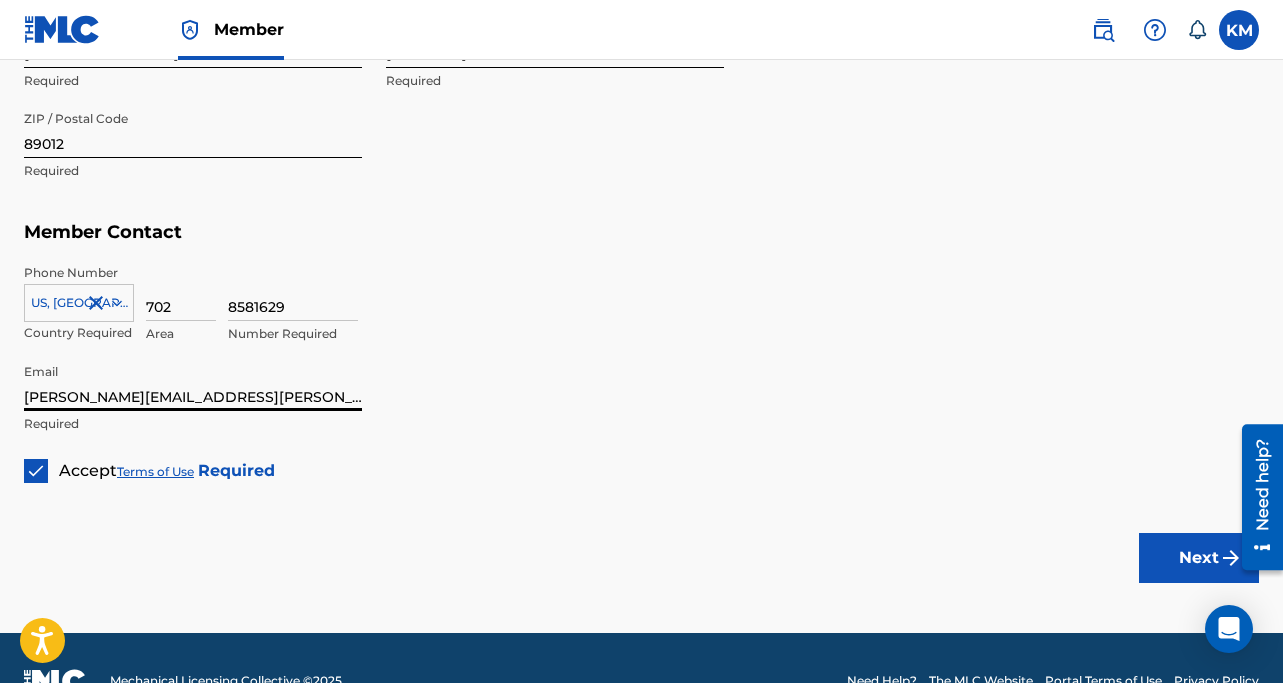 click on "[PERSON_NAME][EMAIL_ADDRESS][PERSON_NAME][DOMAIN_NAME]" at bounding box center (193, 382) 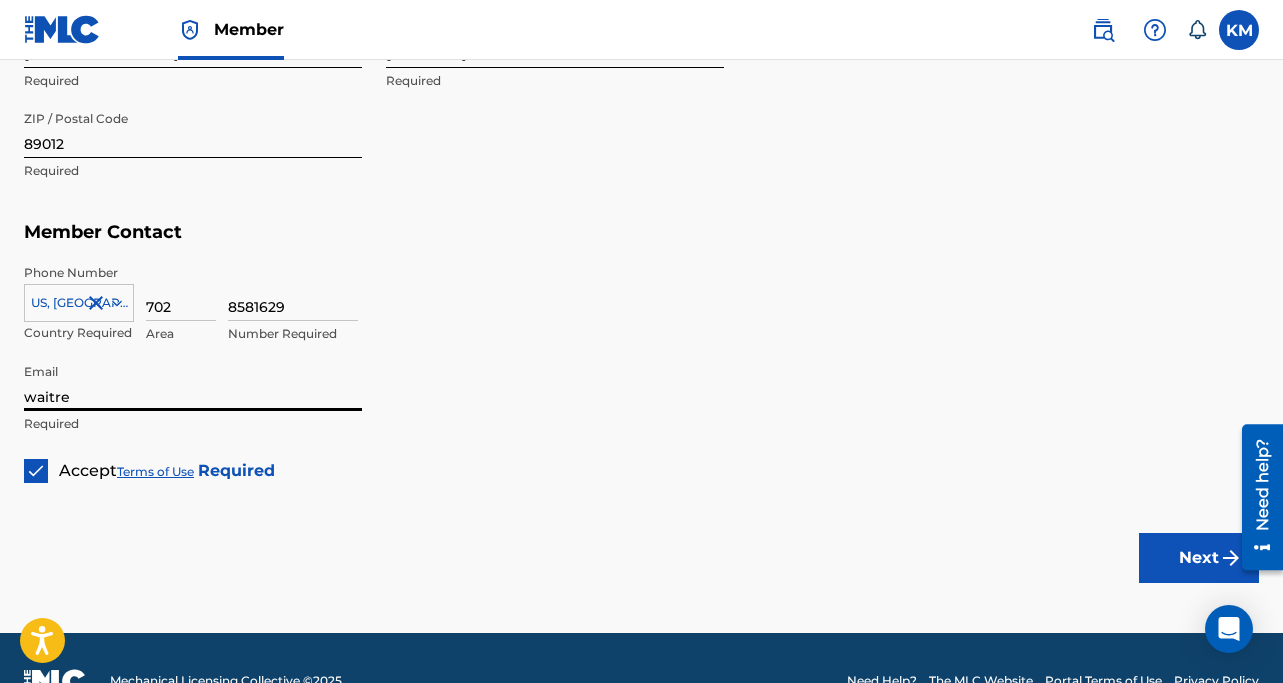 type on "waitressmgmt@gmail.com" 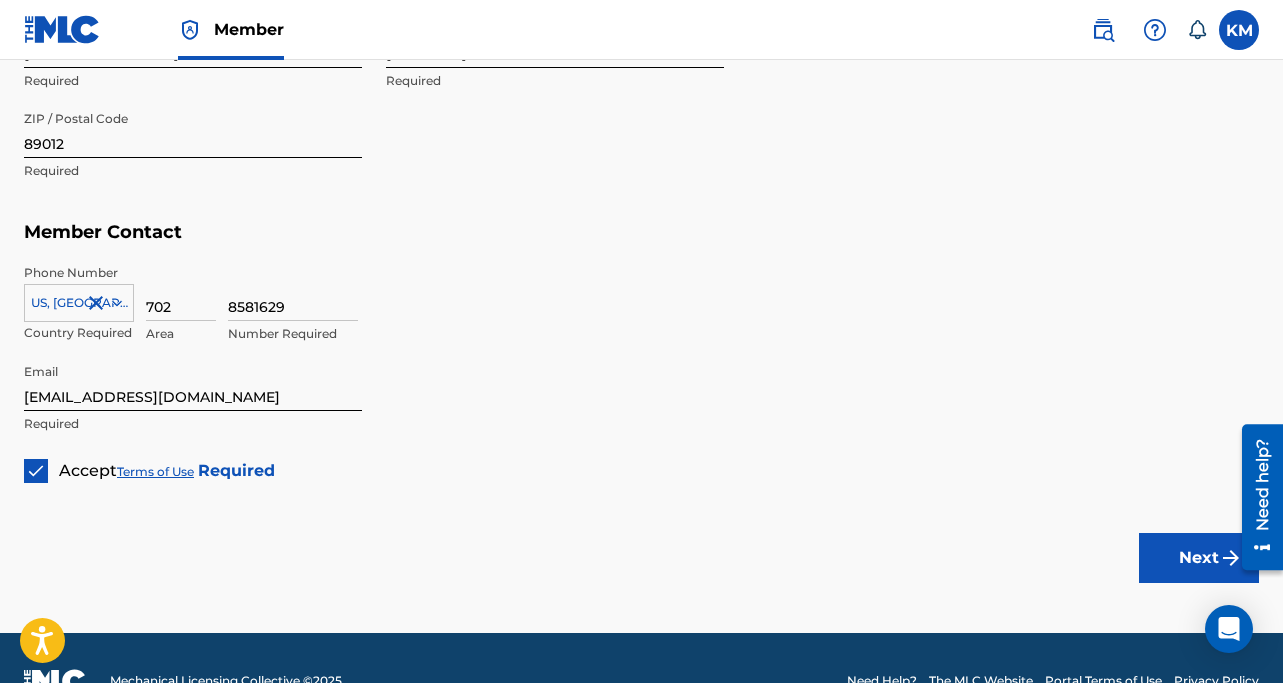 click on "Next" at bounding box center (1199, 558) 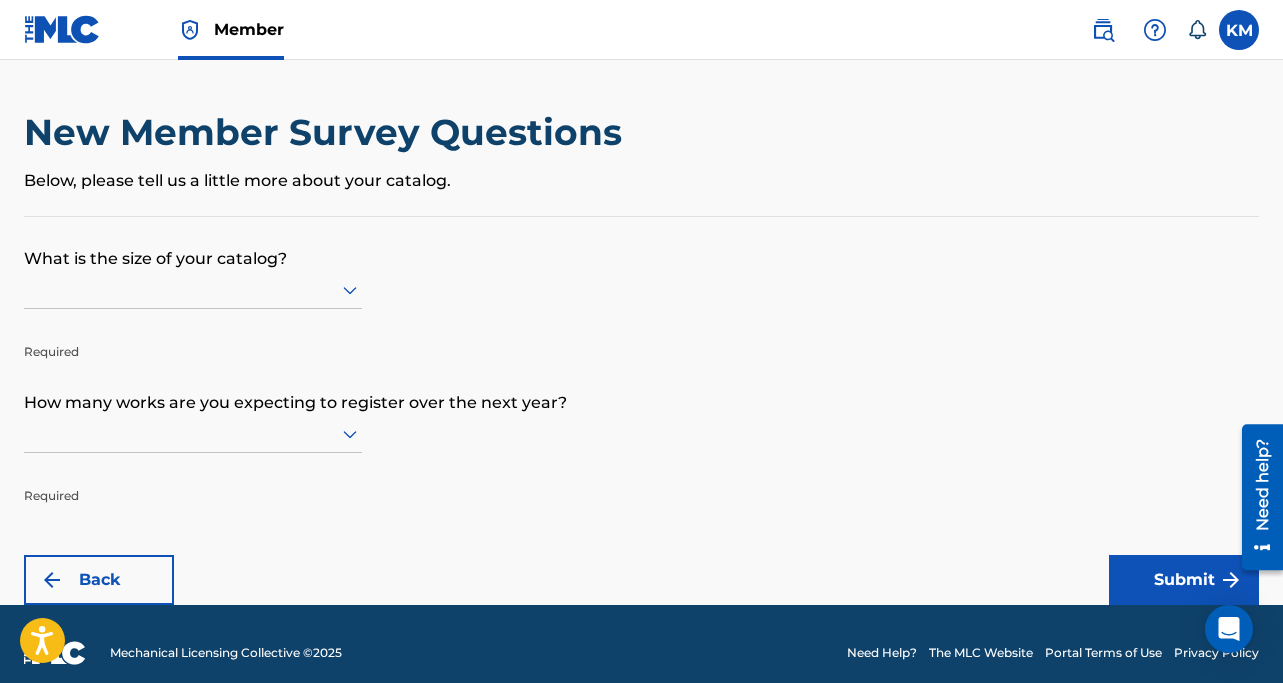 scroll, scrollTop: 18, scrollLeft: 0, axis: vertical 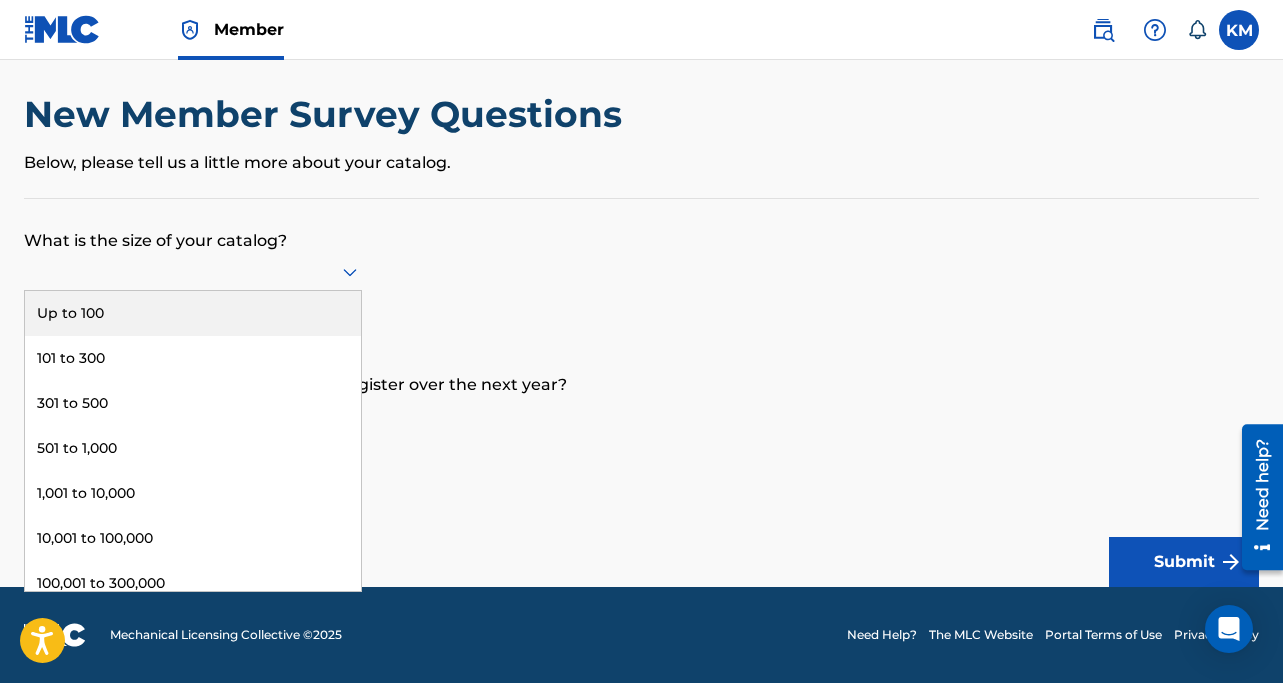 click at bounding box center [193, 271] 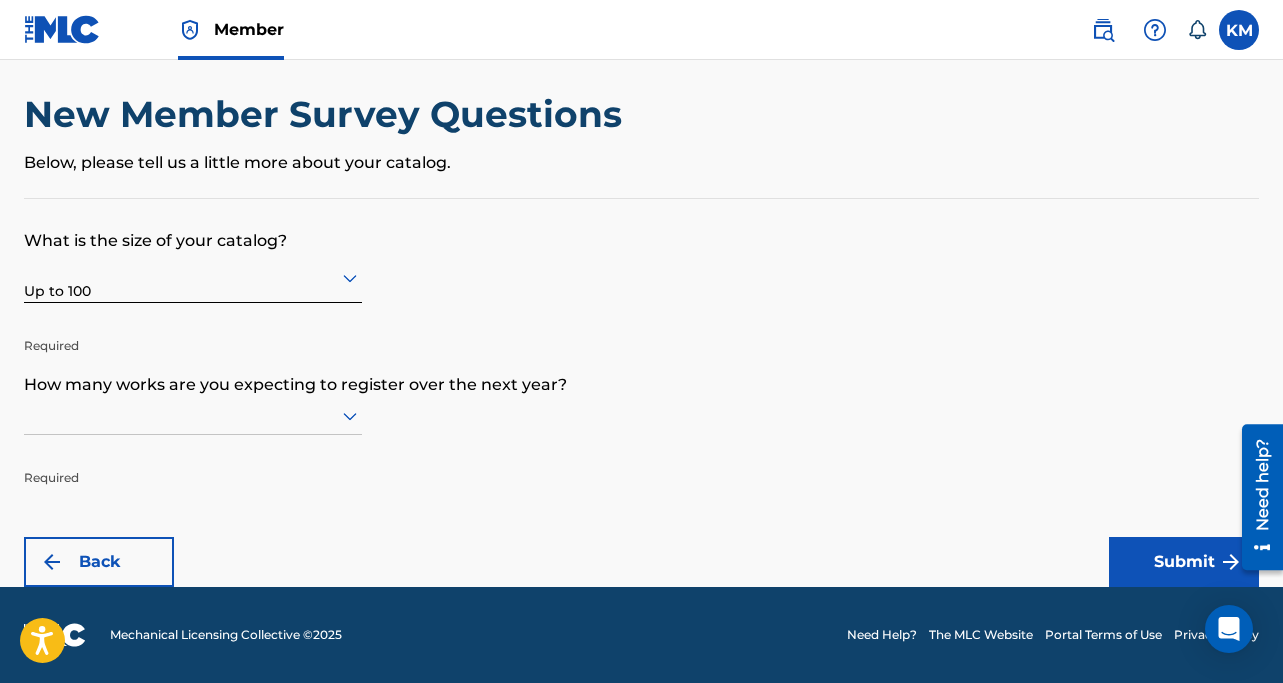 click at bounding box center [193, 415] 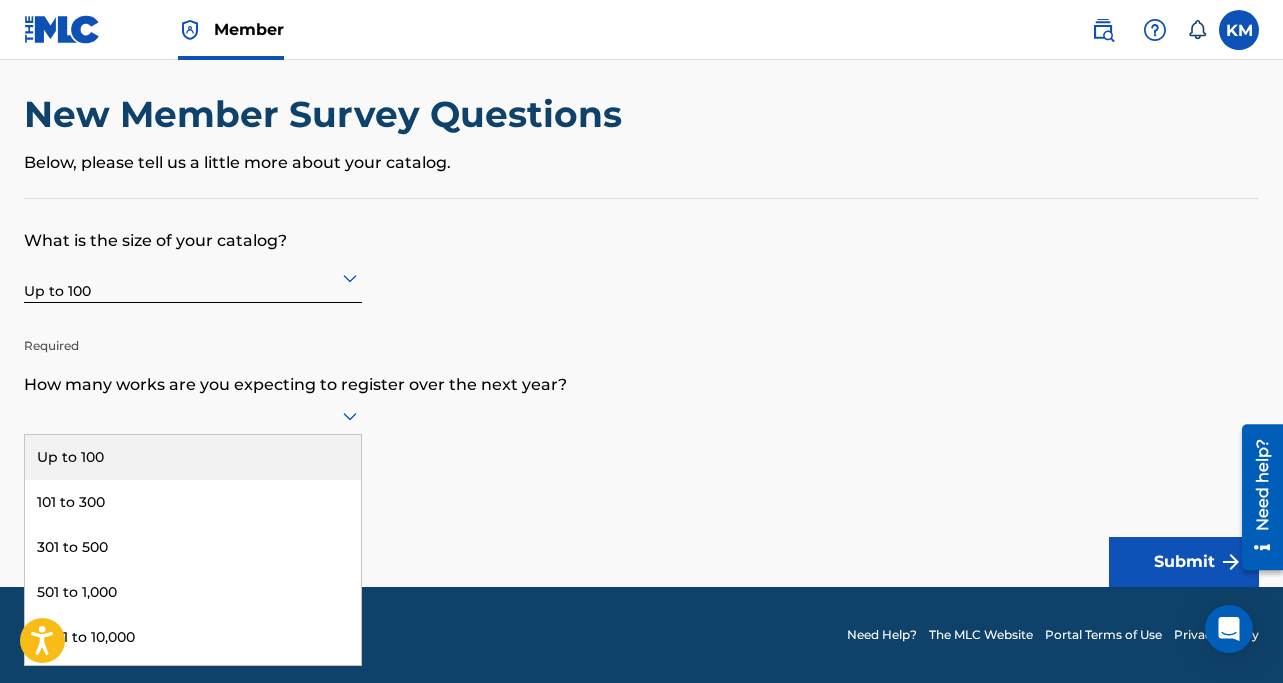click on "Up to 100" at bounding box center [193, 457] 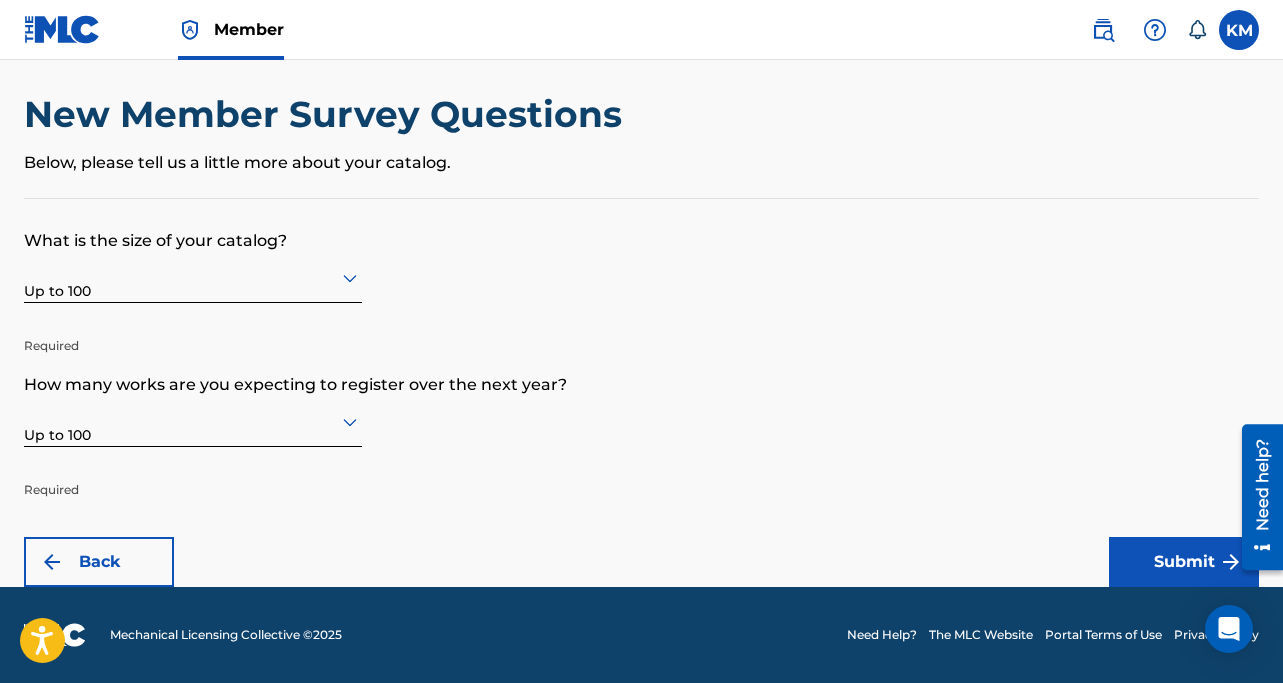 click on "Submit" at bounding box center [1184, 562] 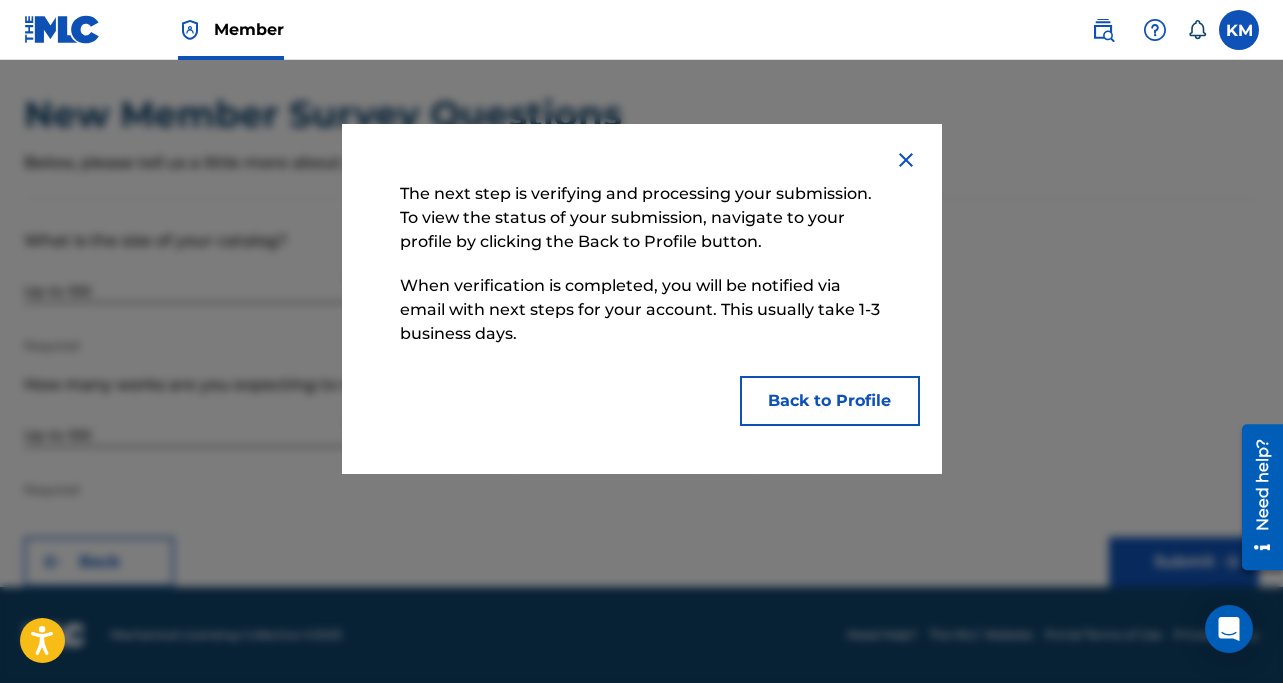click on "Back to Profile" at bounding box center [830, 401] 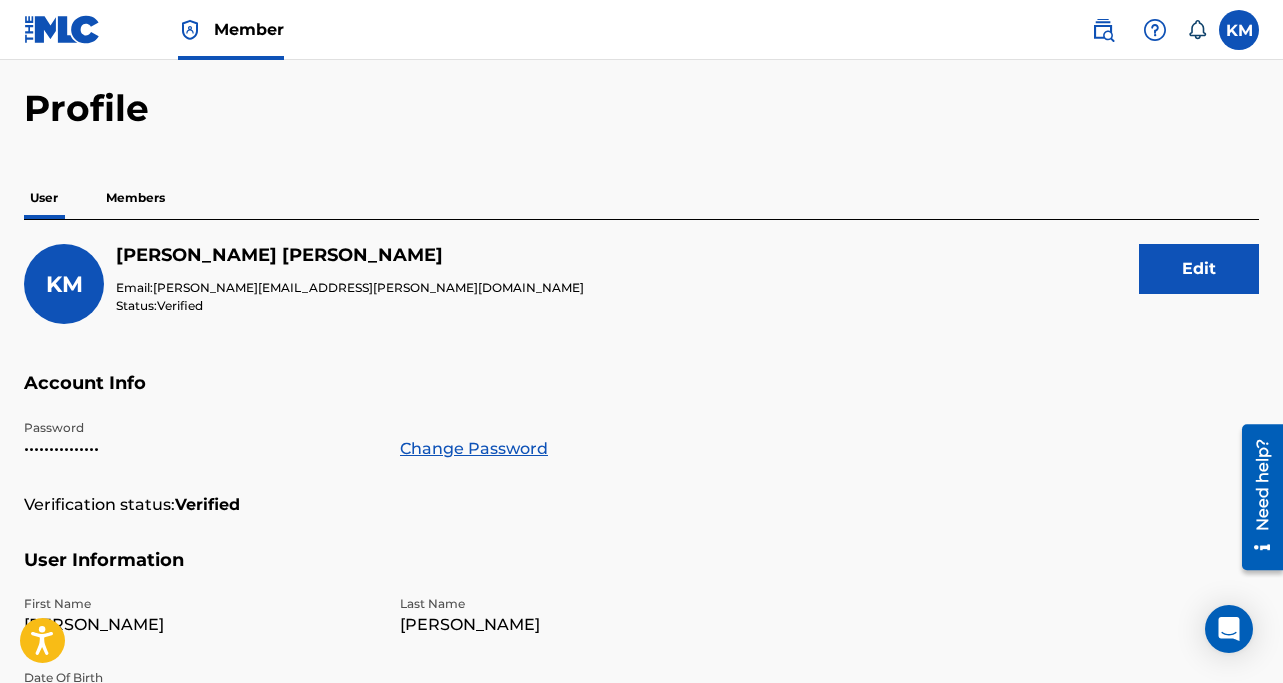 scroll, scrollTop: 0, scrollLeft: 0, axis: both 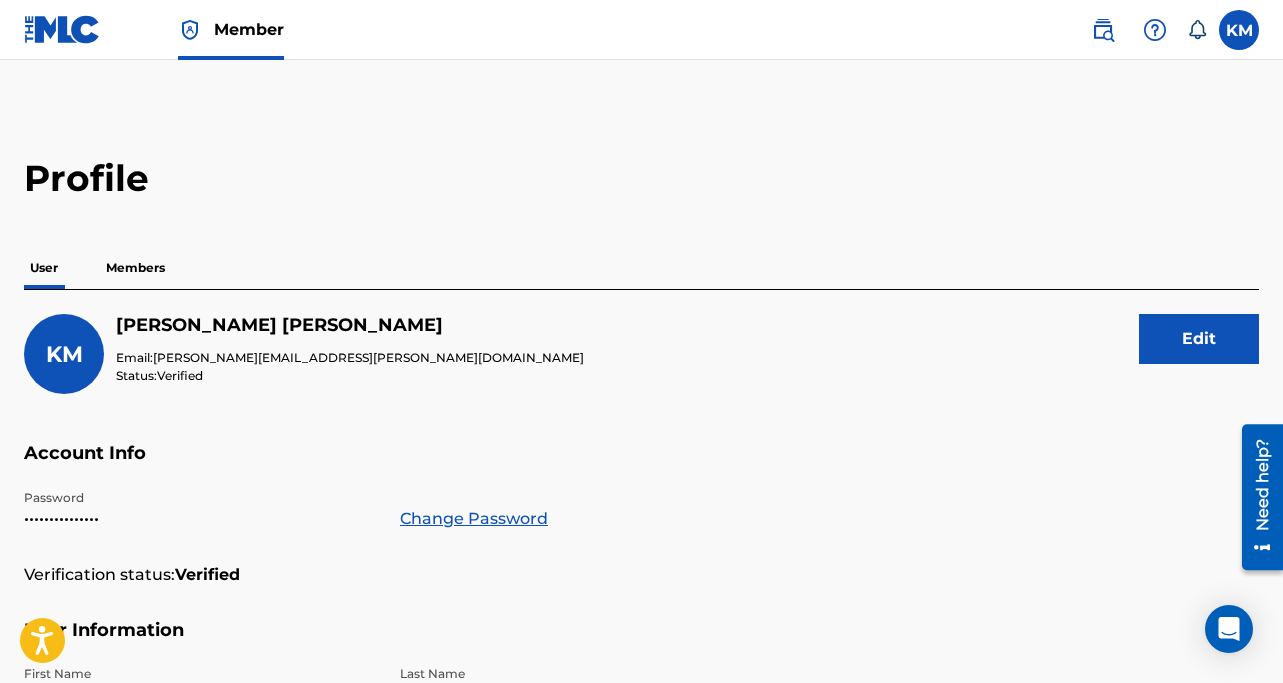 click on "Members" at bounding box center [135, 268] 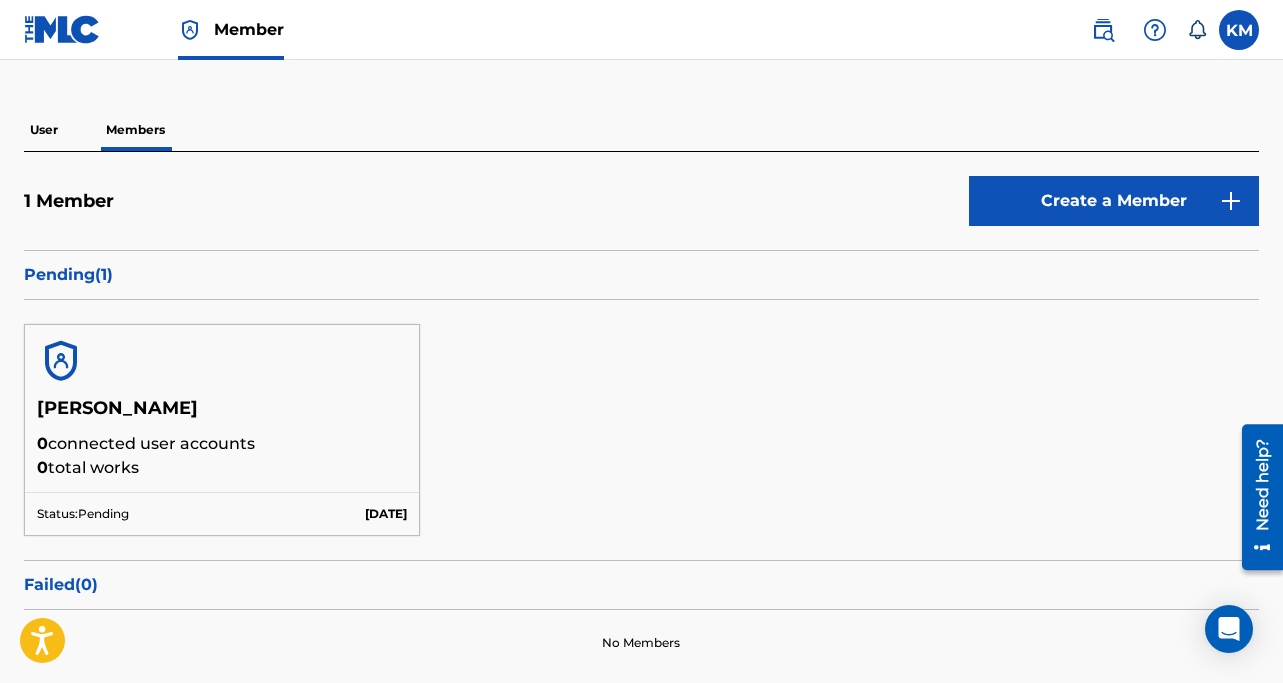 scroll, scrollTop: 274, scrollLeft: 0, axis: vertical 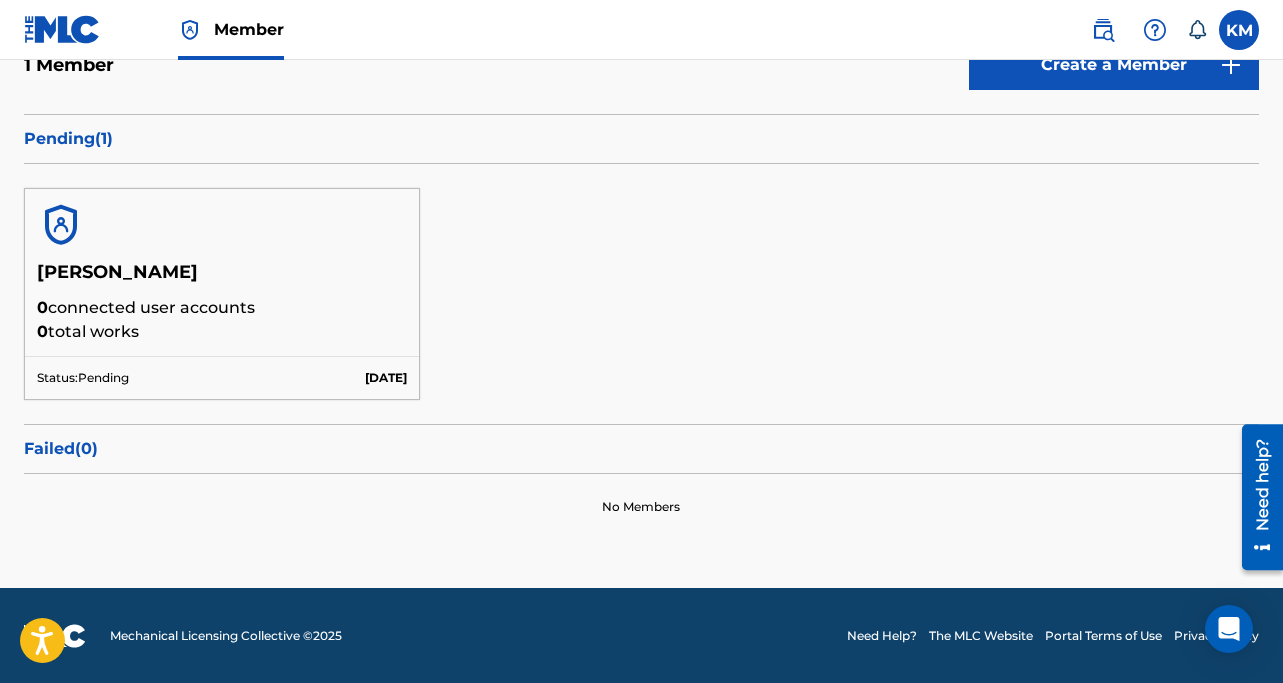 click on "Failed  ( 0 )" at bounding box center (641, 449) 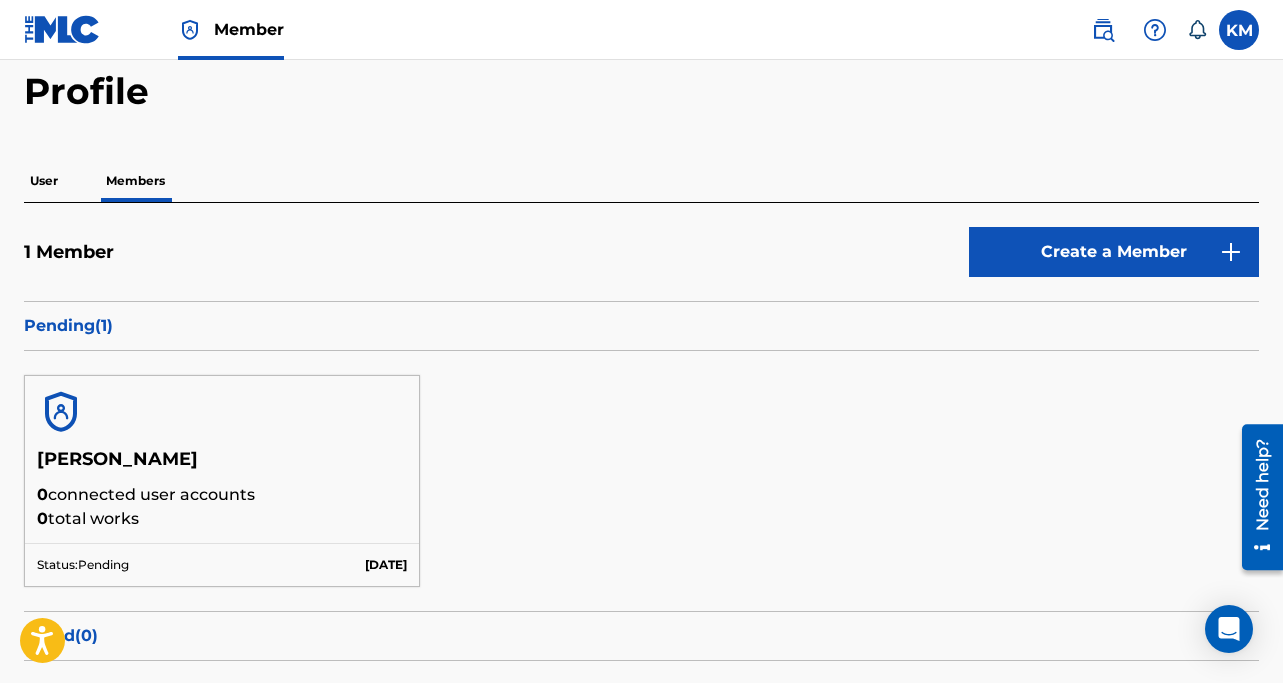 scroll, scrollTop: 0, scrollLeft: 0, axis: both 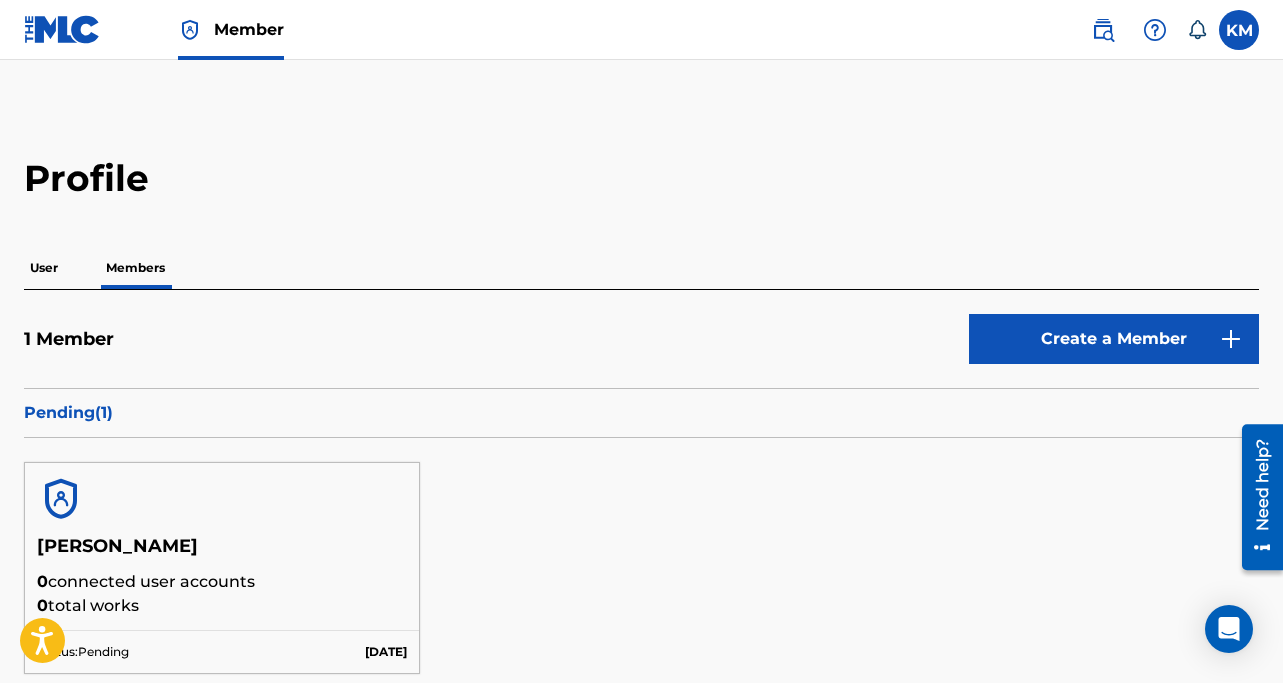 click at bounding box center (1239, 30) 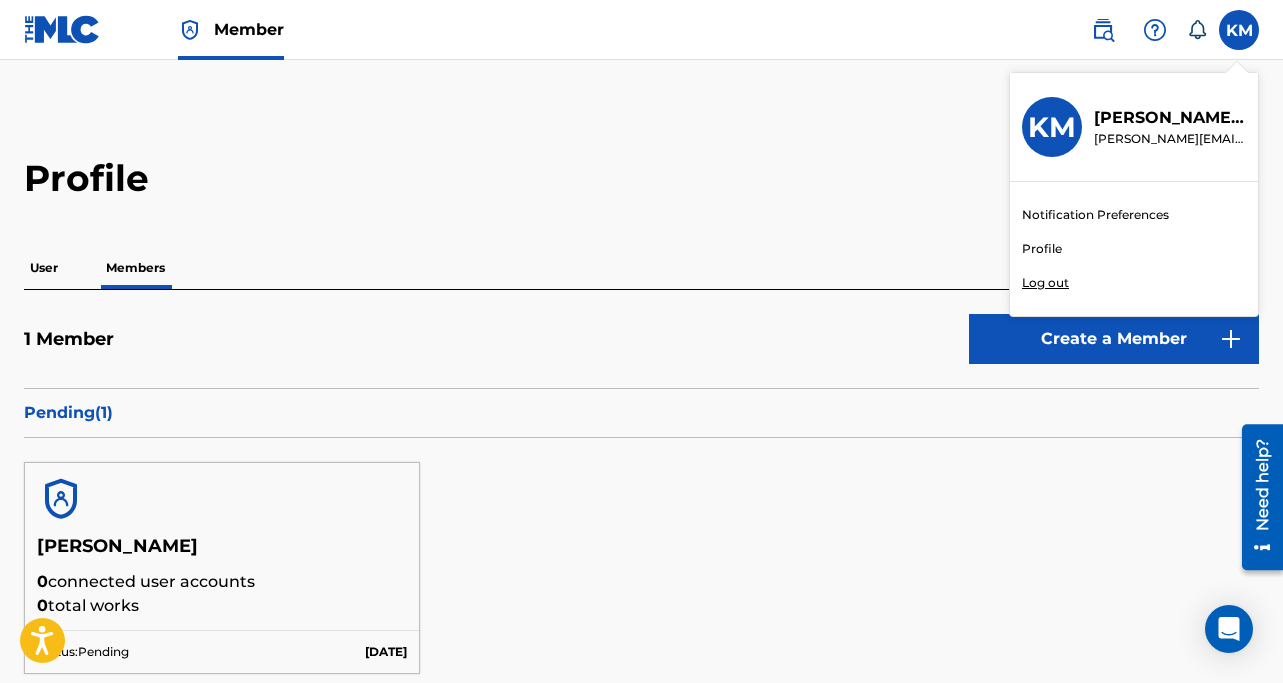 click on "Log out" at bounding box center [1045, 283] 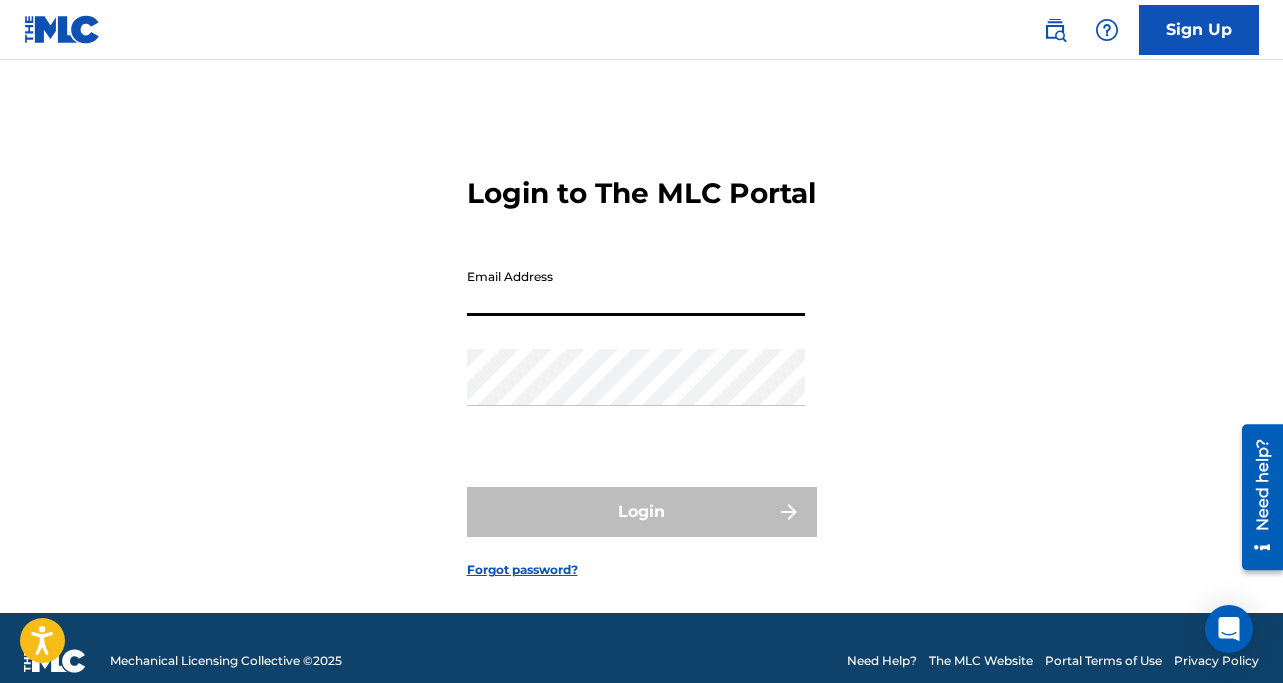 click on "Email Address" at bounding box center [636, 287] 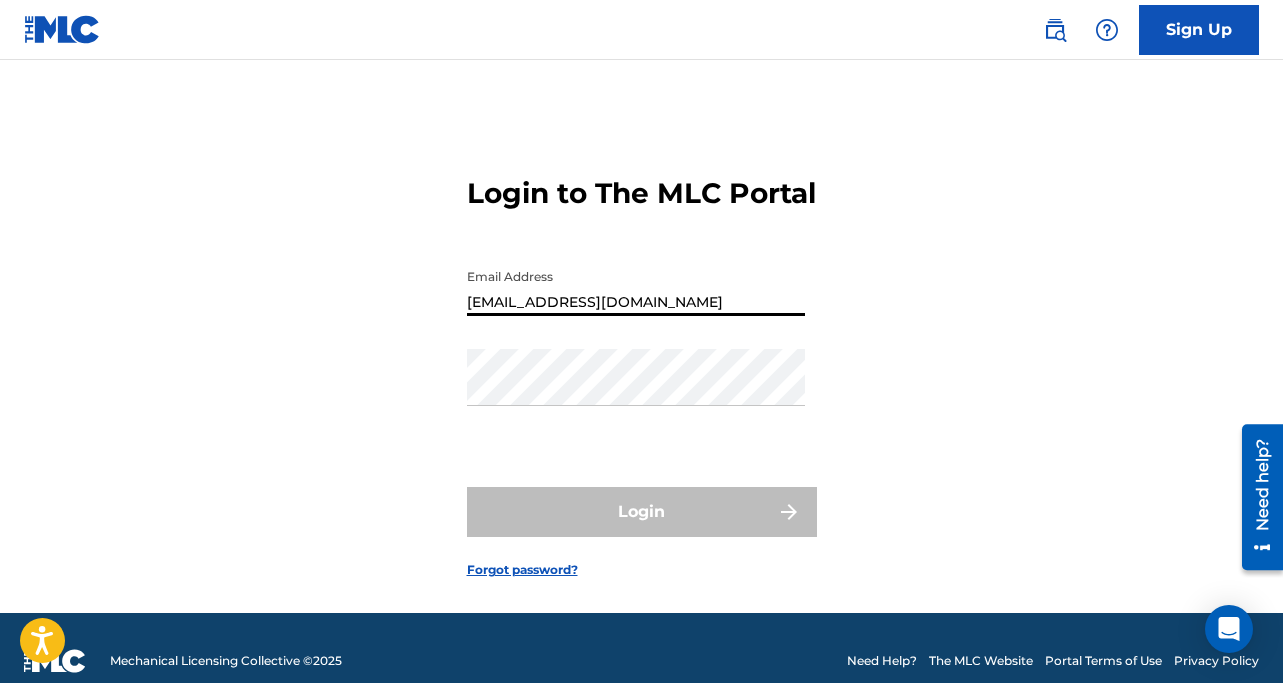 type on "waitressmgmt@gmail.com" 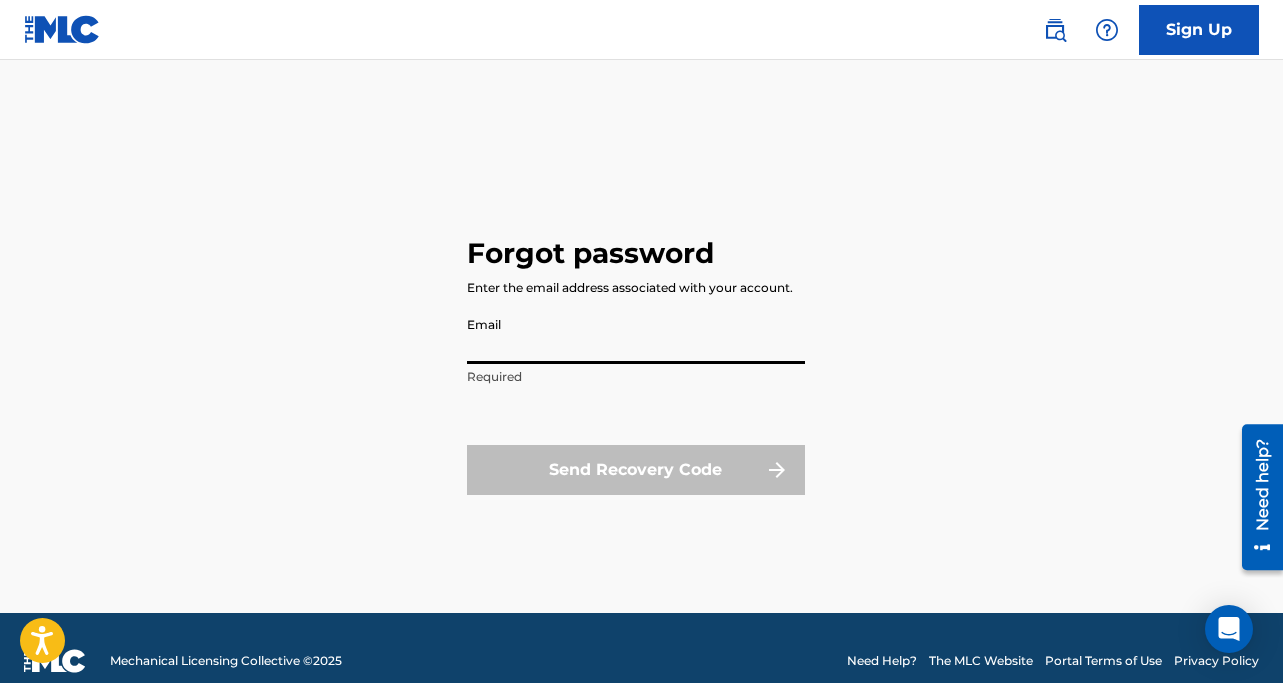 click on "Email" at bounding box center [636, 335] 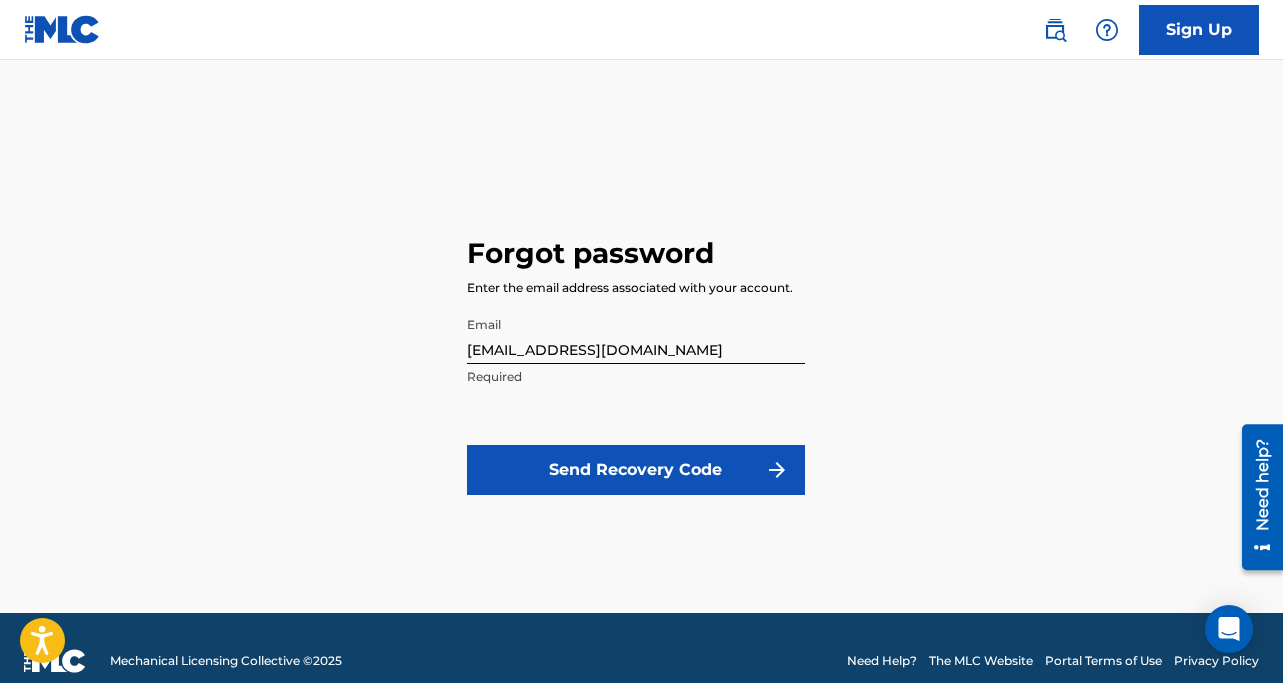 click on "Send Recovery Code" at bounding box center [636, 470] 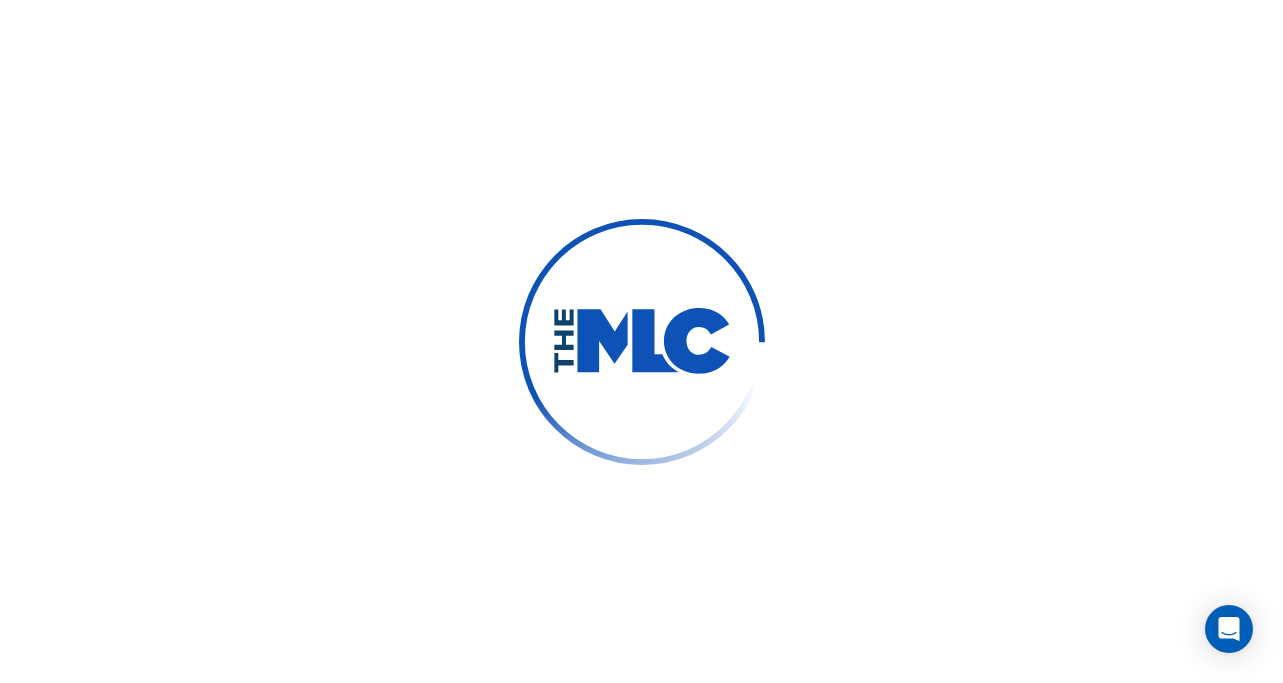 scroll, scrollTop: 0, scrollLeft: 0, axis: both 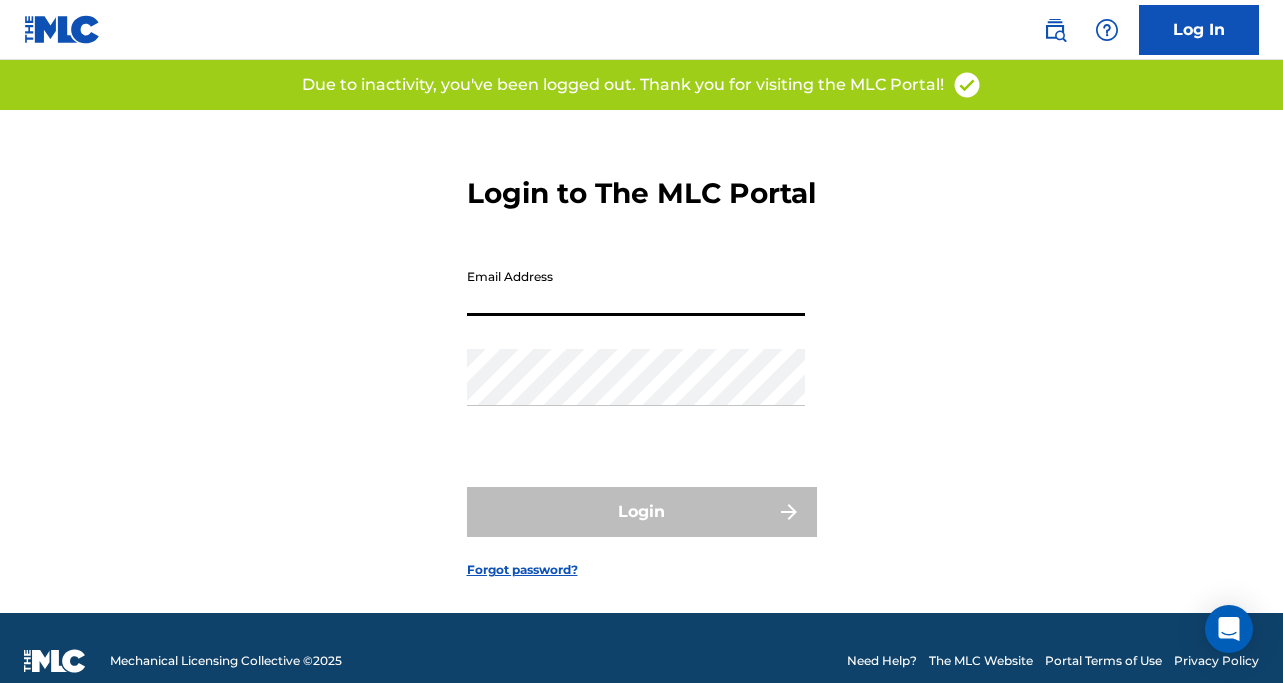 click on "Email Address" at bounding box center [636, 287] 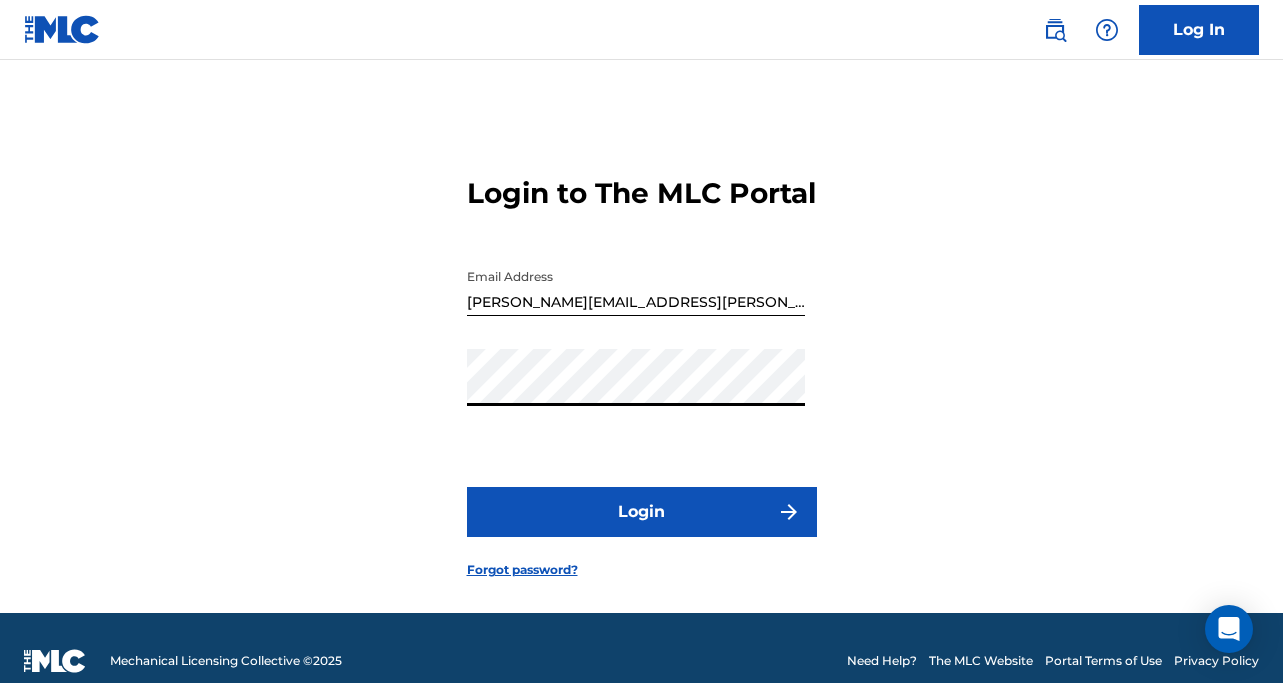 click on "Login" at bounding box center [642, 512] 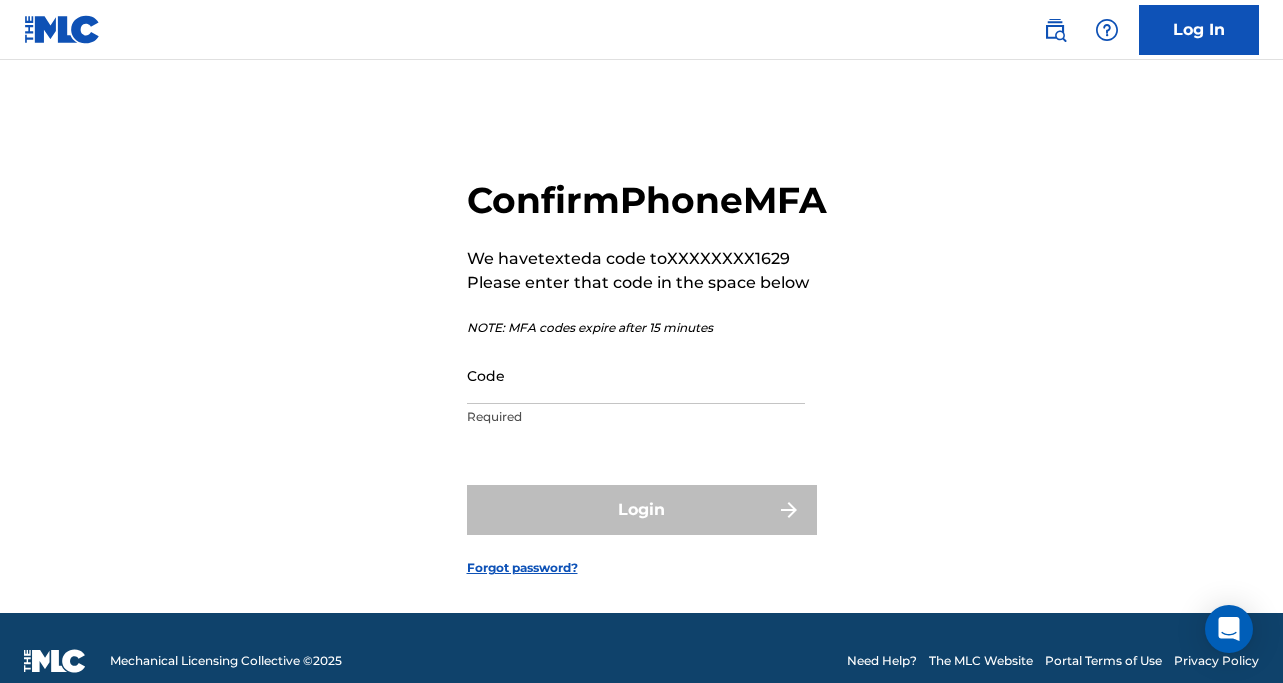 click on "Code" at bounding box center (636, 375) 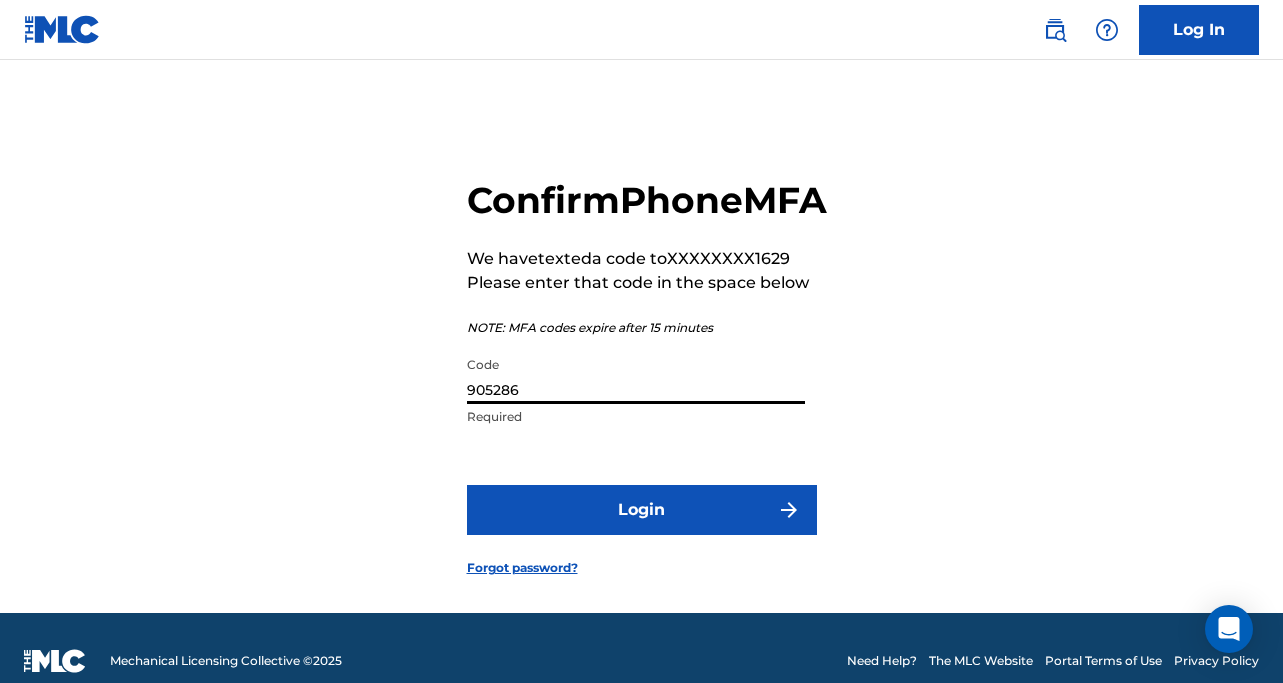 type on "905286" 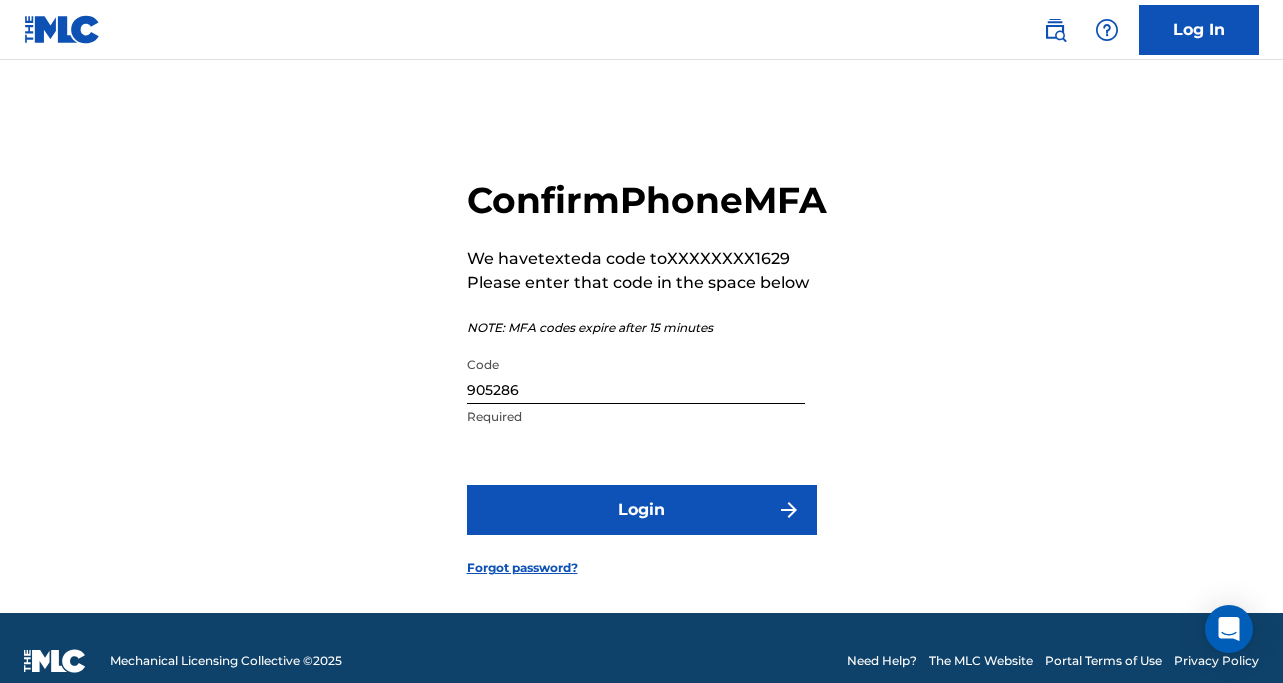click on "Login" at bounding box center (642, 510) 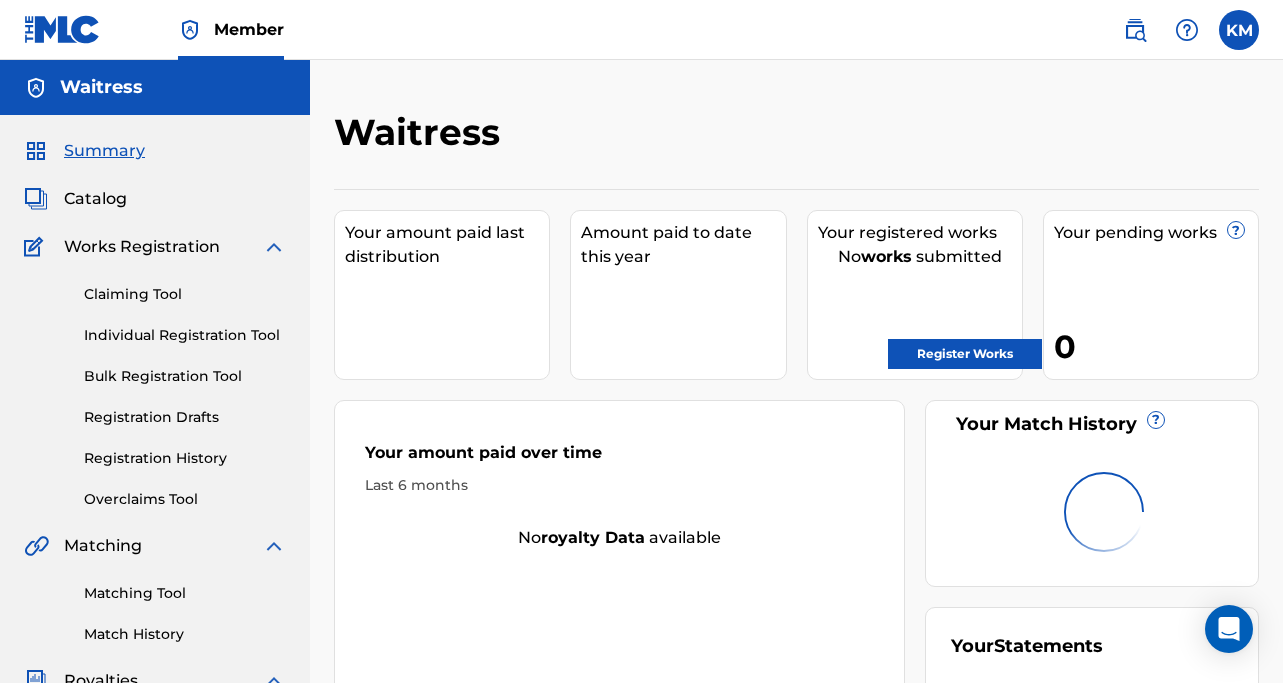 scroll, scrollTop: 0, scrollLeft: 0, axis: both 